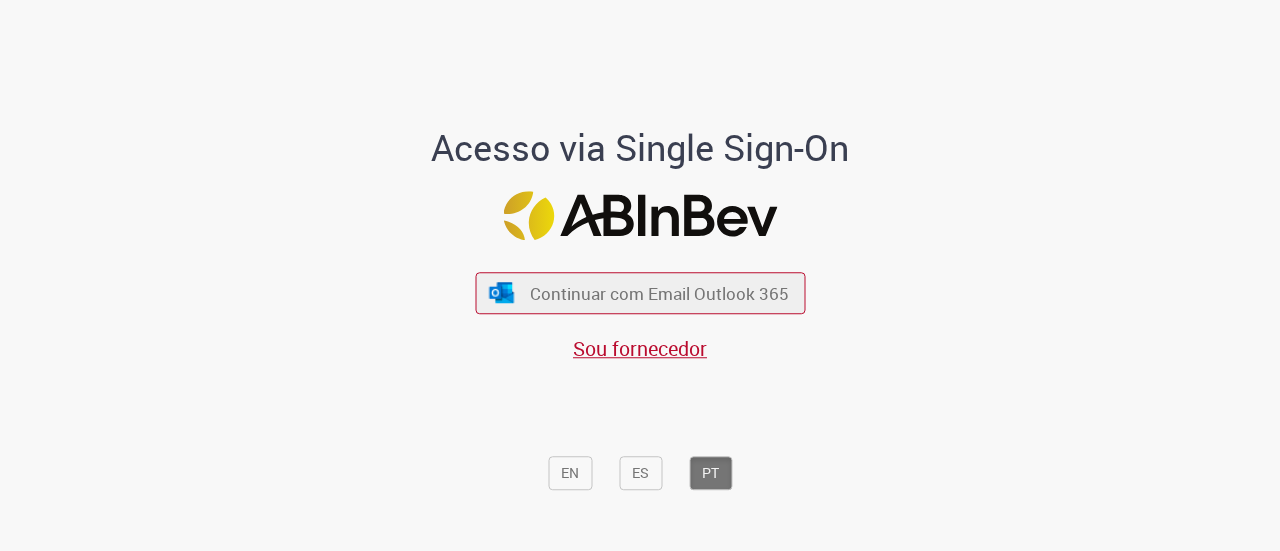 scroll, scrollTop: 0, scrollLeft: 0, axis: both 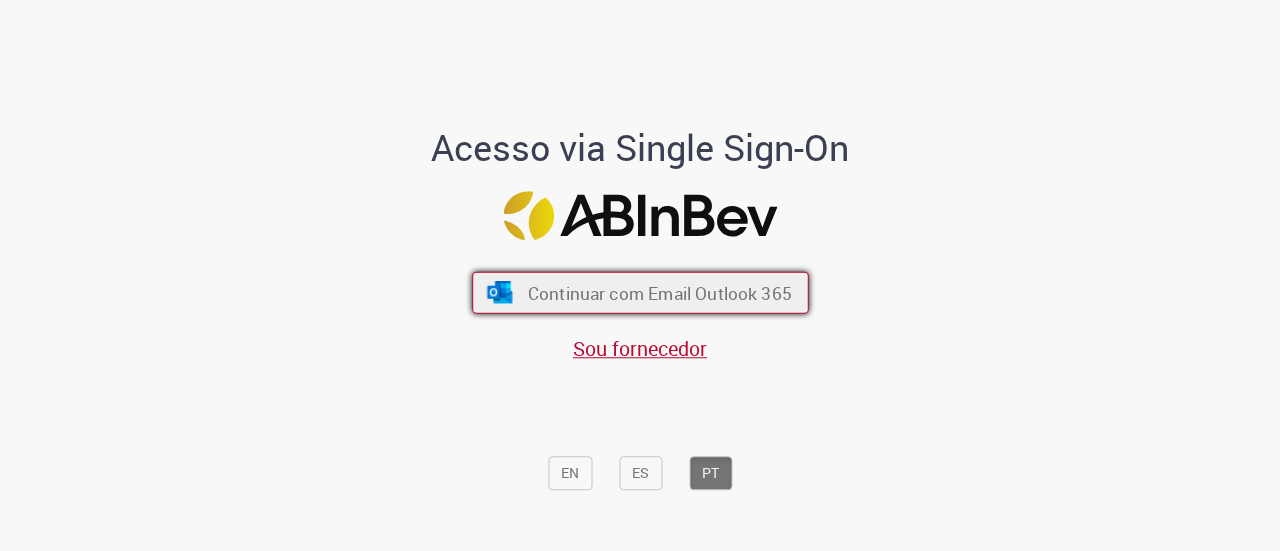 click on "Continuar com Email Outlook 365" at bounding box center (659, 292) 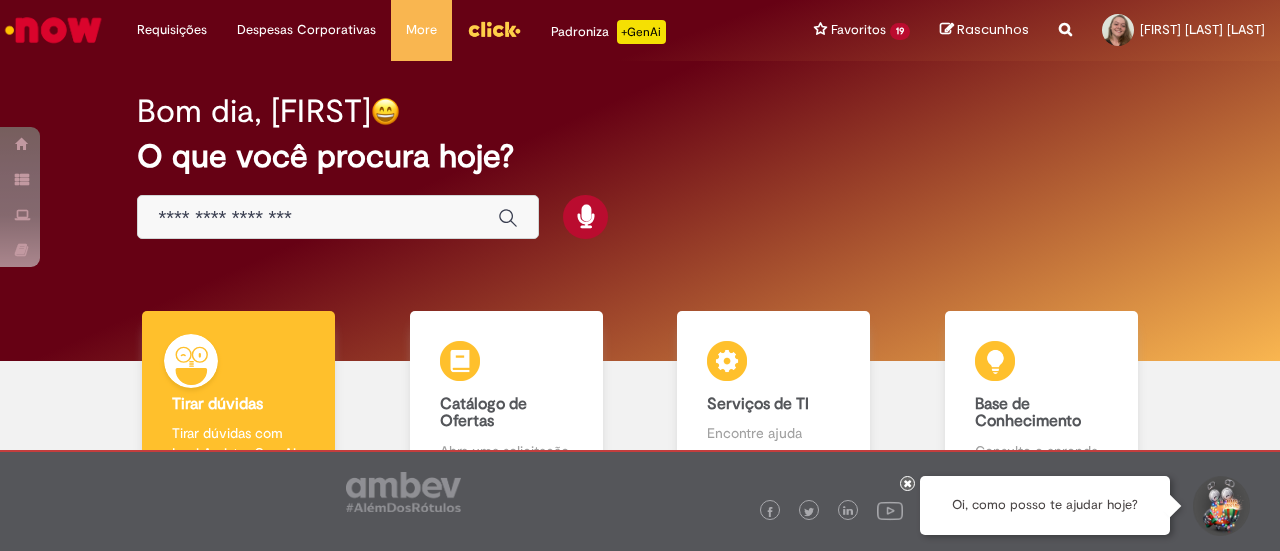 scroll, scrollTop: 0, scrollLeft: 0, axis: both 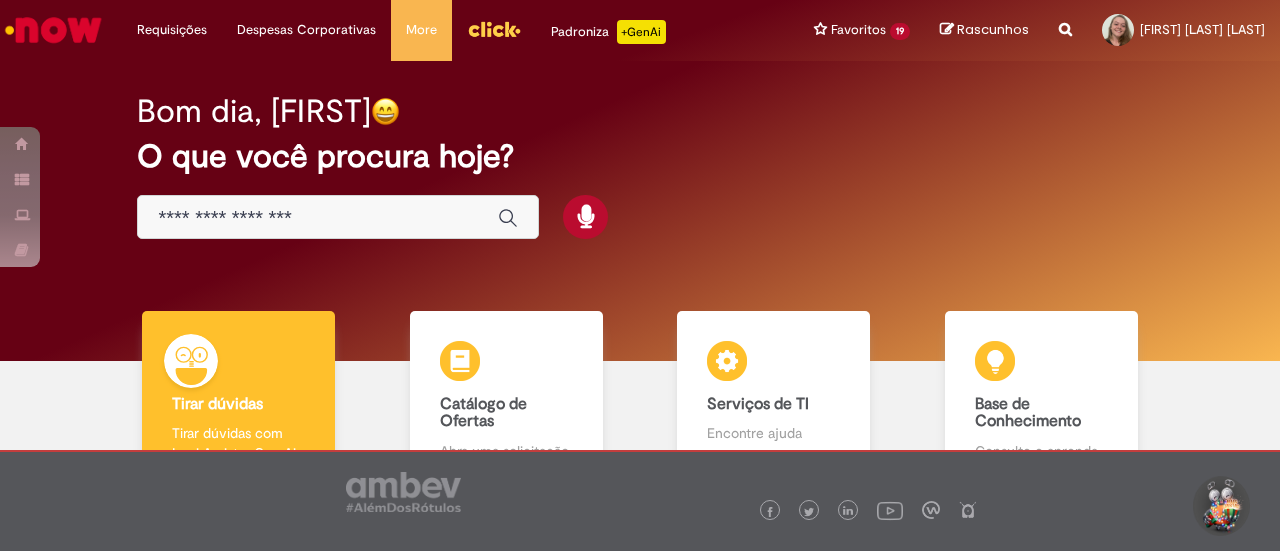 click at bounding box center (494, 29) 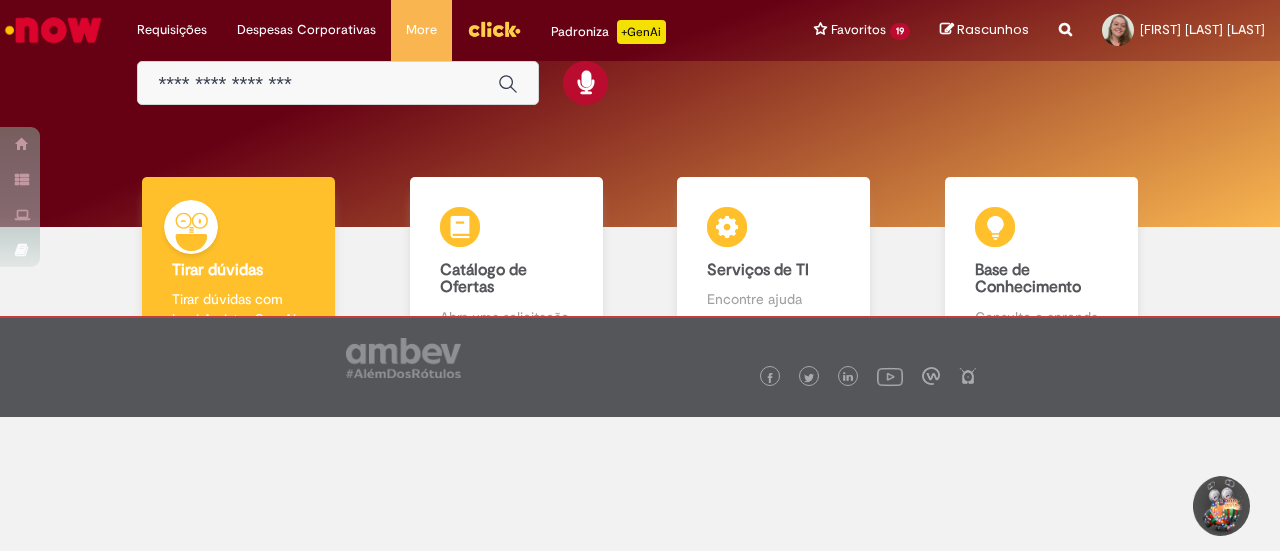 scroll, scrollTop: 0, scrollLeft: 0, axis: both 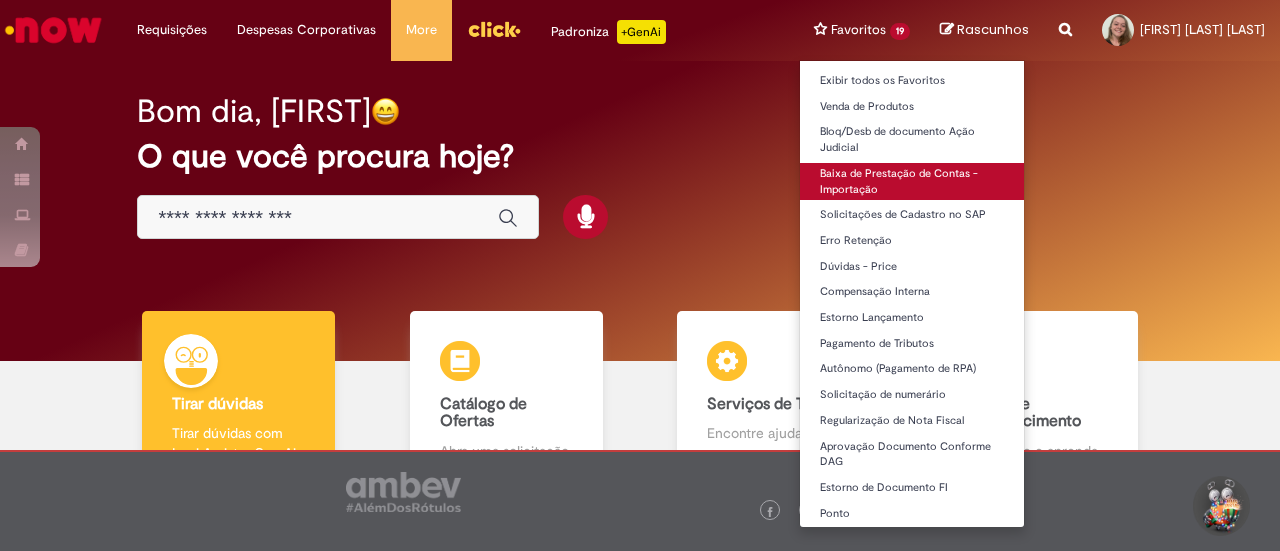 click on "Baixa de Prestação de Contas - Importação" at bounding box center (912, 181) 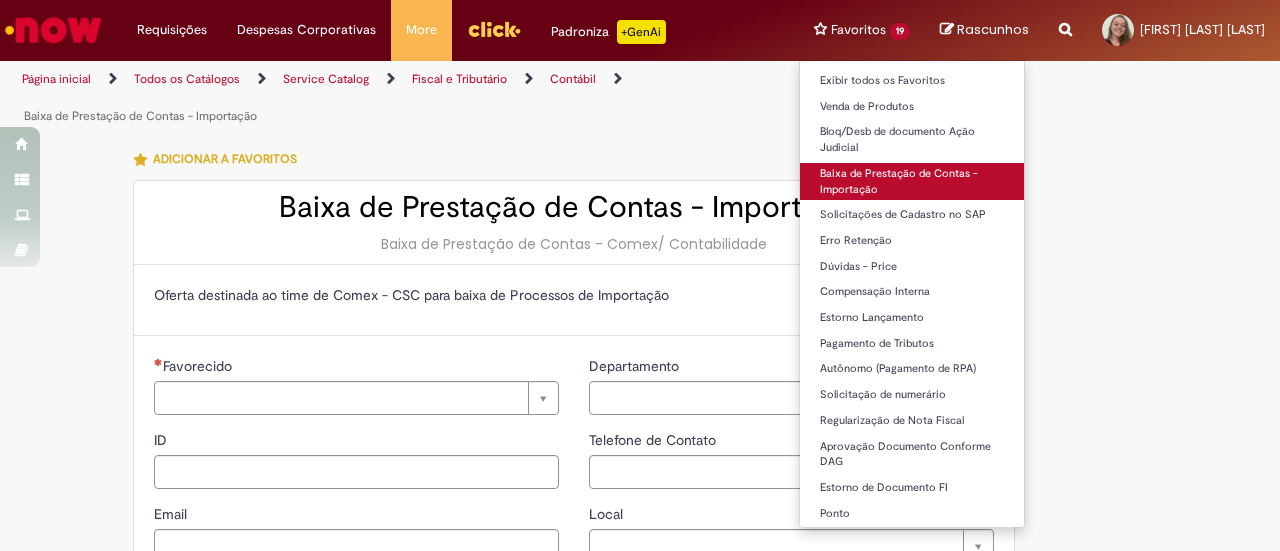 type on "********" 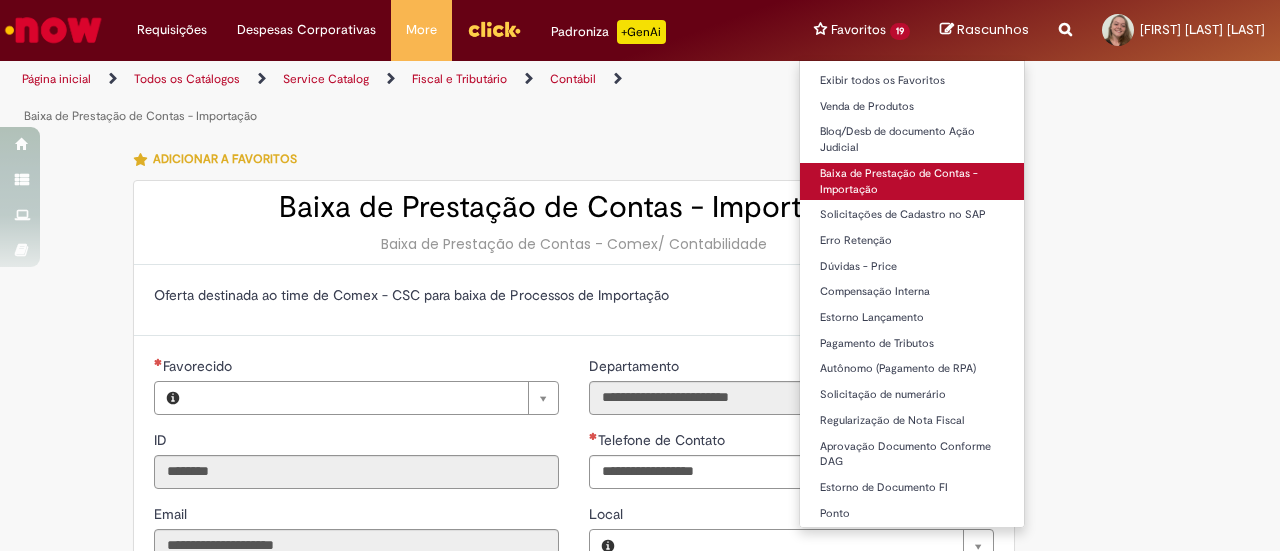type on "**********" 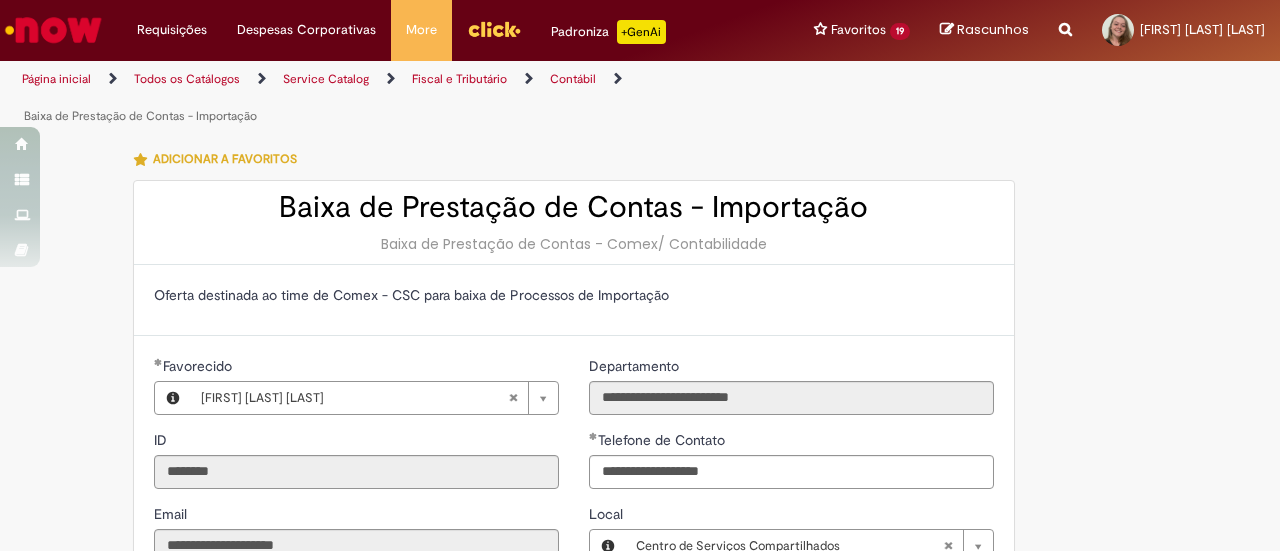 click on "Adicionar a Favoritos" at bounding box center (574, 159) 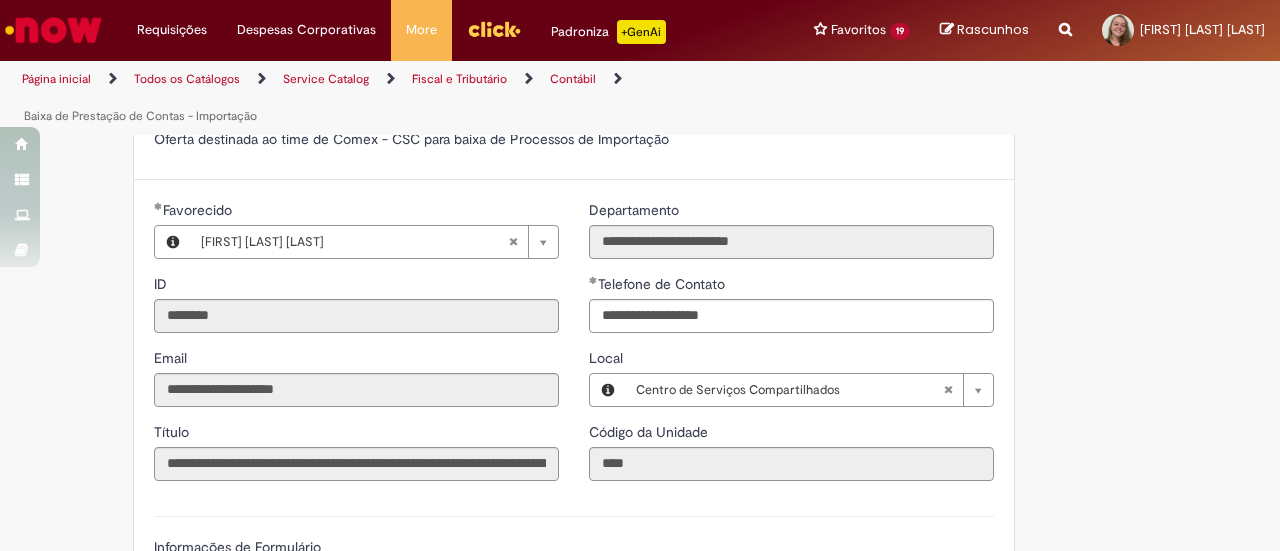 scroll, scrollTop: 0, scrollLeft: 0, axis: both 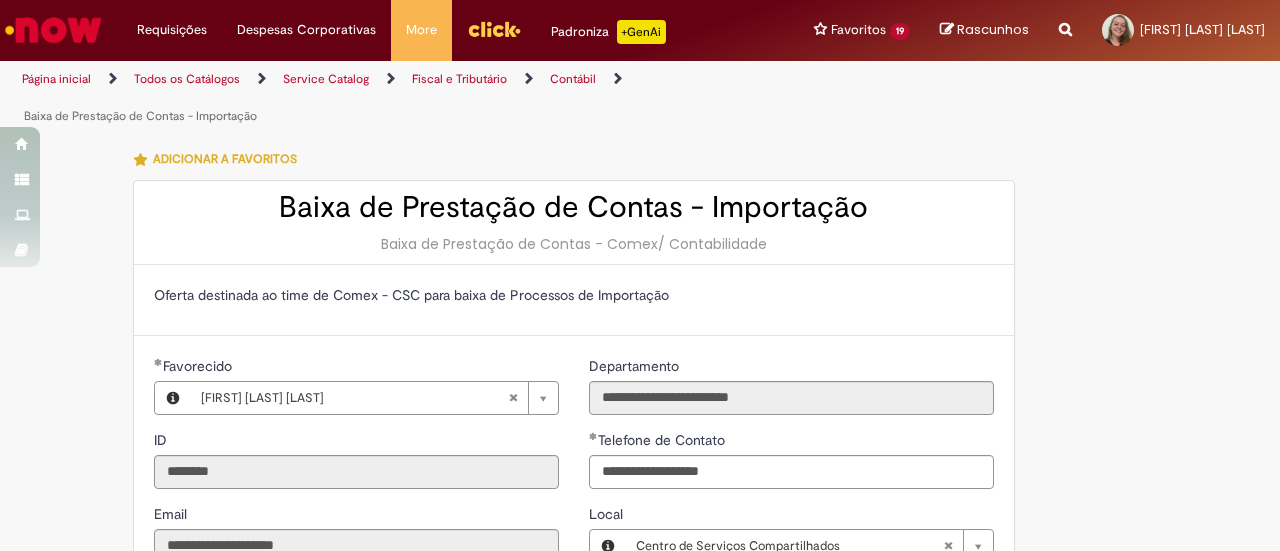 click at bounding box center [494, 29] 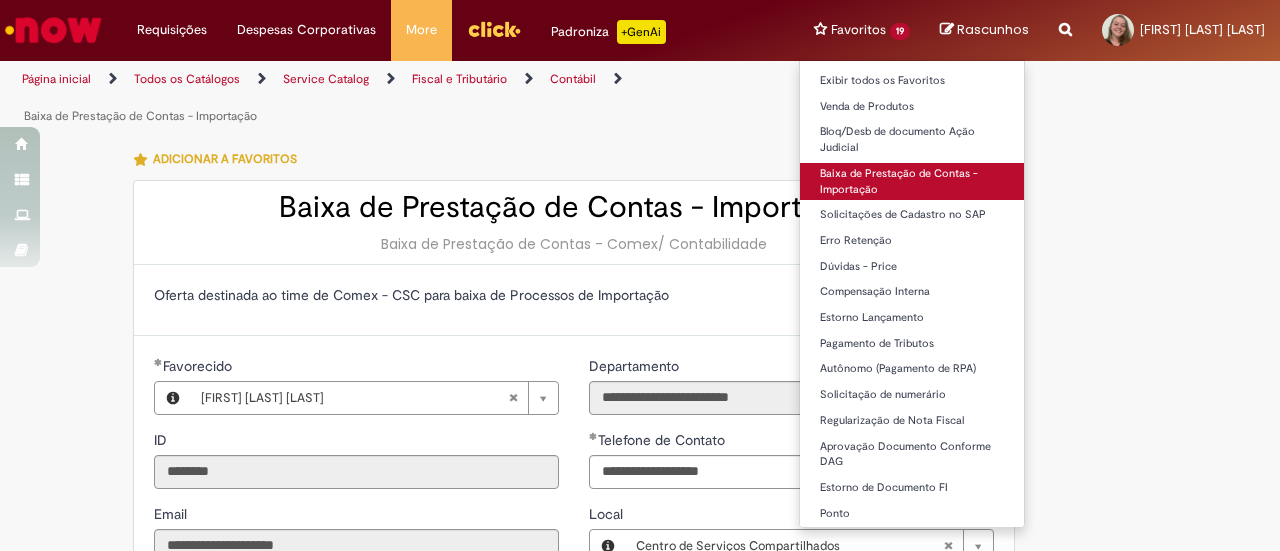 click on "Baixa de Prestação de Contas - Importação" at bounding box center [912, 181] 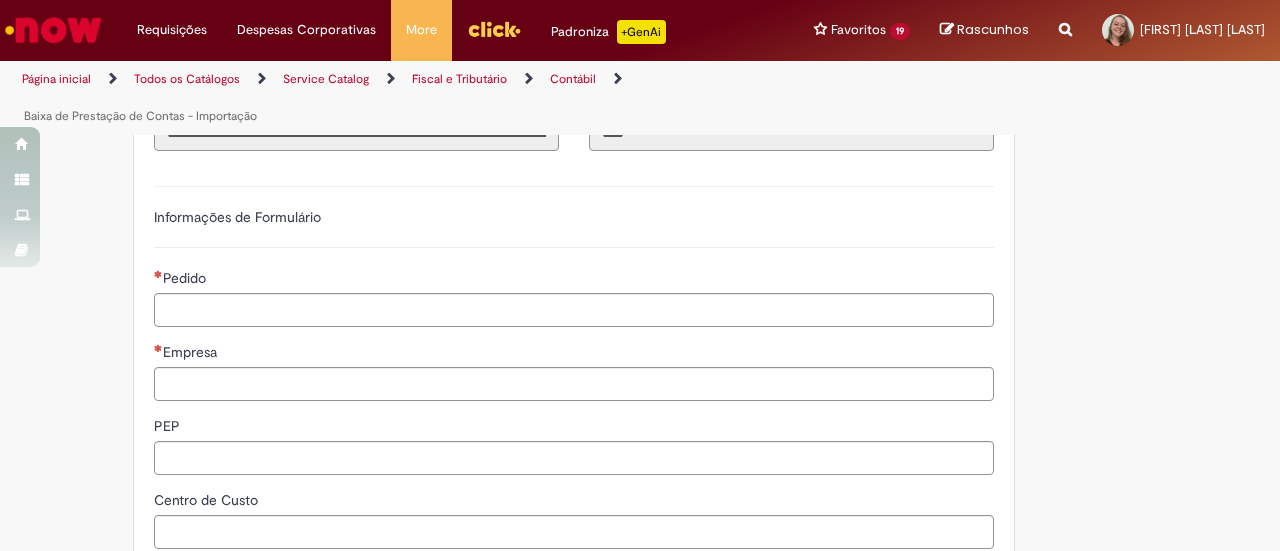 scroll, scrollTop: 487, scrollLeft: 0, axis: vertical 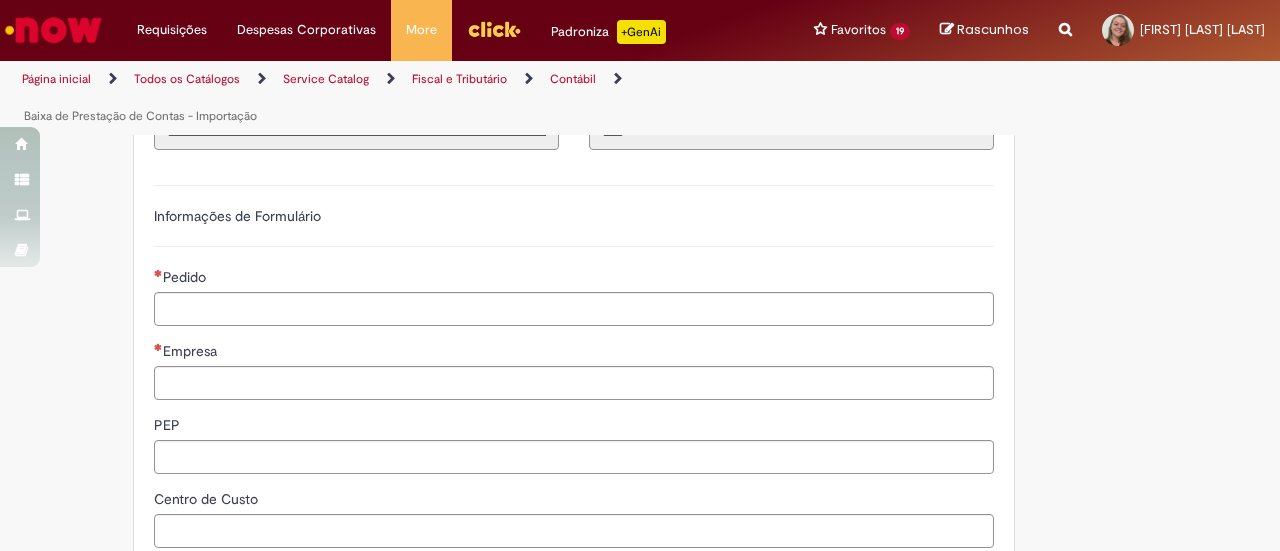 click on "Pedido" at bounding box center [574, 296] 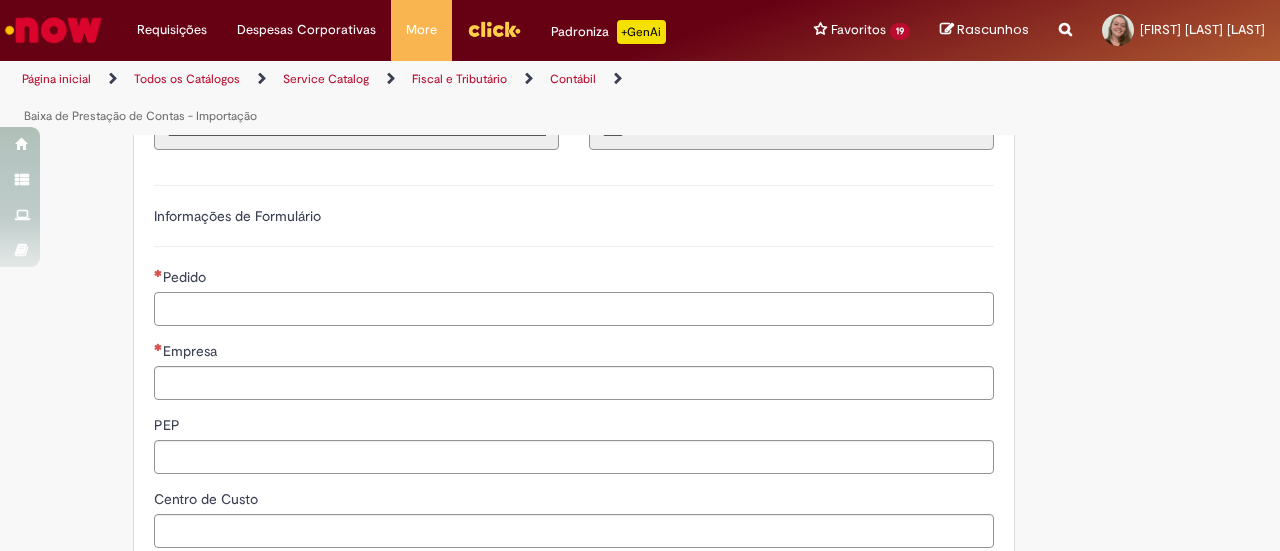 paste on "**********" 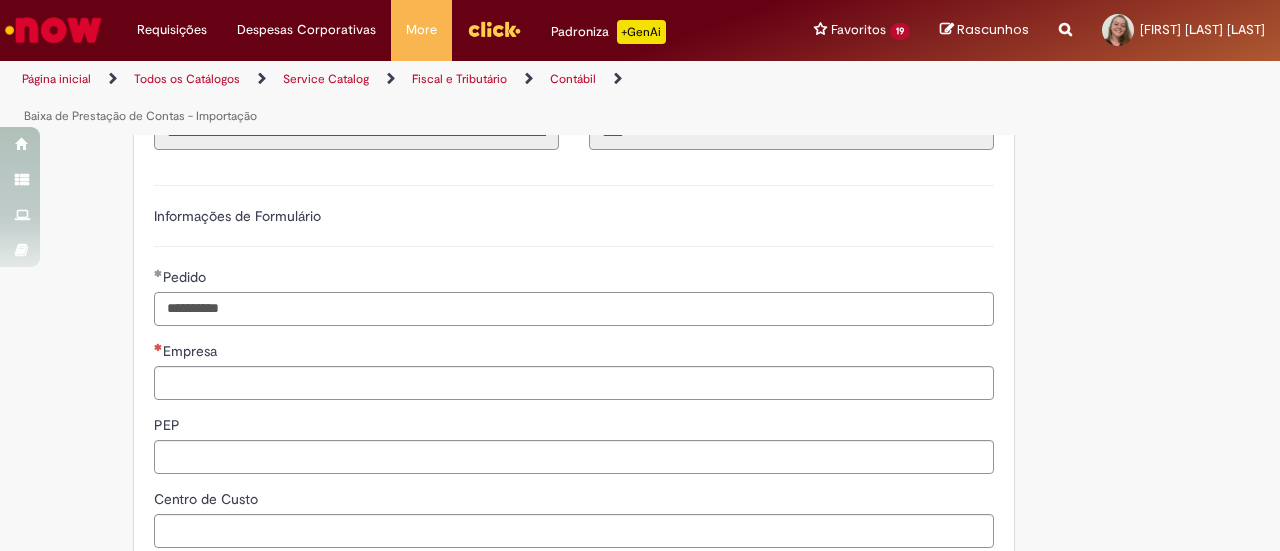 type on "**********" 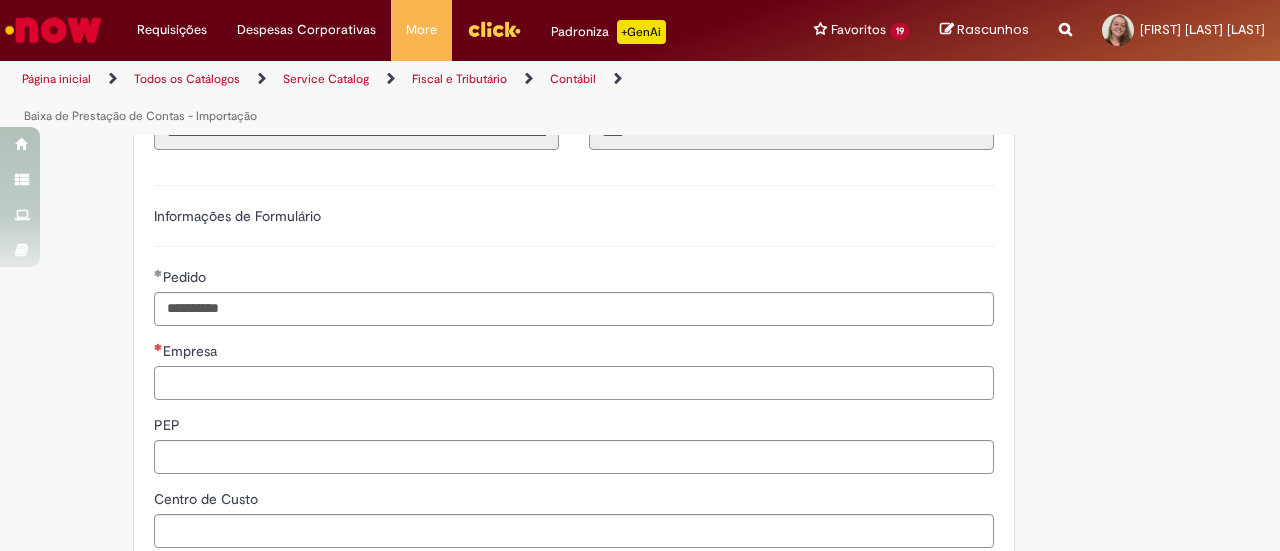 paste on "****" 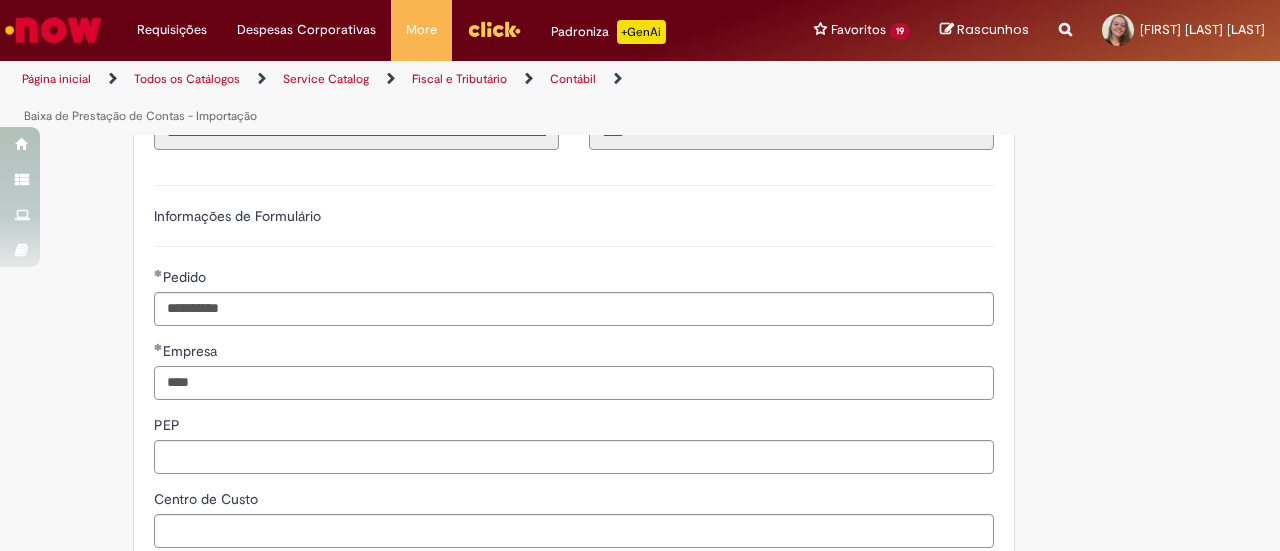 type on "****" 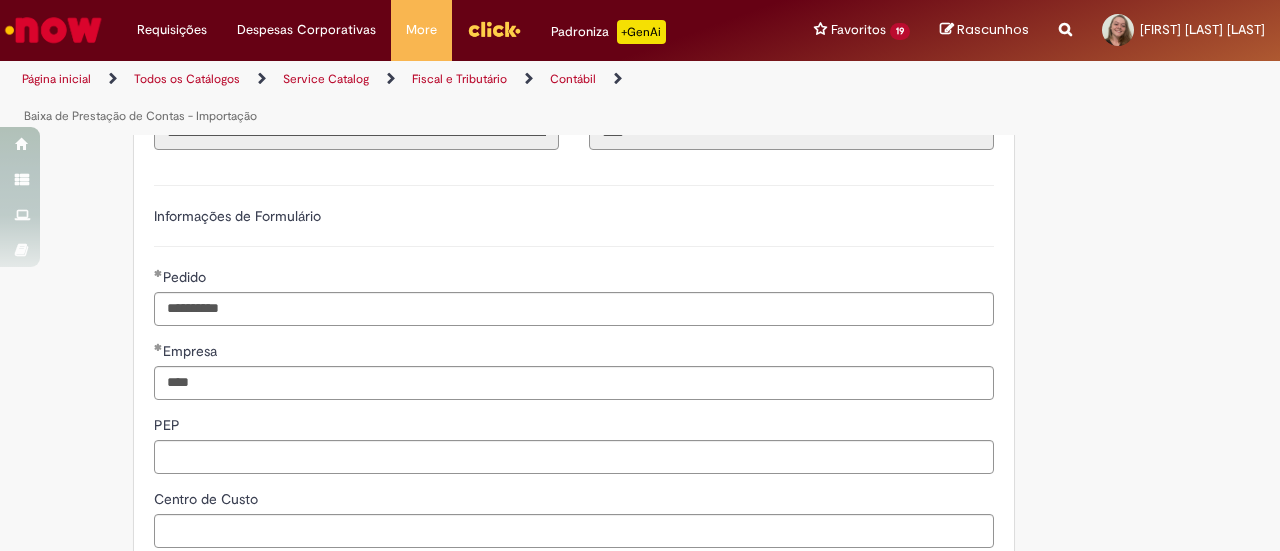scroll, scrollTop: 746, scrollLeft: 0, axis: vertical 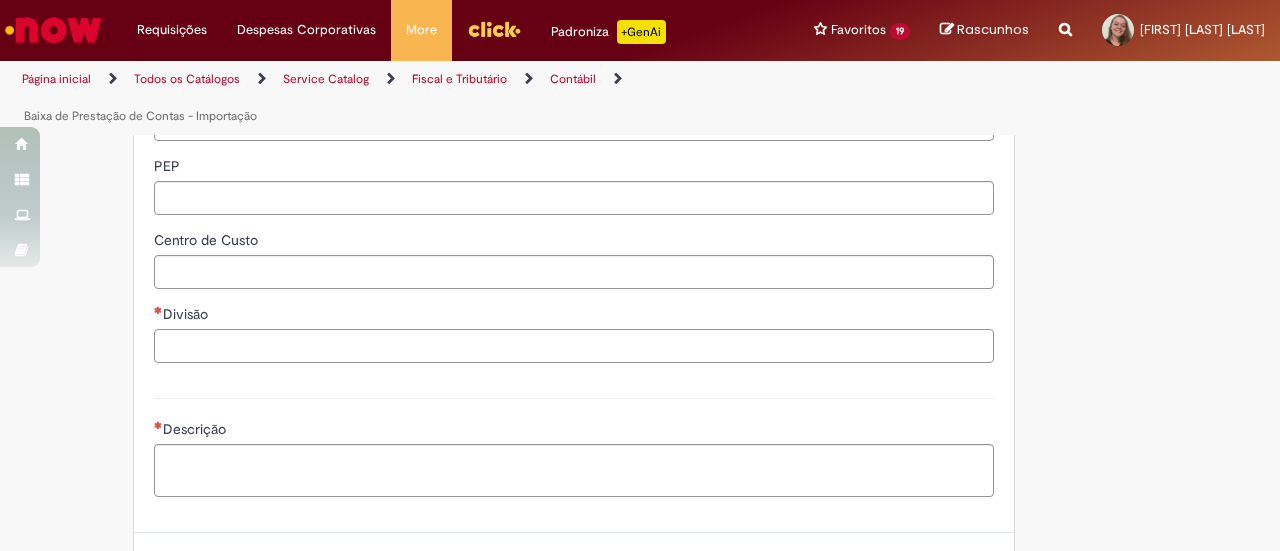 paste on "****" 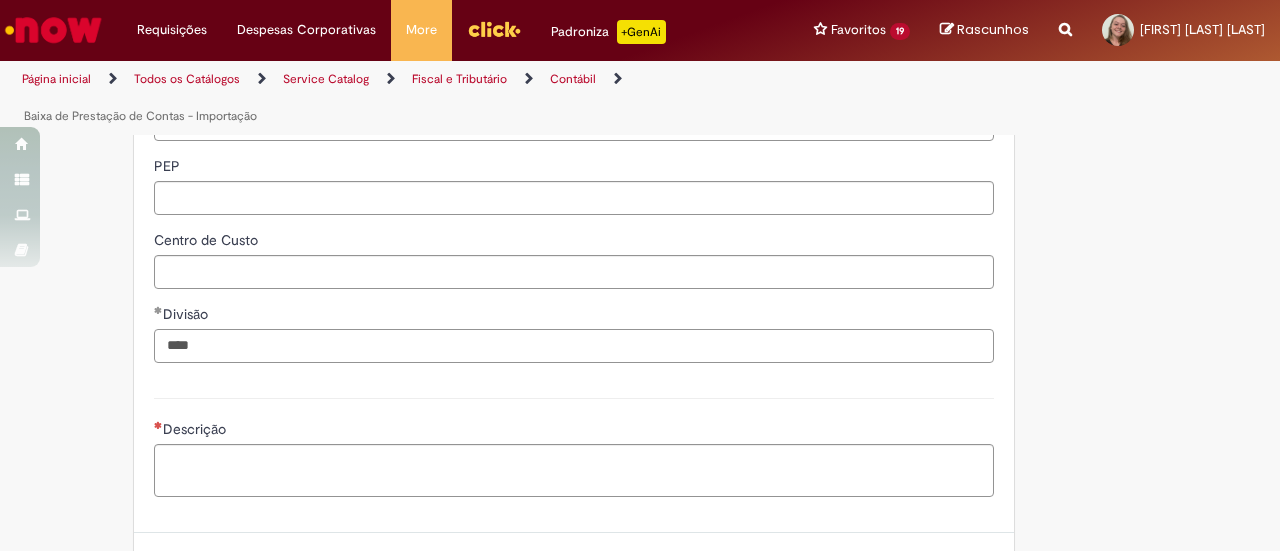 type on "****" 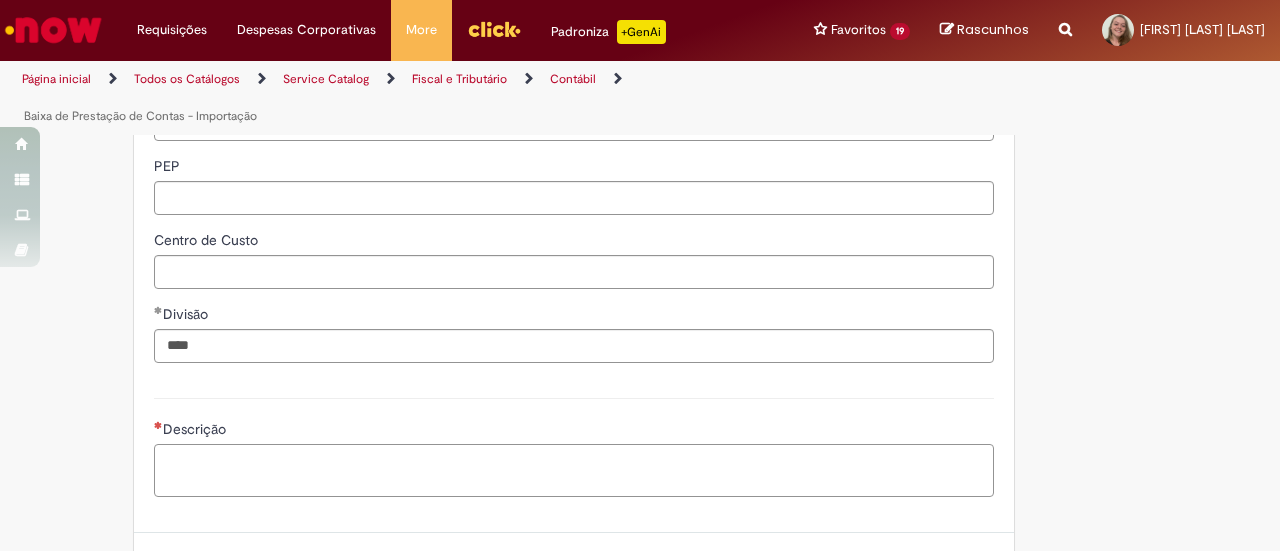 paste on "**********" 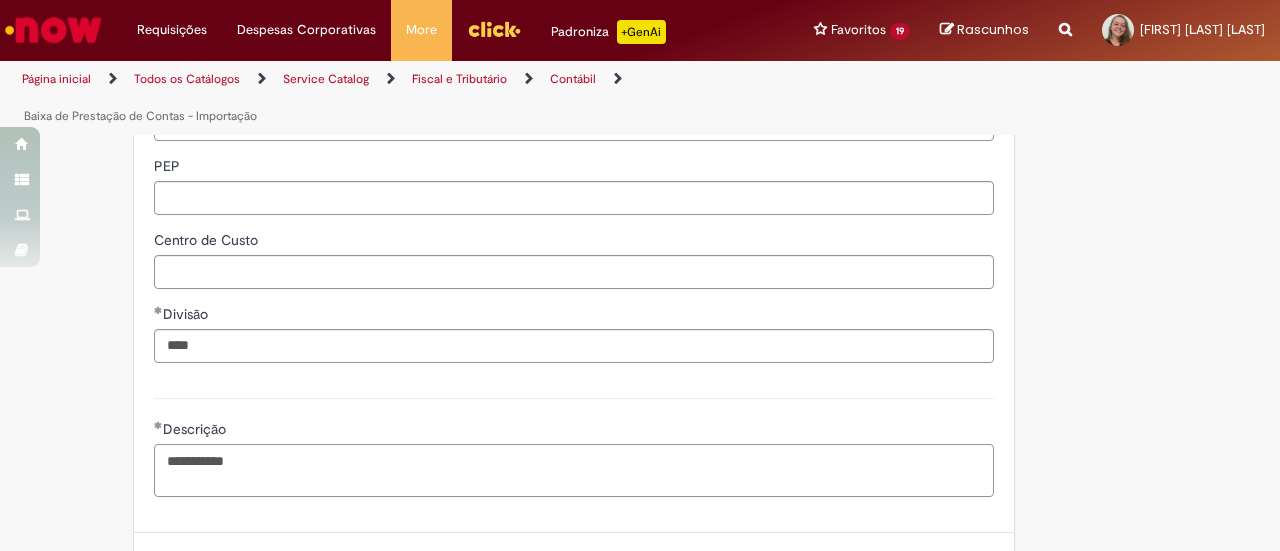 scroll, scrollTop: 908, scrollLeft: 0, axis: vertical 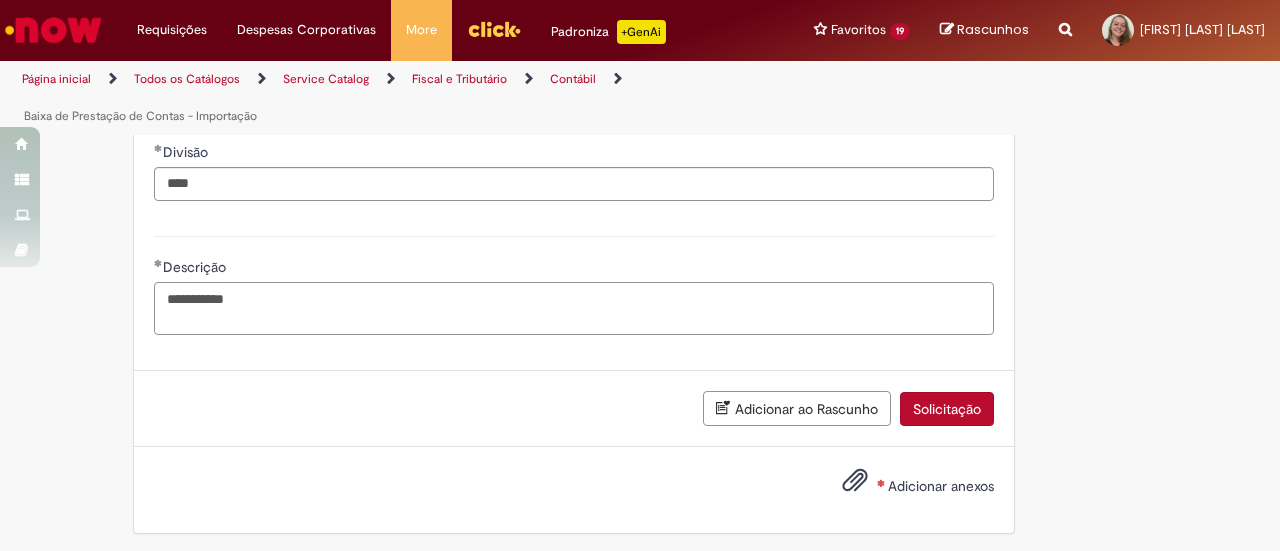 type on "**********" 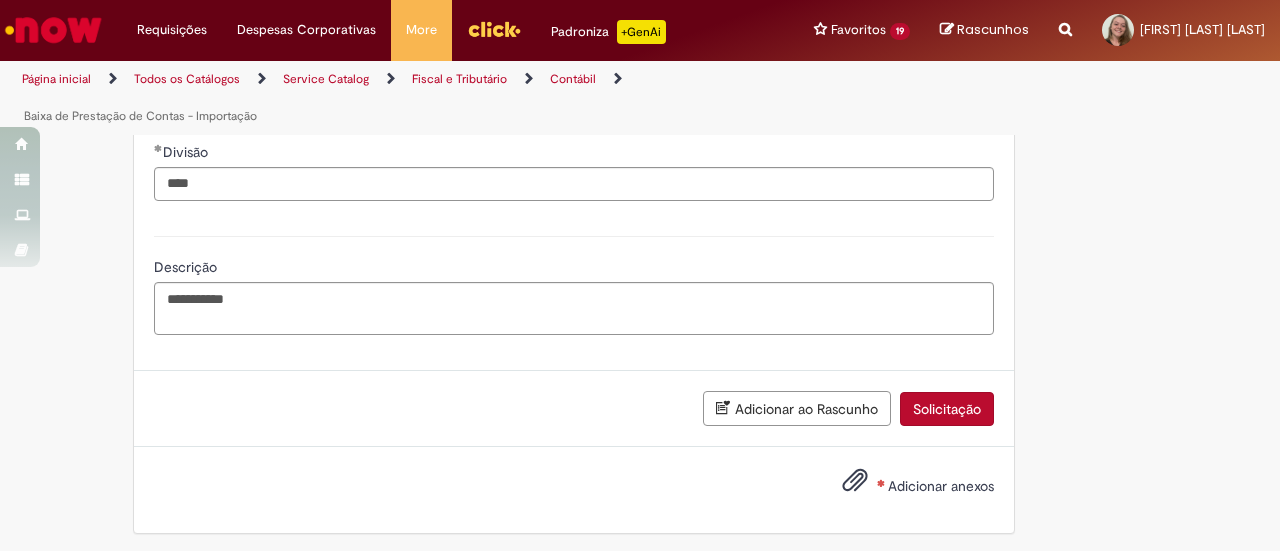 click on "Adicionar anexos" at bounding box center (941, 486) 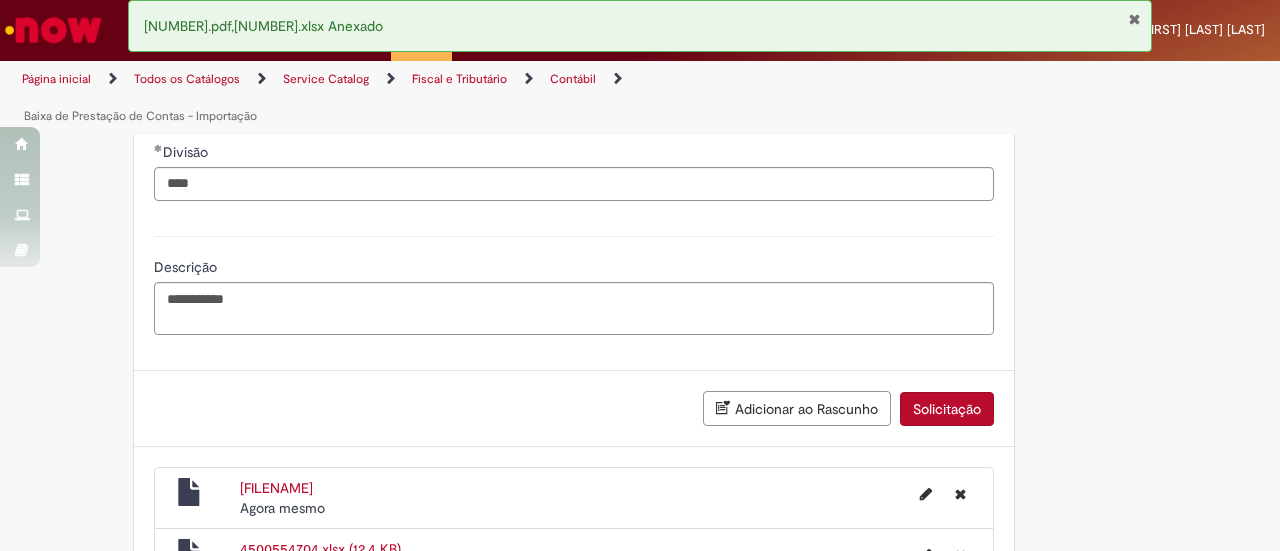 type 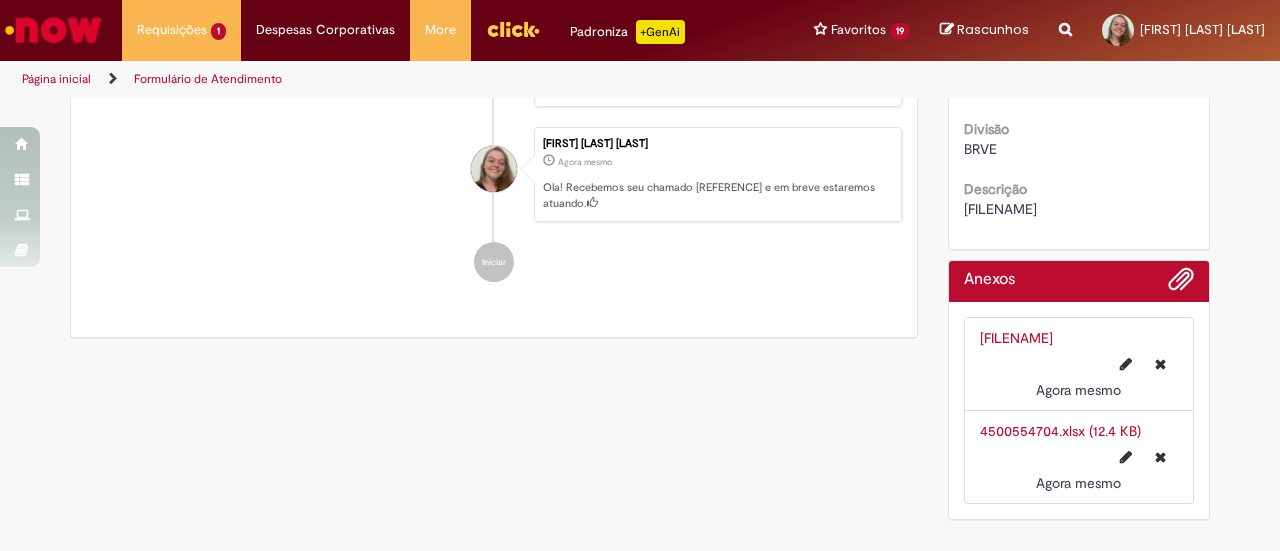 scroll, scrollTop: 0, scrollLeft: 0, axis: both 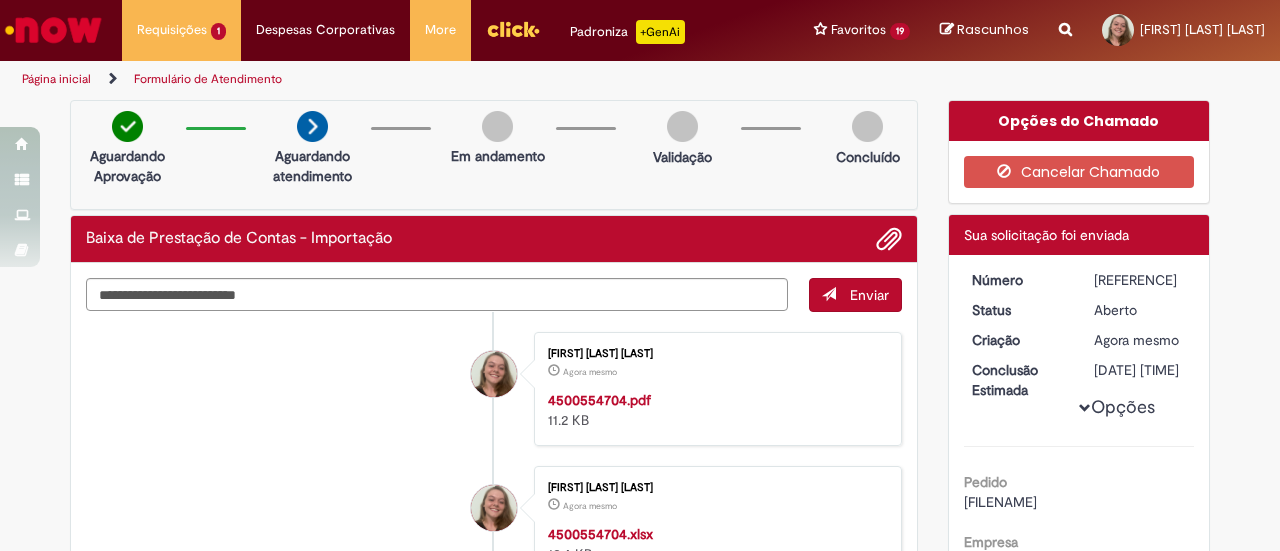 click on "[REFERENCE]" at bounding box center (1140, 280) 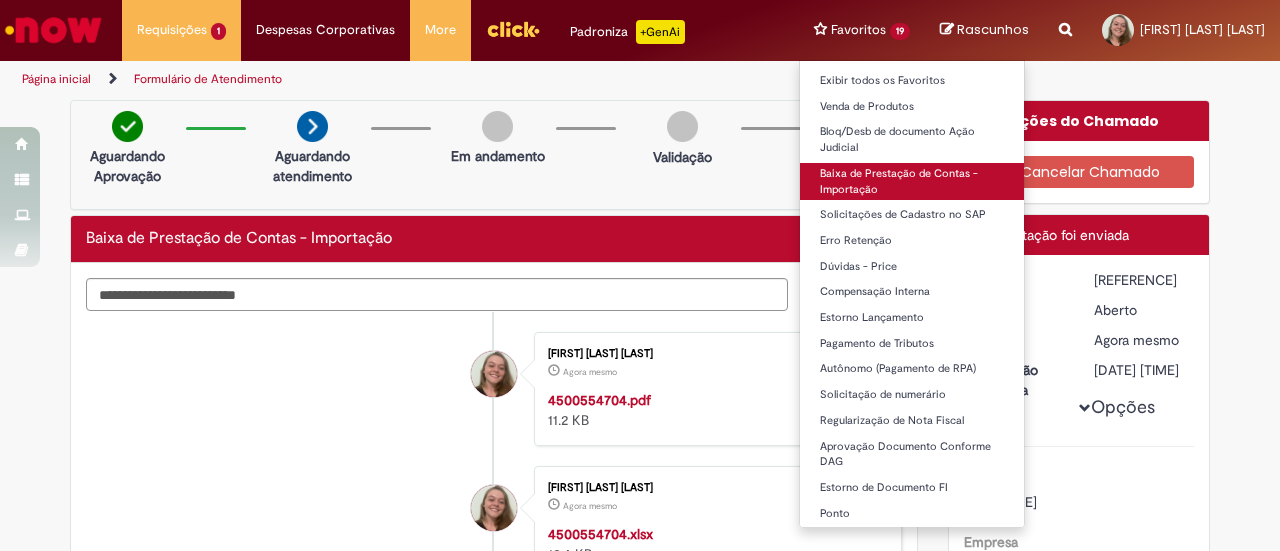 click on "Baixa de Prestação de Contas - Importação" at bounding box center (912, 181) 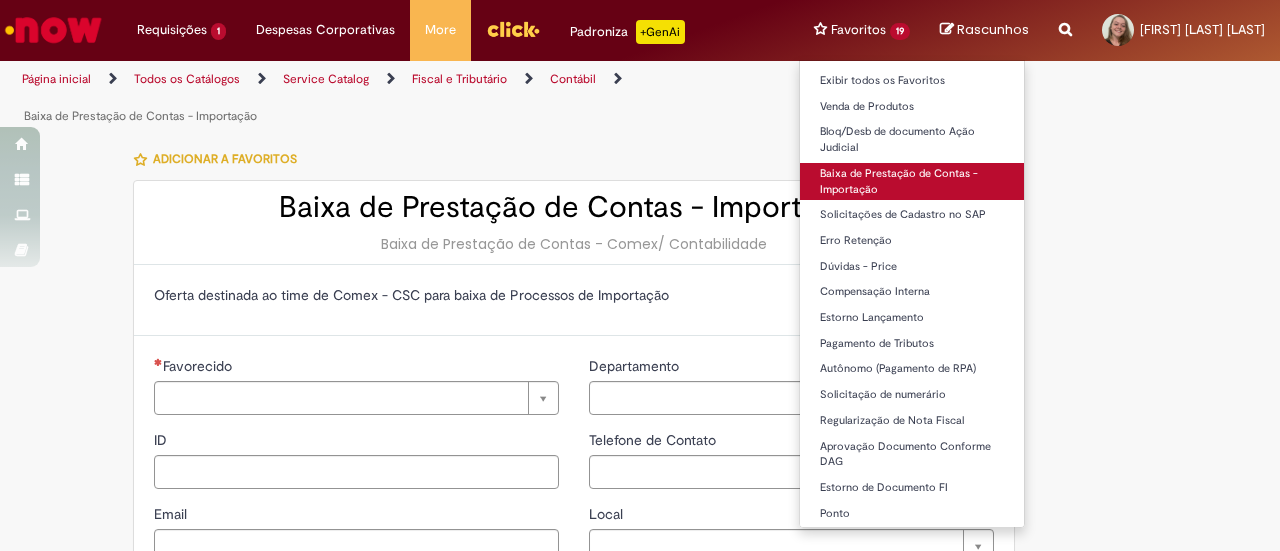 type on "********" 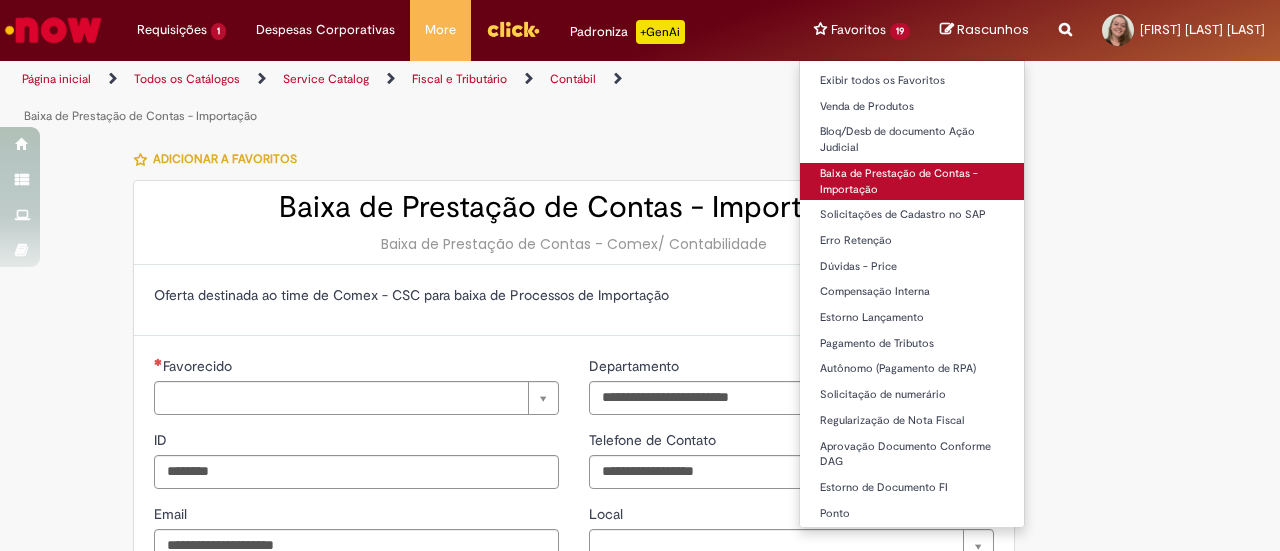 type on "**********" 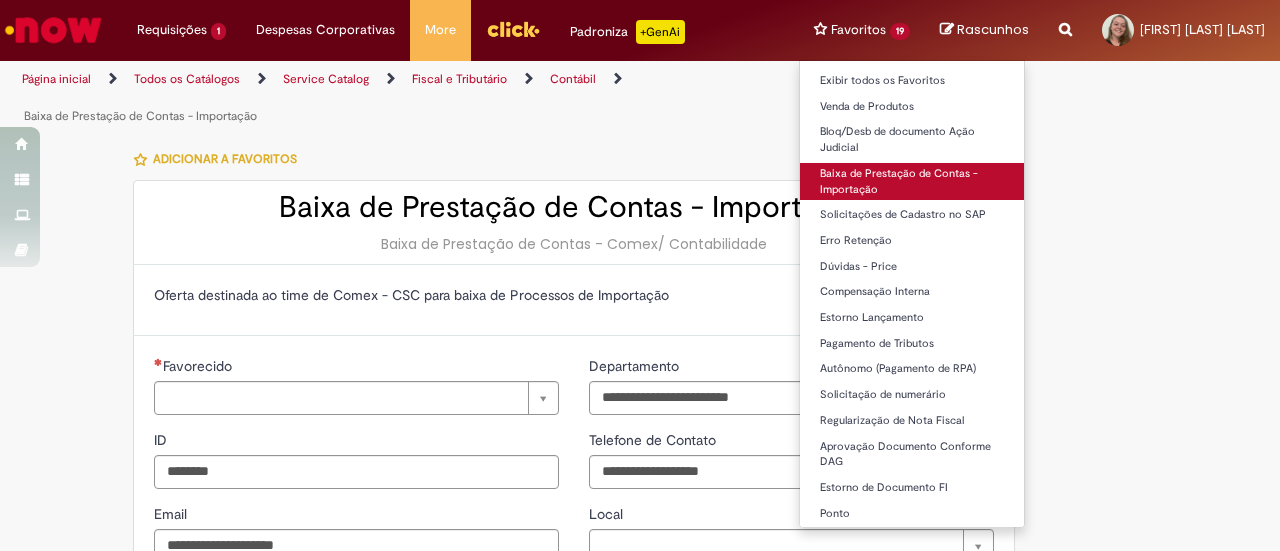 type on "**********" 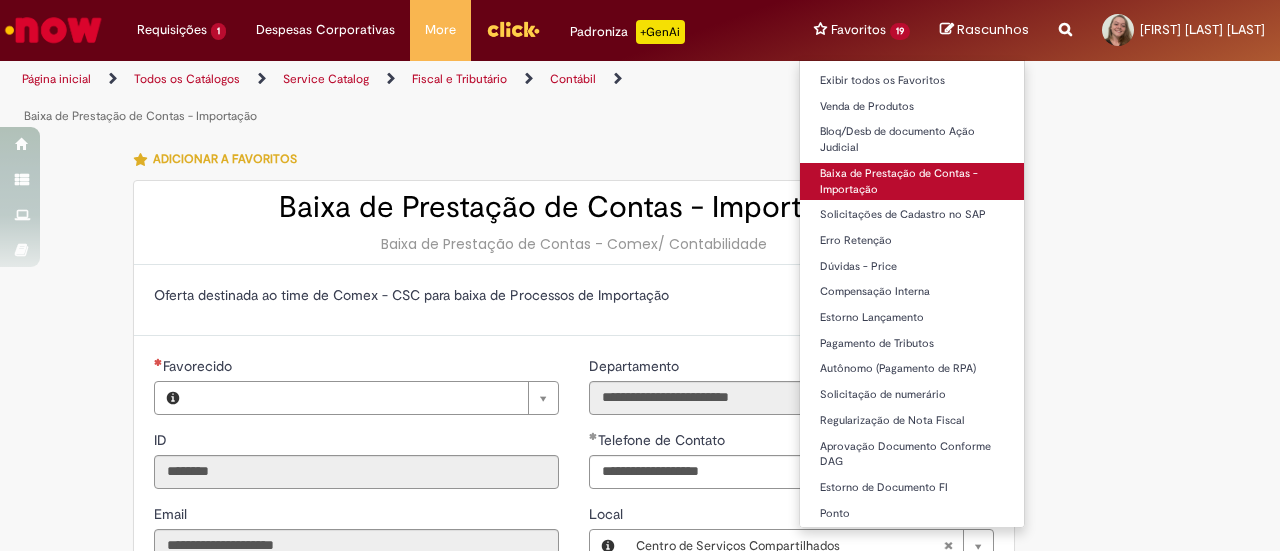 type on "**********" 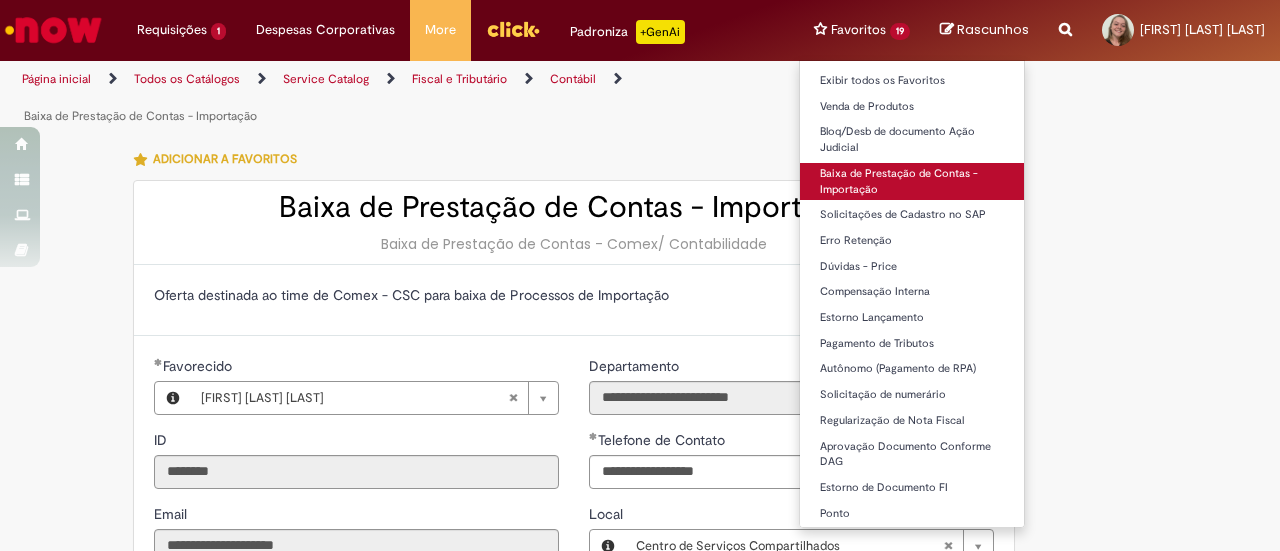 type on "**********" 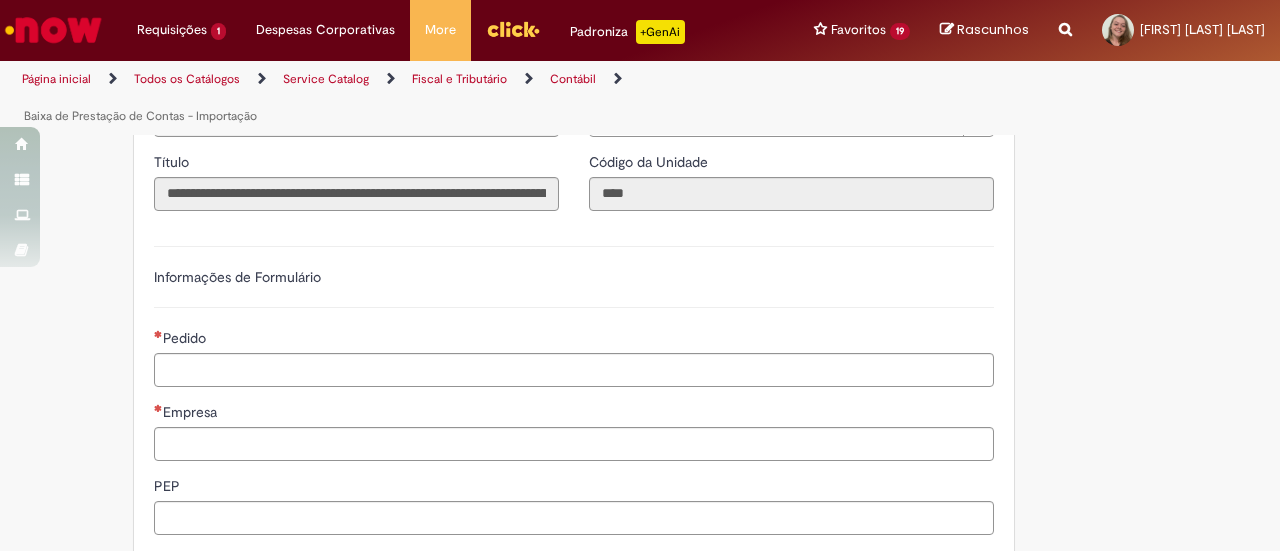 scroll, scrollTop: 462, scrollLeft: 0, axis: vertical 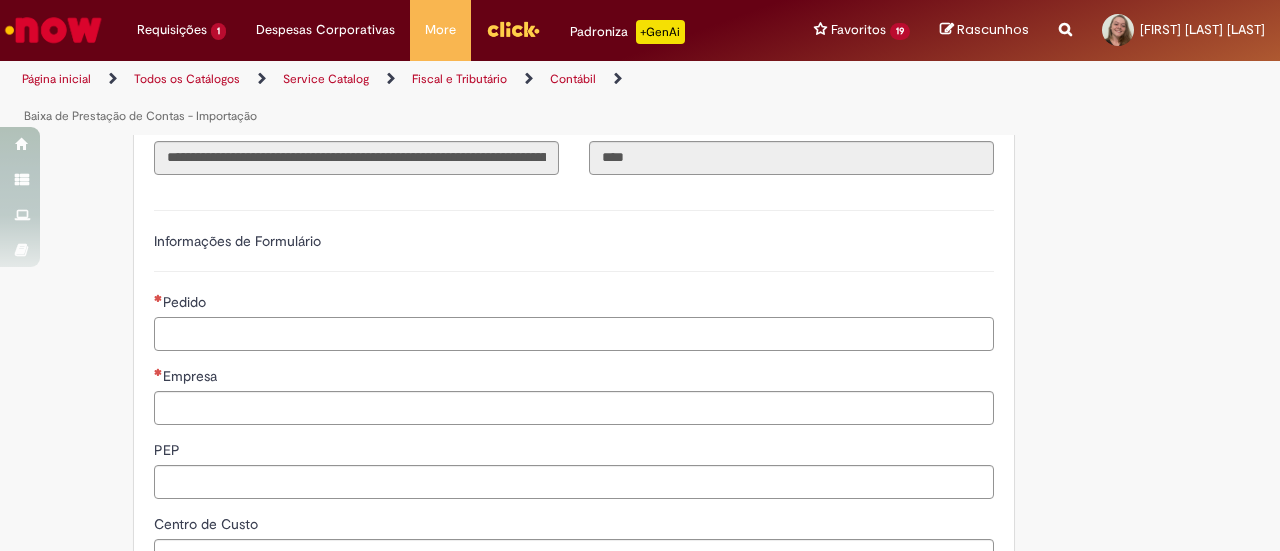 click on "Pedido" at bounding box center (574, 334) 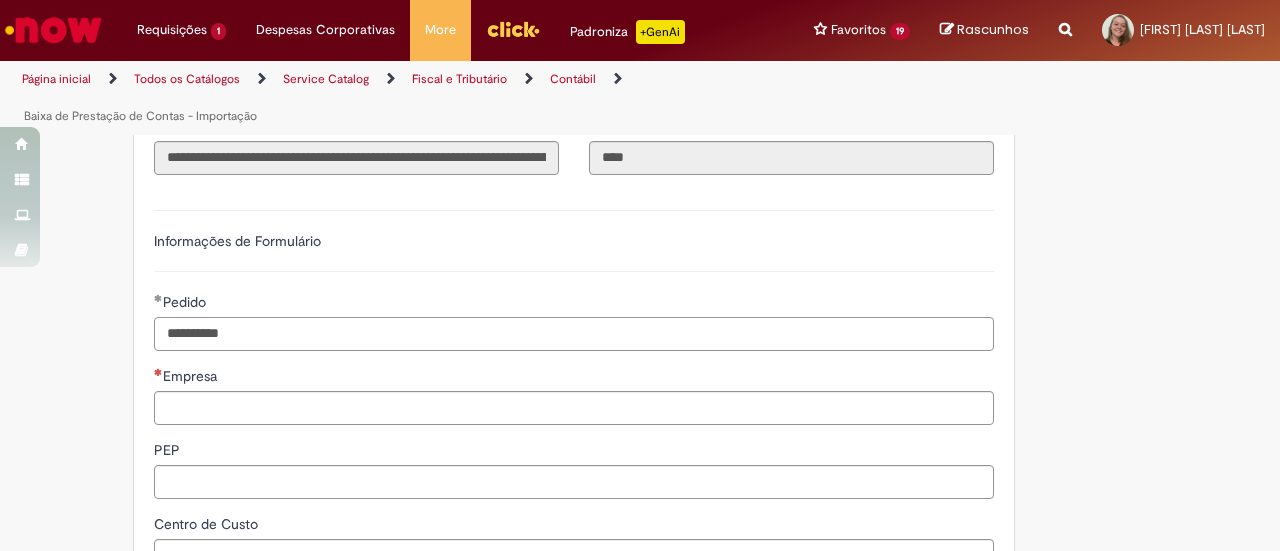 type on "**********" 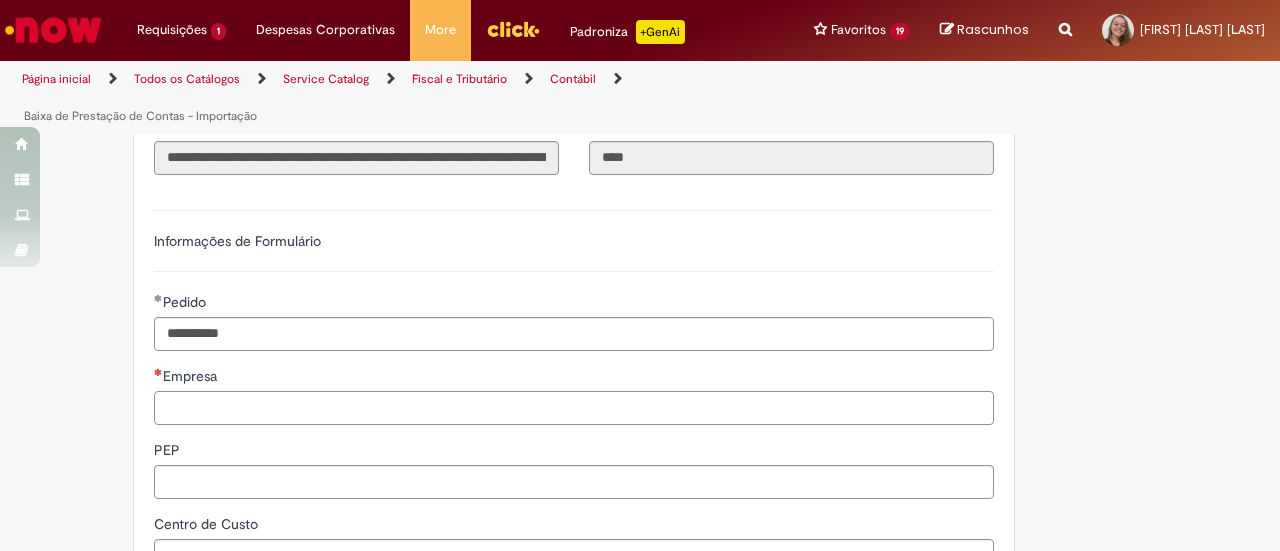 paste on "****" 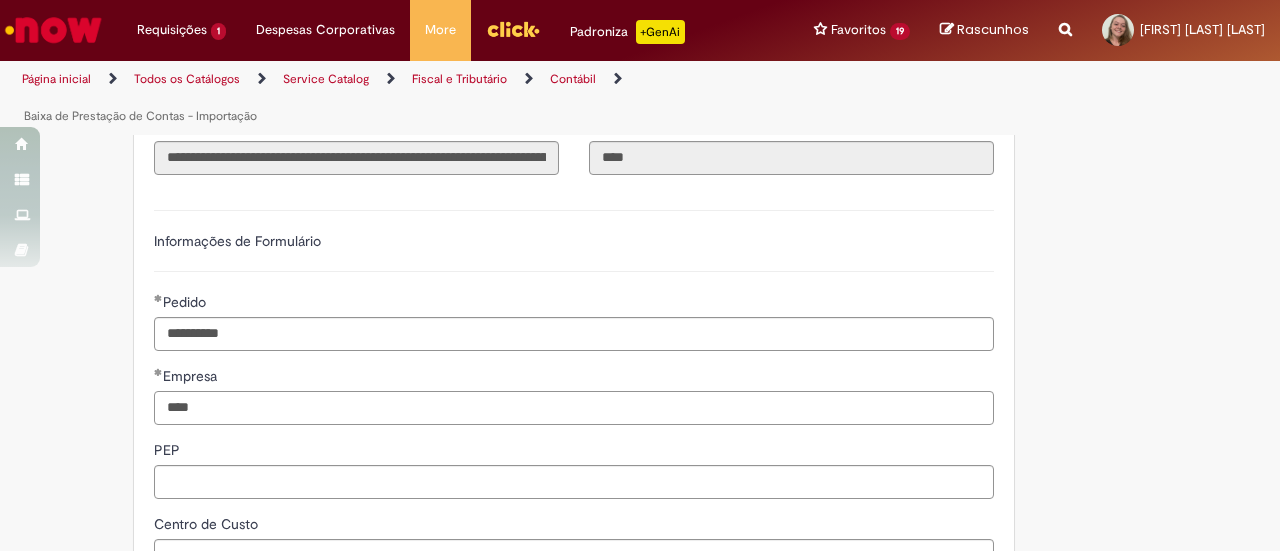 type on "****" 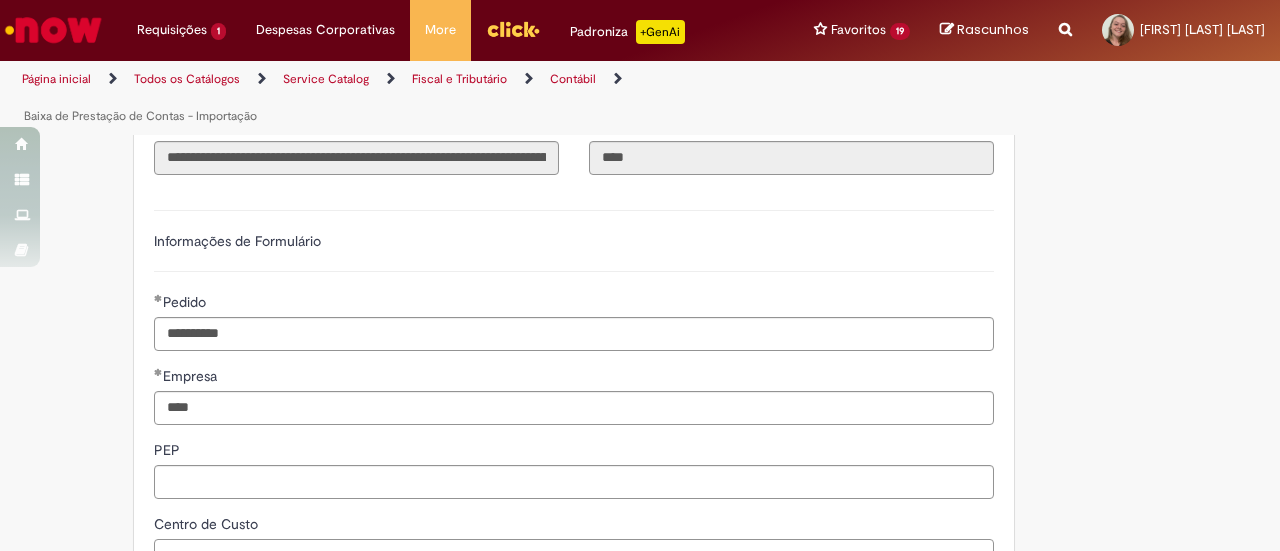 scroll, scrollTop: 481, scrollLeft: 0, axis: vertical 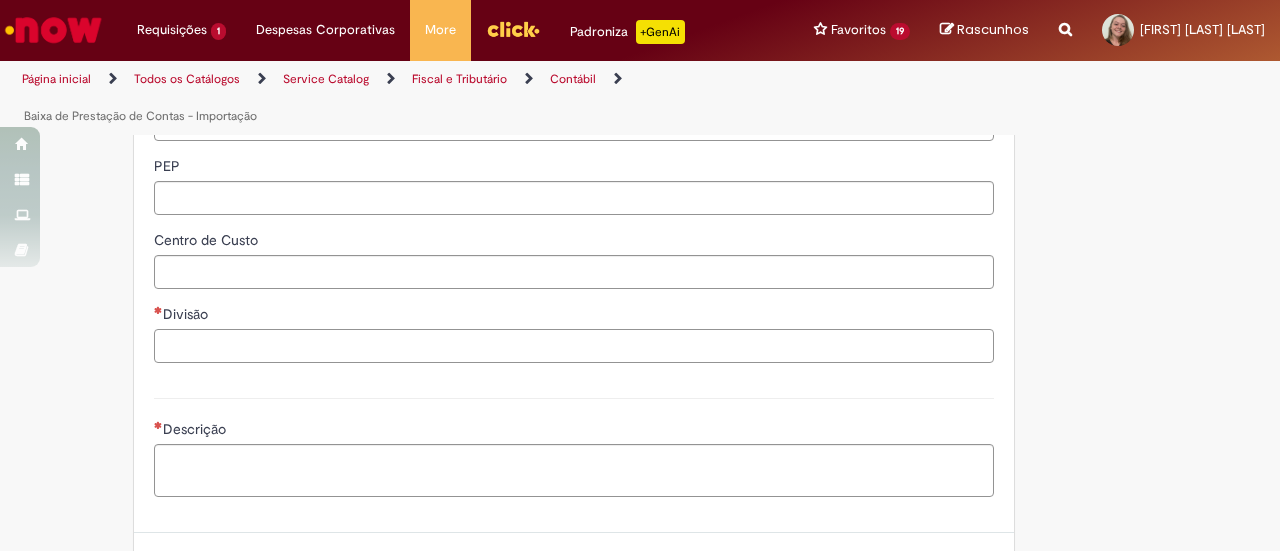 paste on "****" 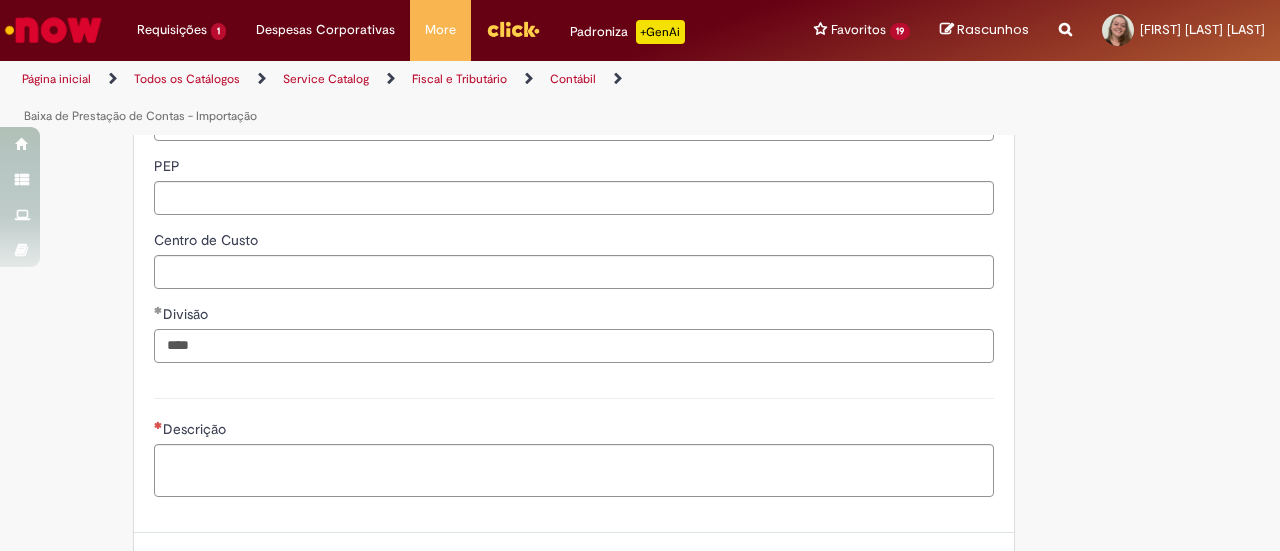 type on "****" 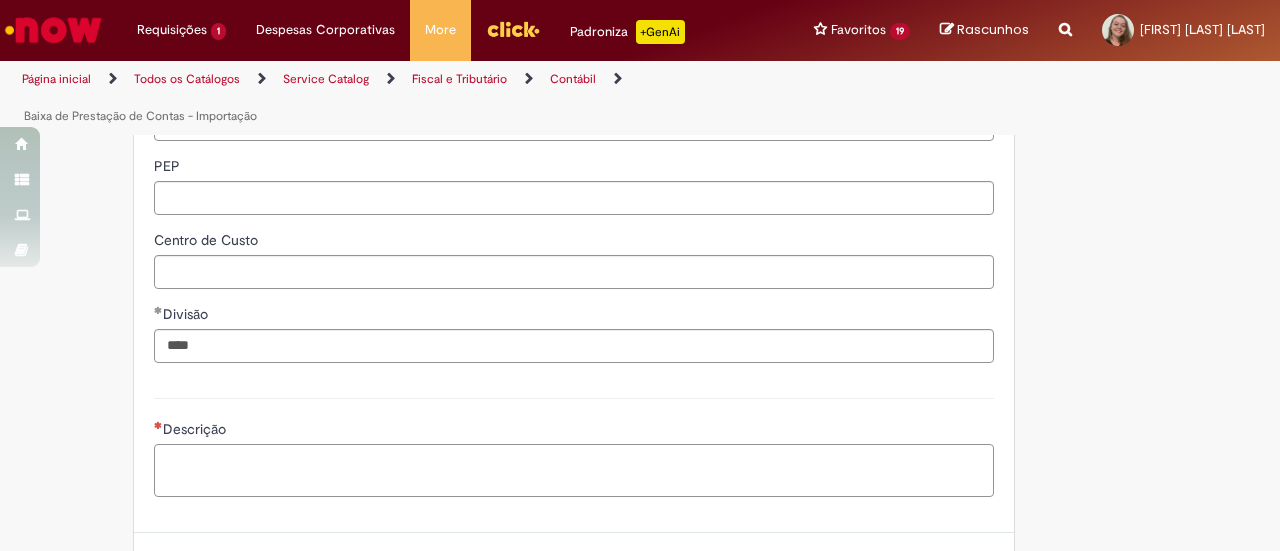 paste on "**********" 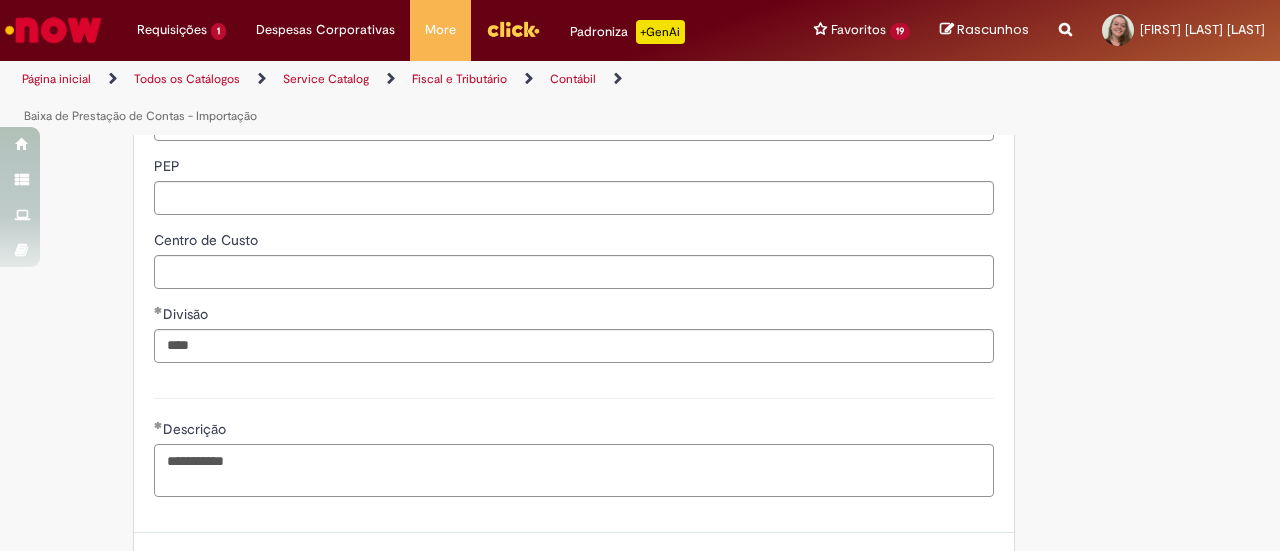 scroll, scrollTop: 908, scrollLeft: 0, axis: vertical 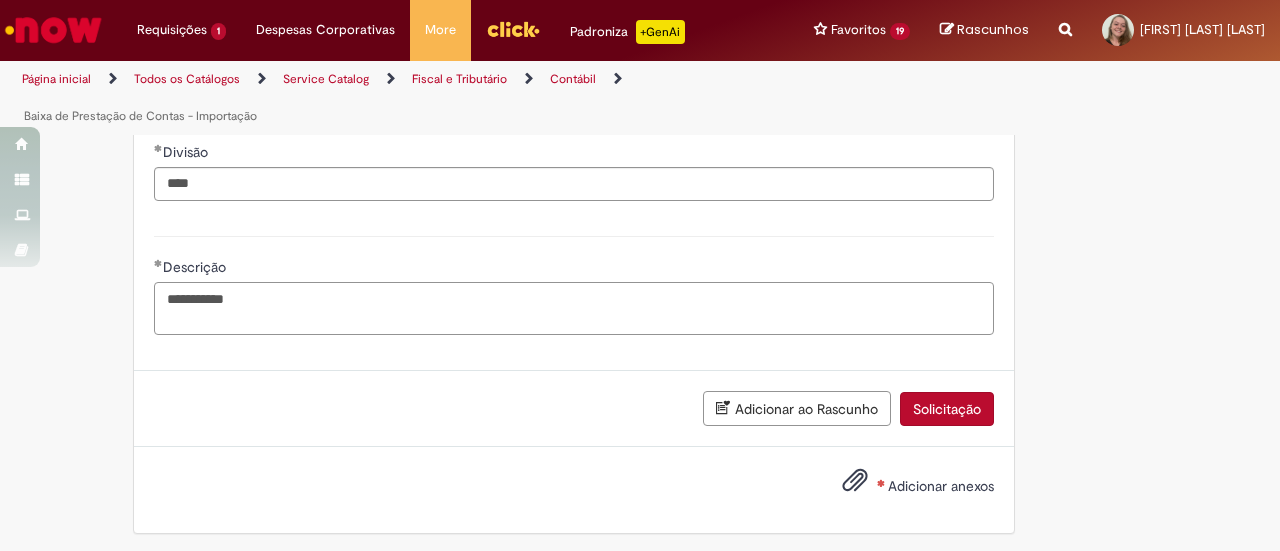 type on "**********" 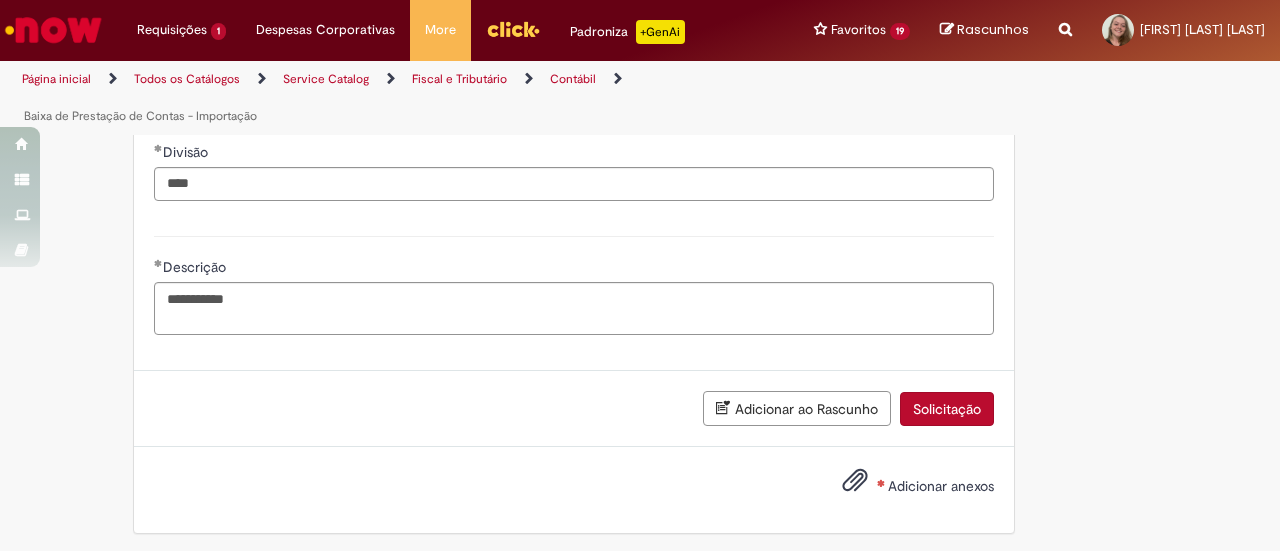 click on "Adicionar anexos" at bounding box center (903, 487) 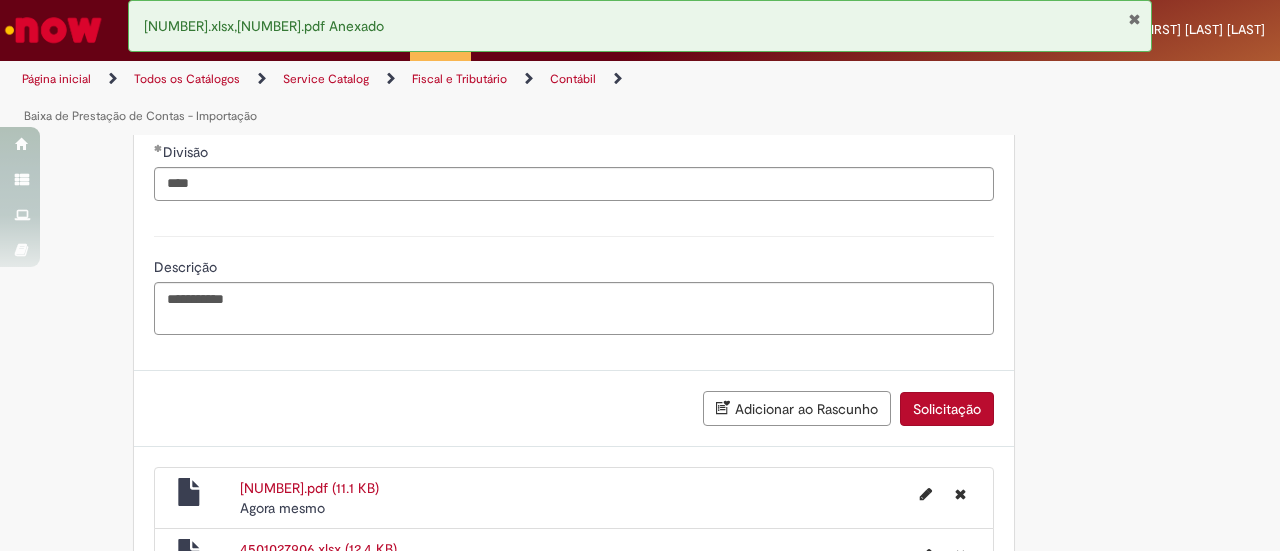 click on "Solicitação" at bounding box center [947, 409] 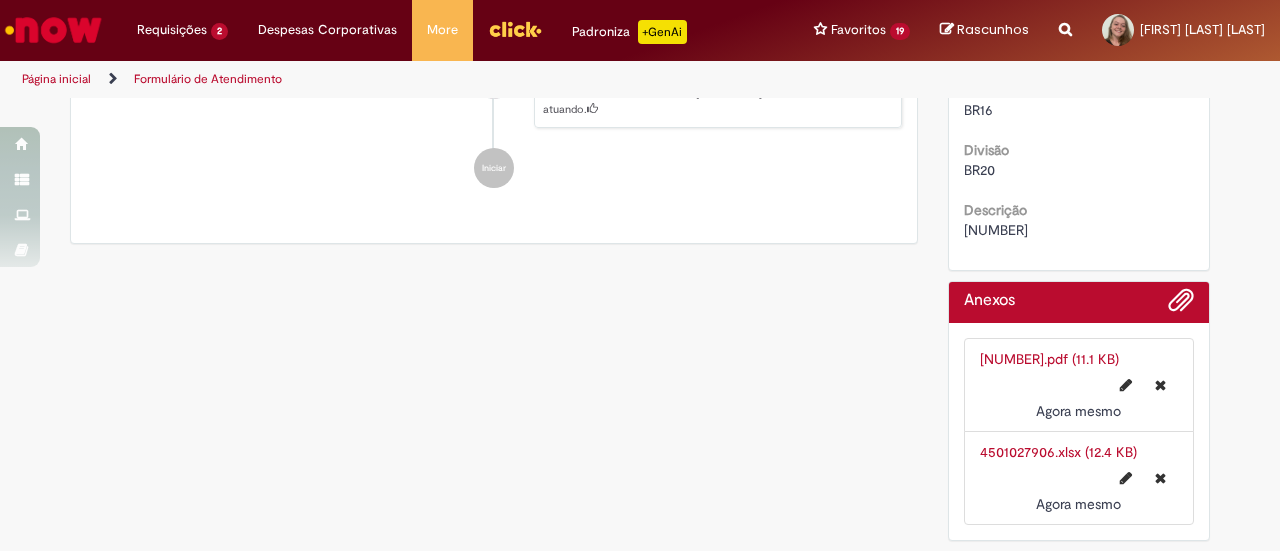 scroll, scrollTop: 0, scrollLeft: 0, axis: both 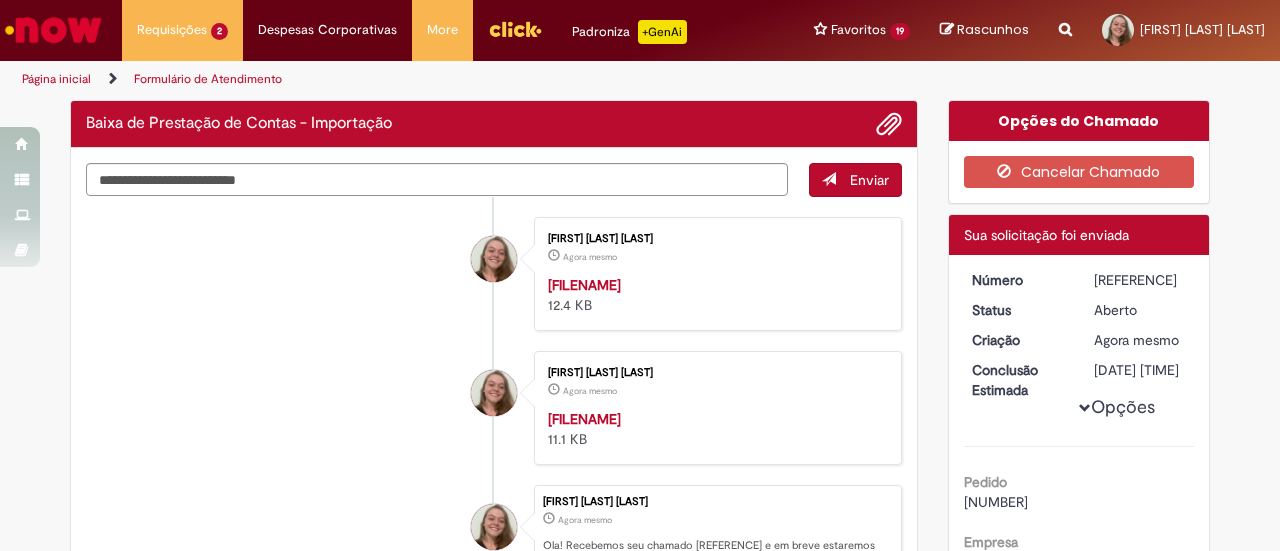 click on "[REFERENCE]" at bounding box center (1140, 280) 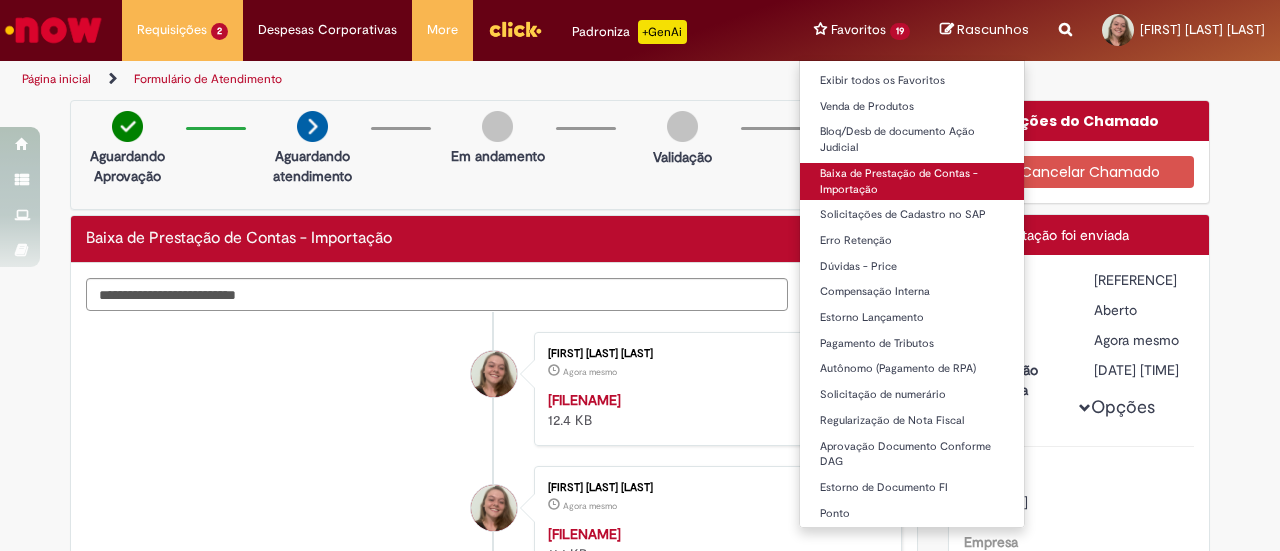 click on "Baixa de Prestação de Contas - Importação" at bounding box center (912, 181) 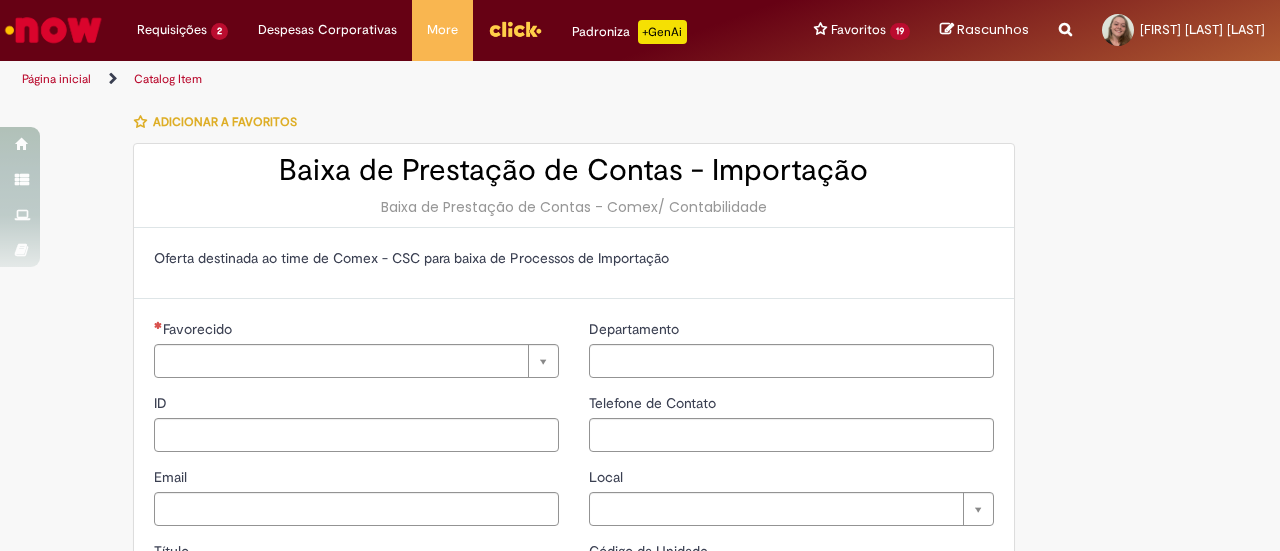 type on "********" 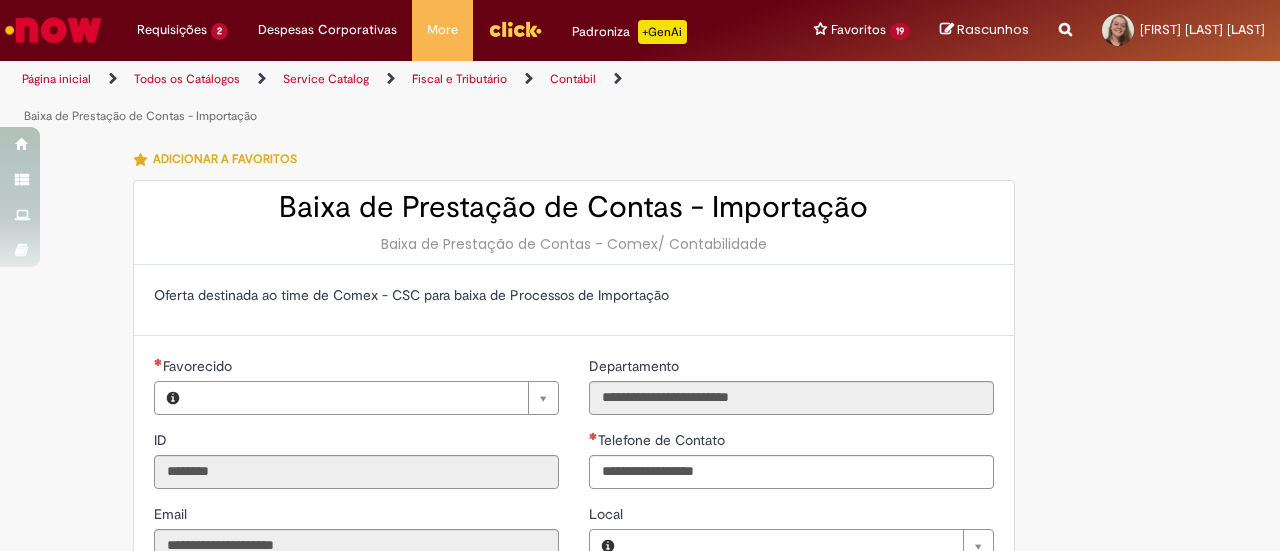 type on "**********" 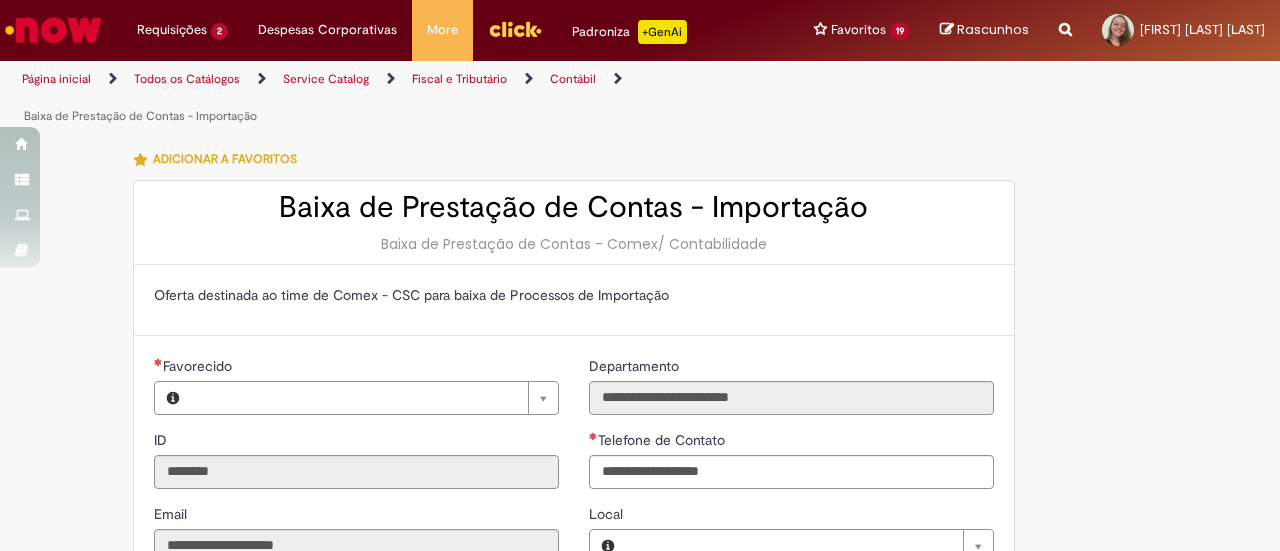 type on "**********" 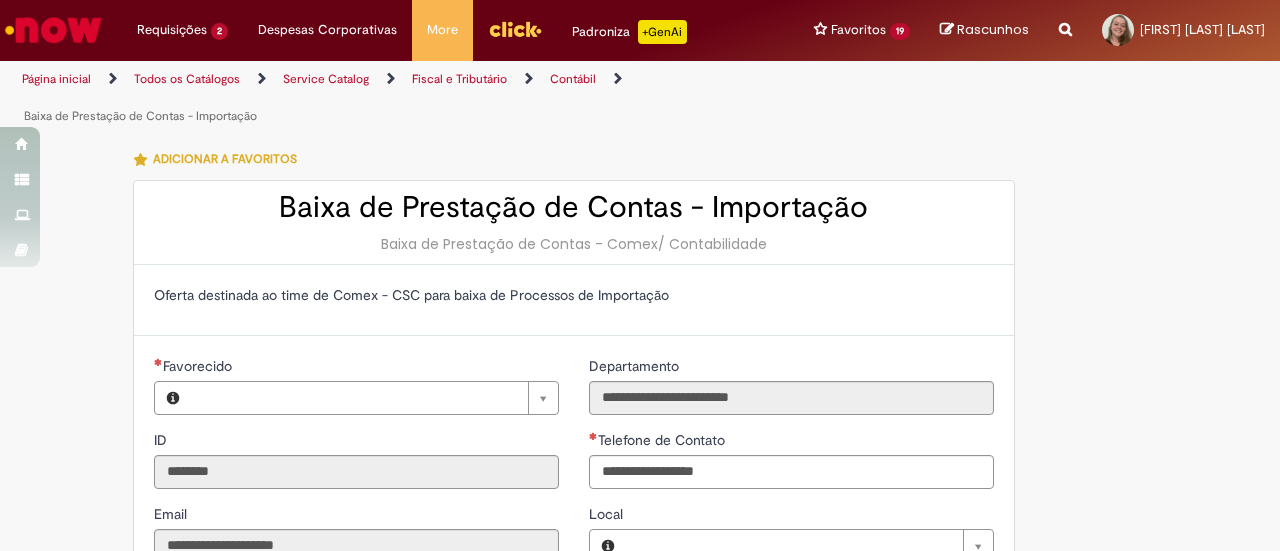 type on "**********" 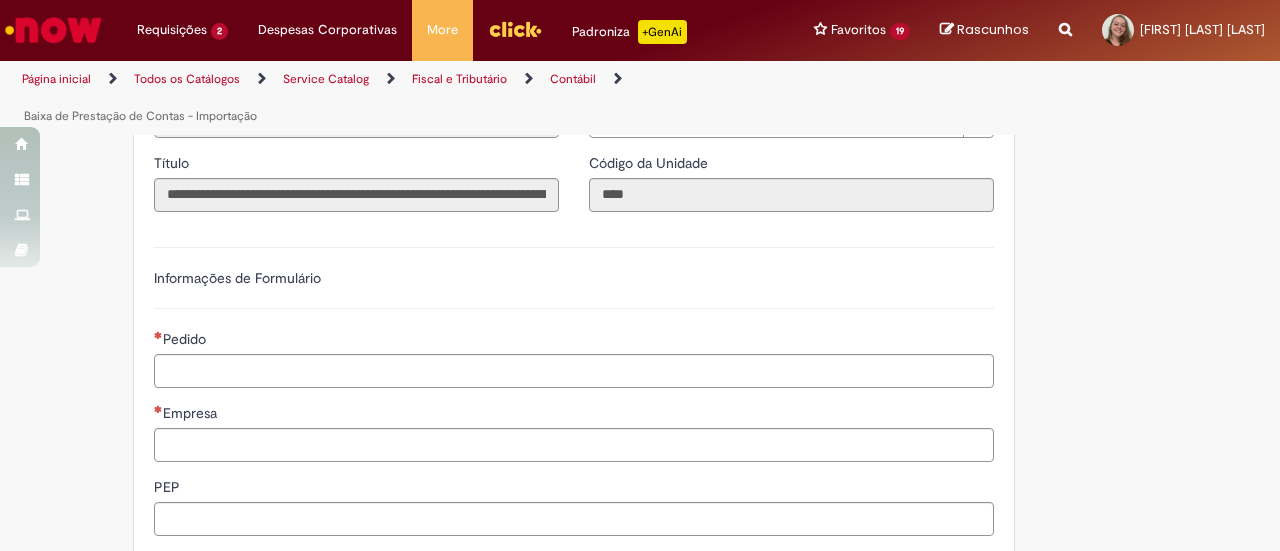 scroll, scrollTop: 426, scrollLeft: 0, axis: vertical 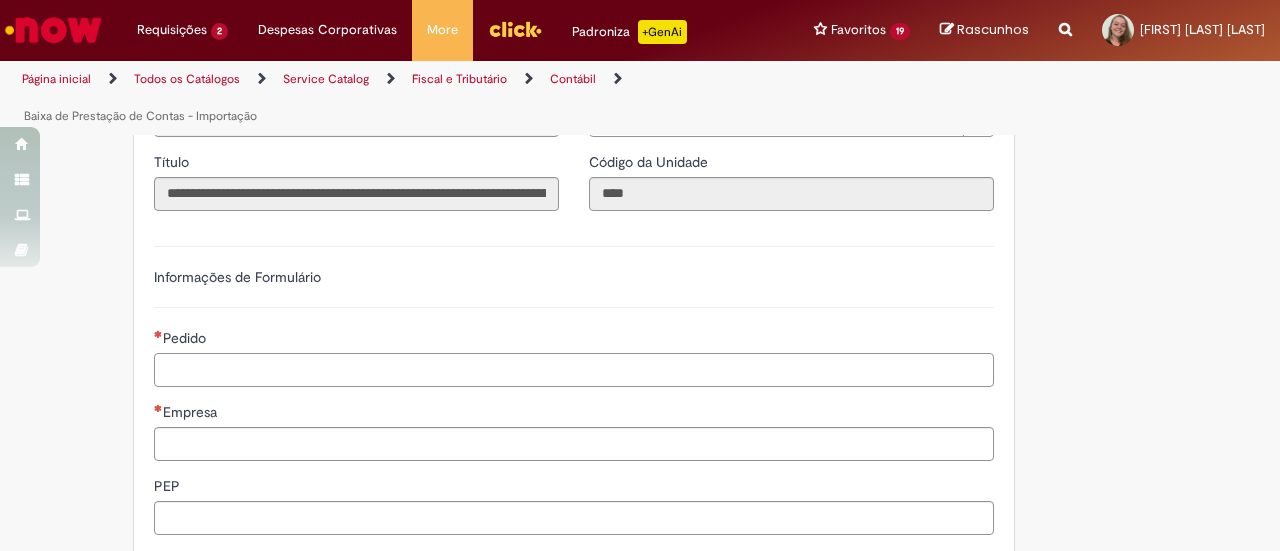 paste on "**********" 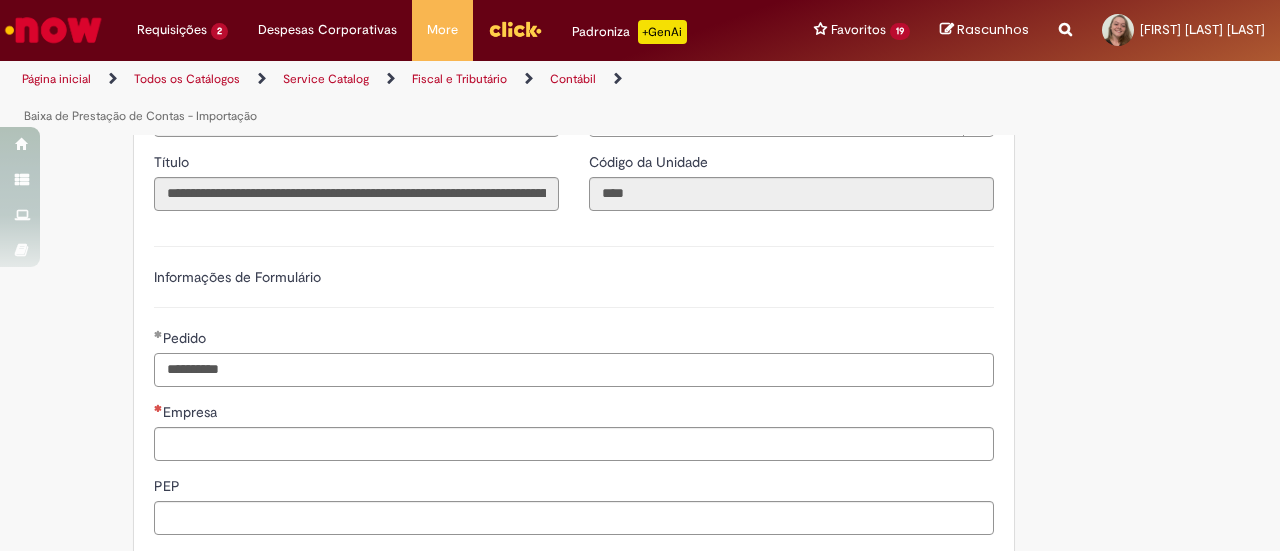 type on "**********" 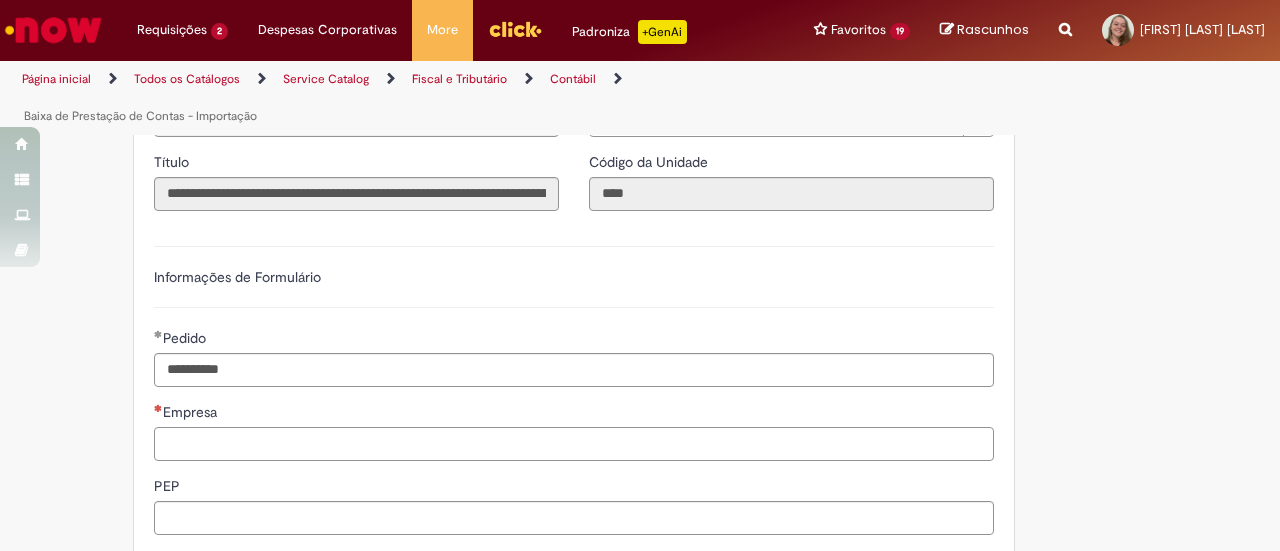 paste on "****" 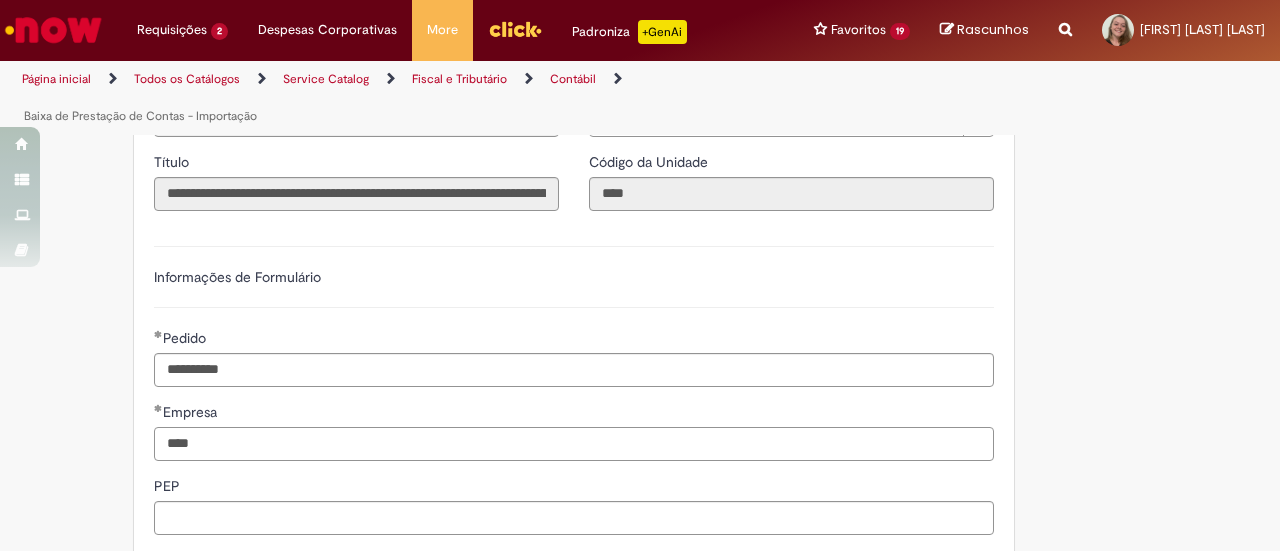 type on "****" 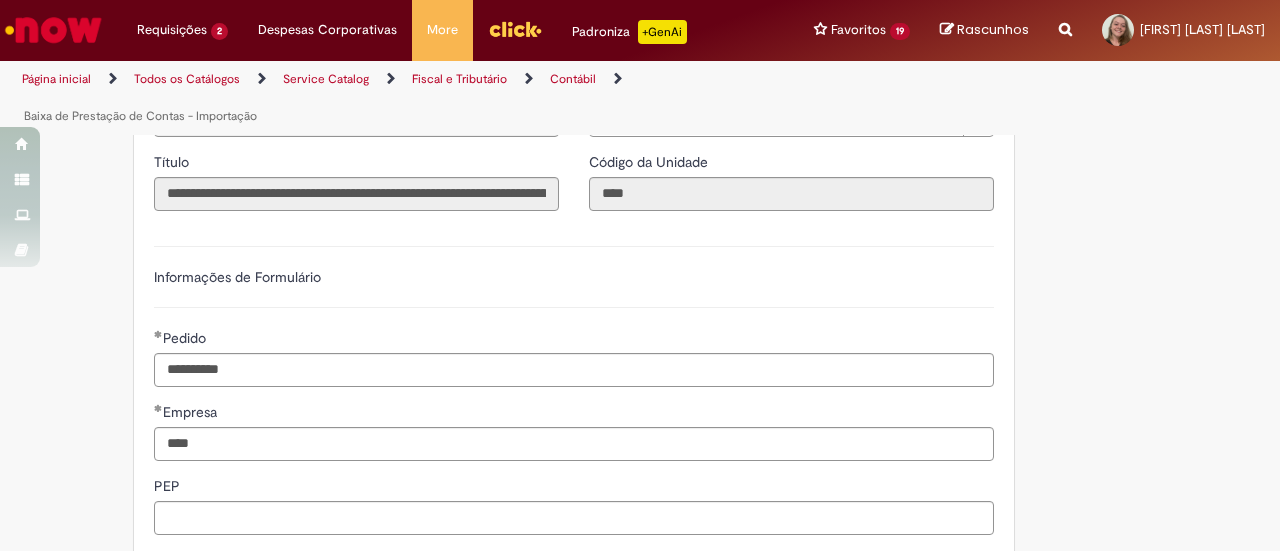 scroll, scrollTop: 672, scrollLeft: 0, axis: vertical 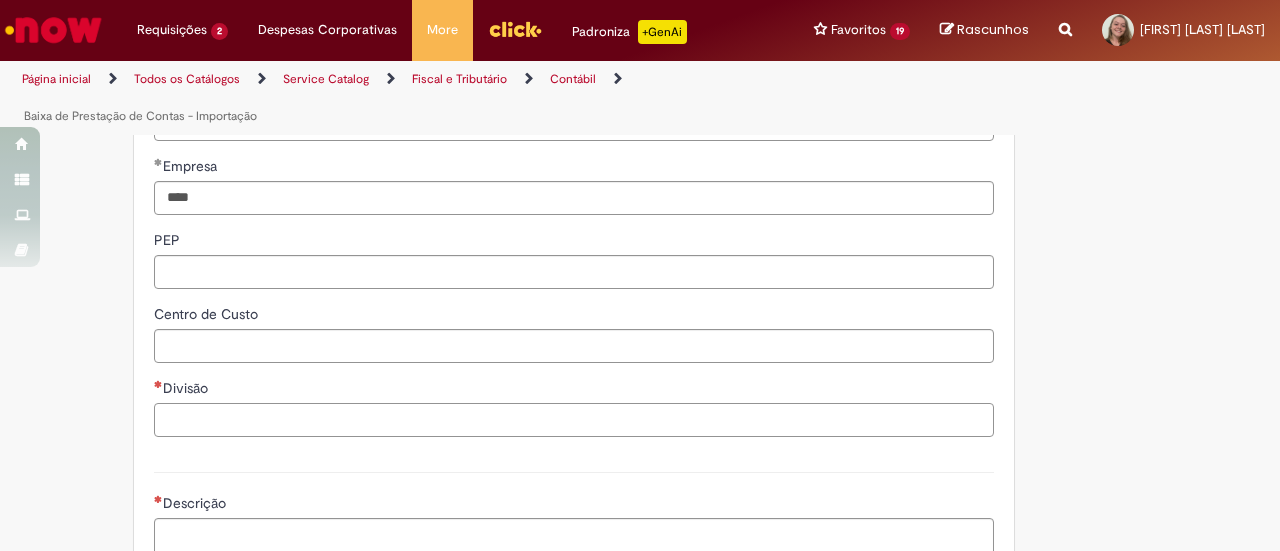paste on "****" 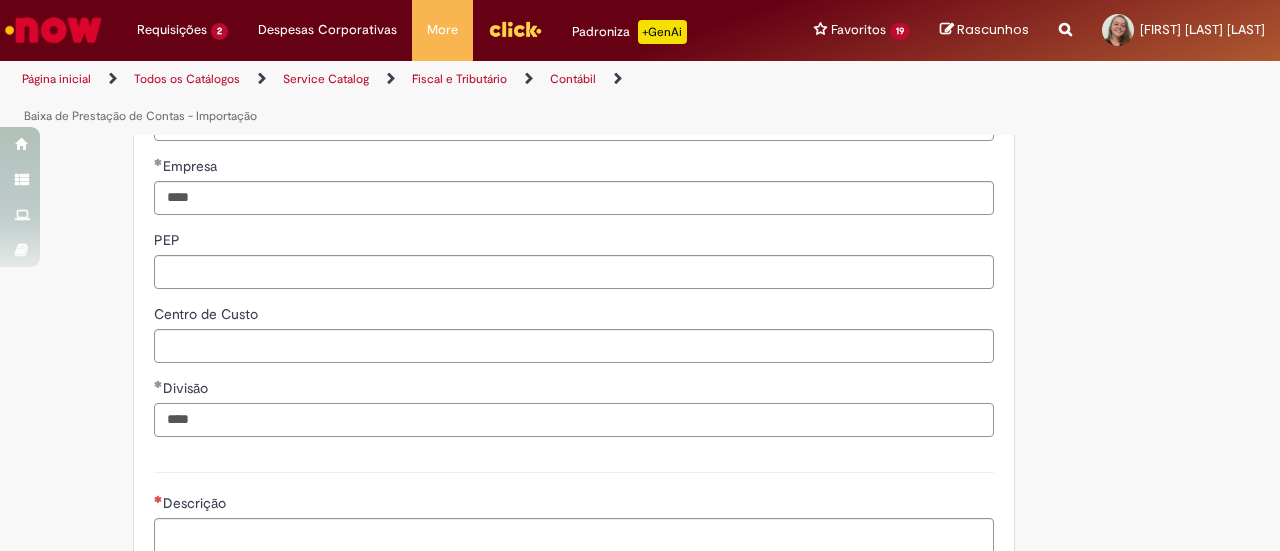 type on "****" 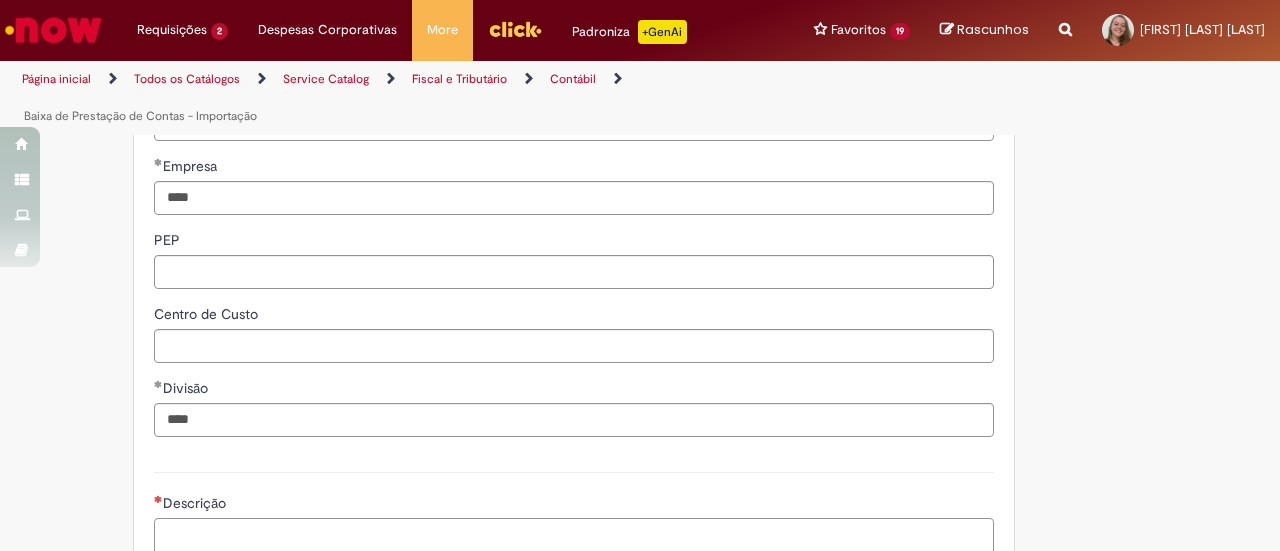 paste on "**********" 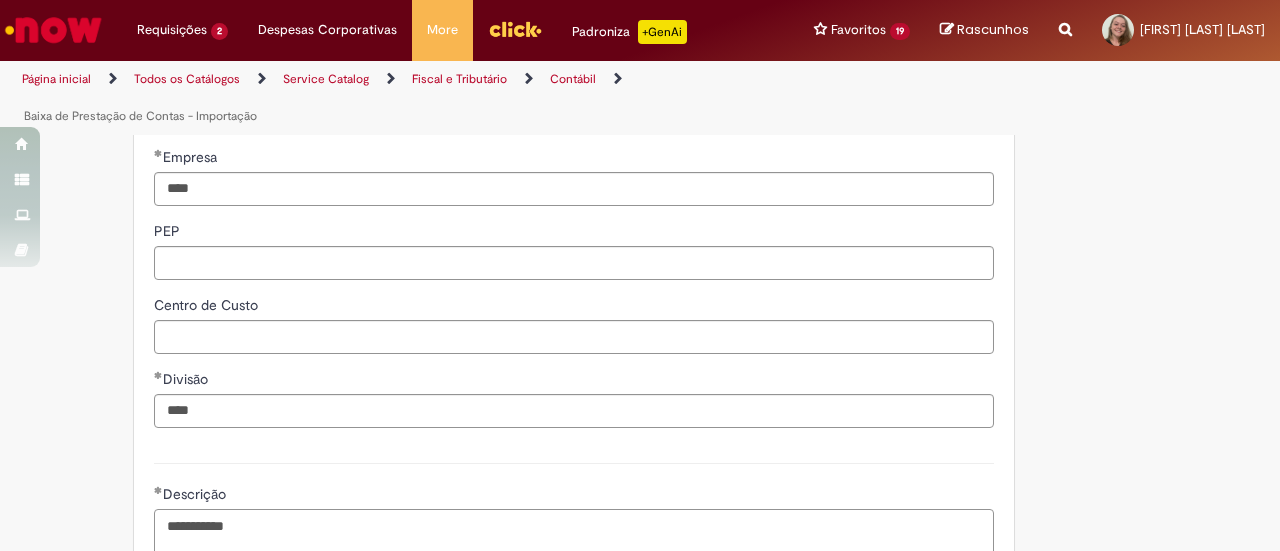 scroll, scrollTop: 908, scrollLeft: 0, axis: vertical 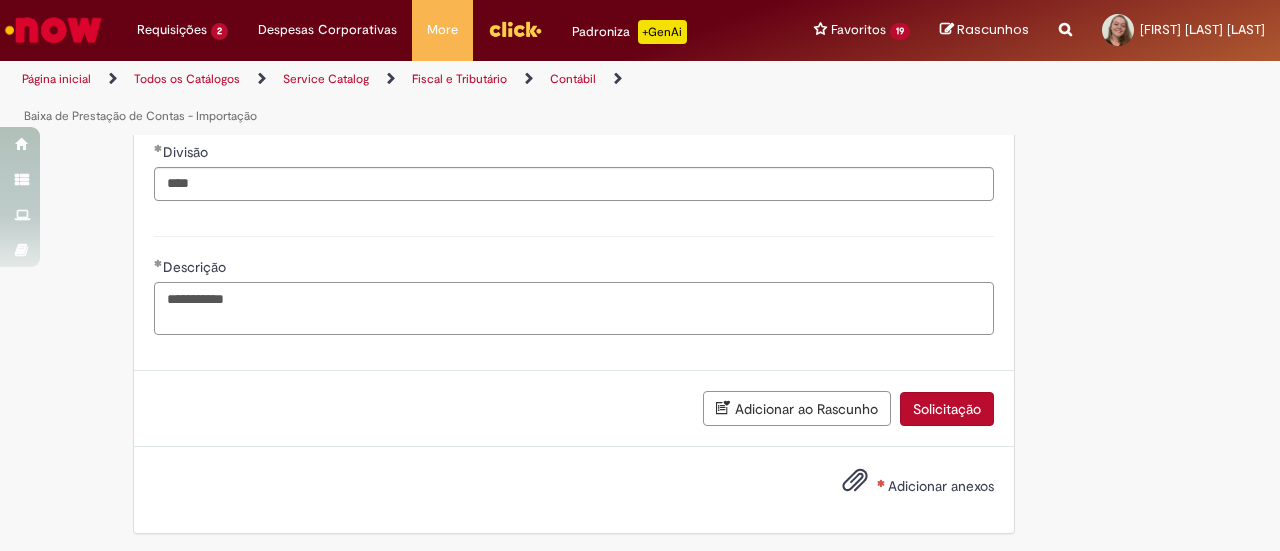type on "**********" 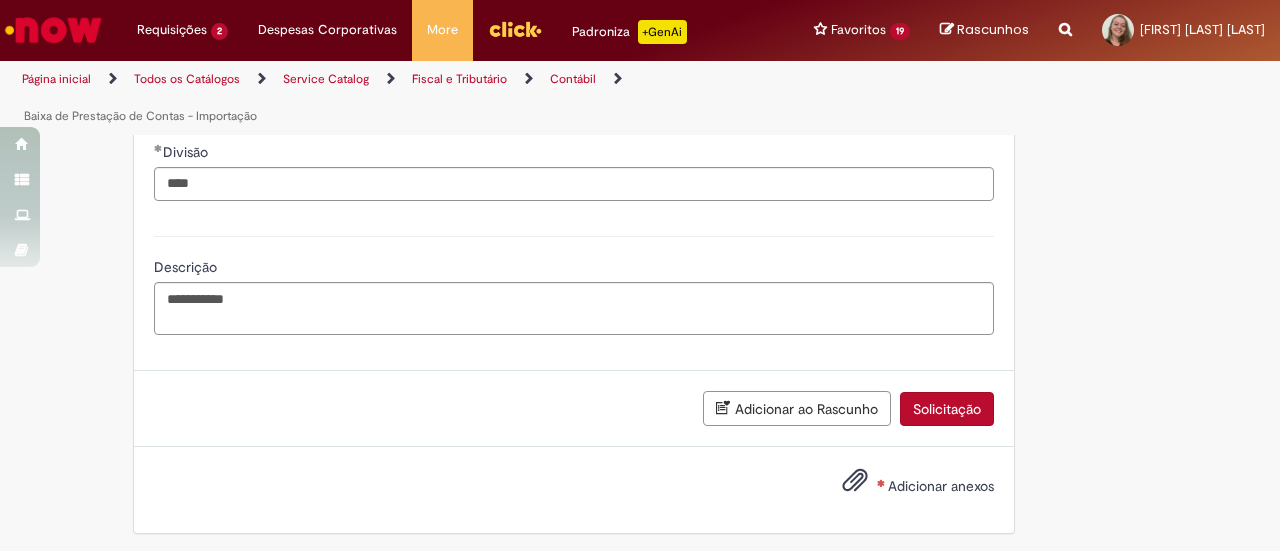 click on "Adicionar anexos" at bounding box center (941, 486) 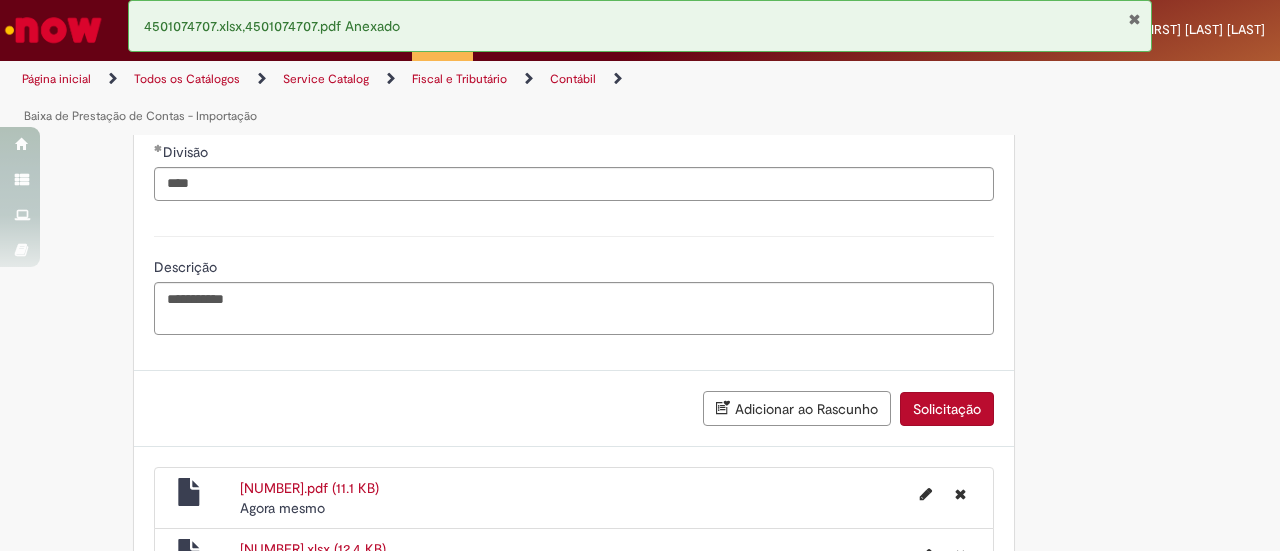 click on "Solicitação" at bounding box center [947, 409] 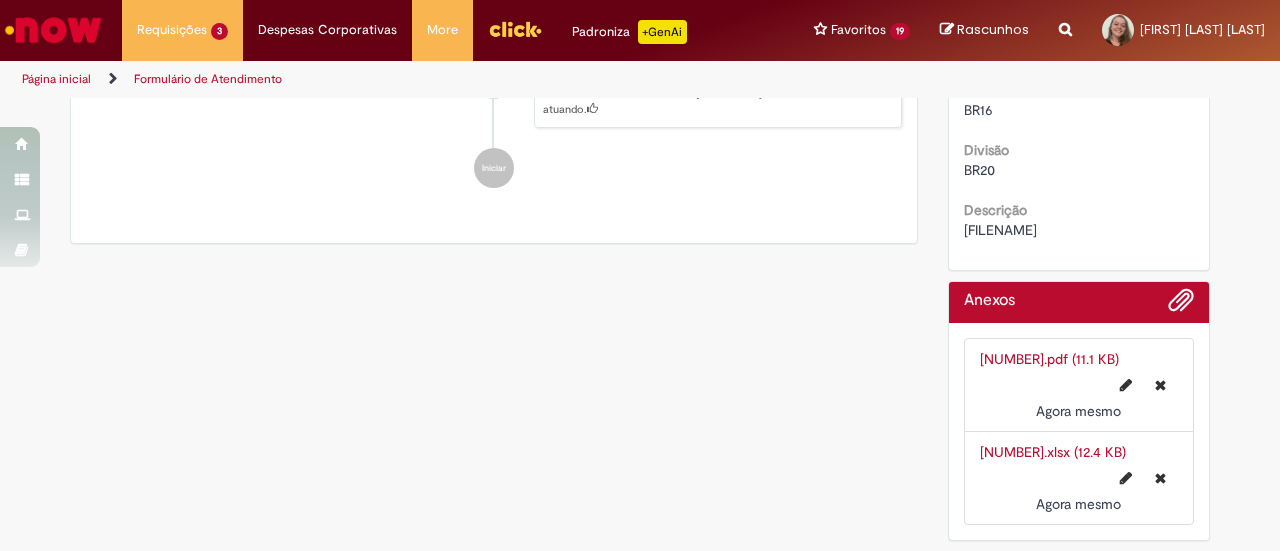 scroll, scrollTop: 0, scrollLeft: 0, axis: both 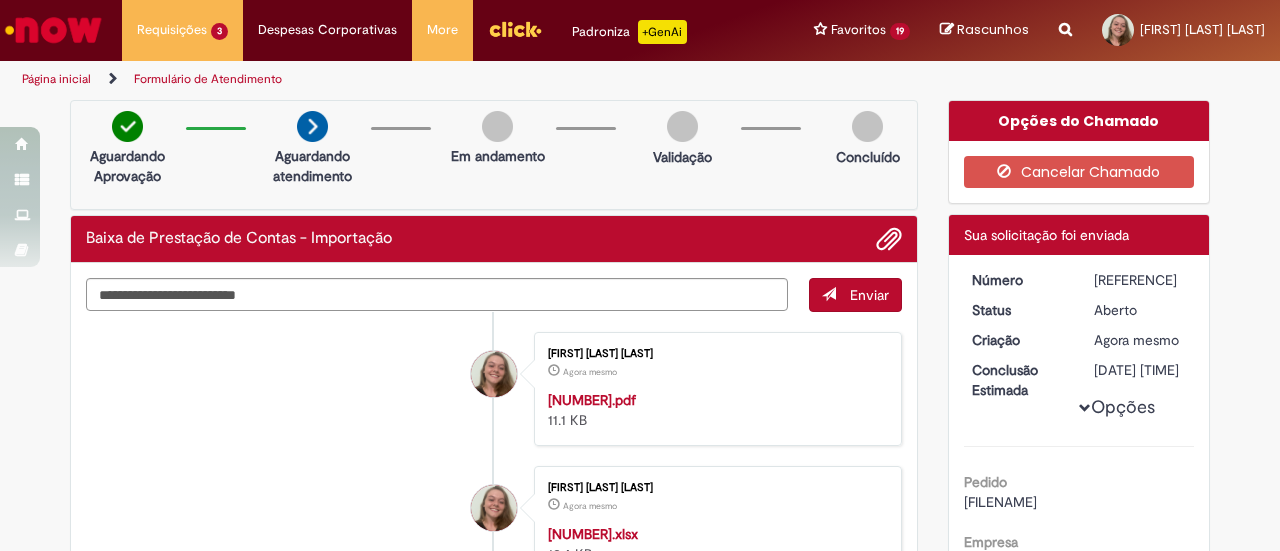 click on "[REFERENCE]" at bounding box center [1140, 280] 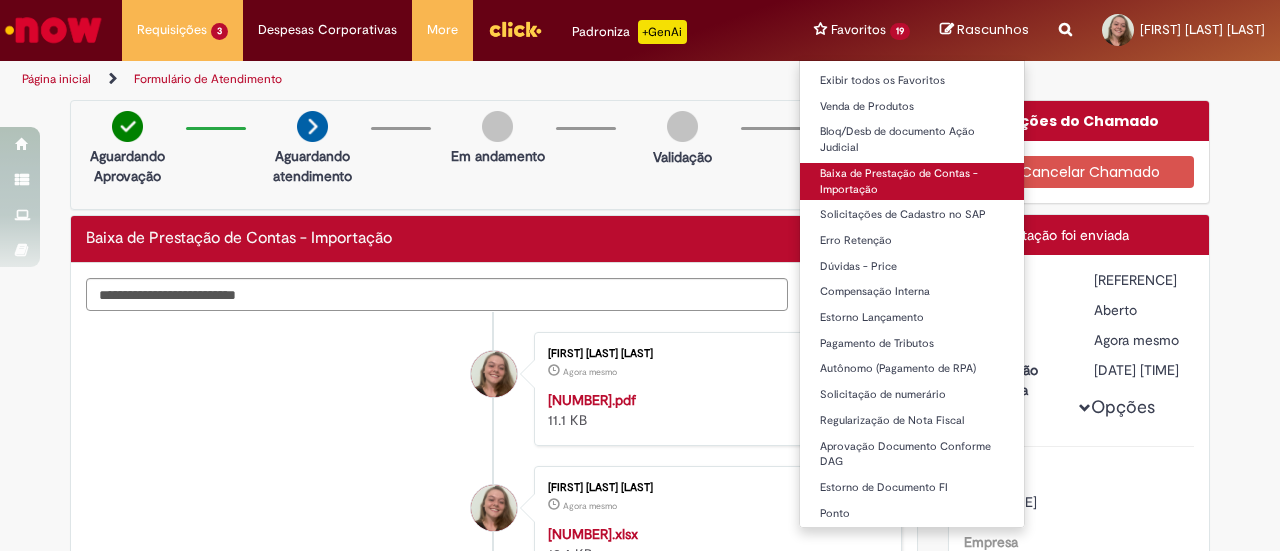 click on "Baixa de Prestação de Contas - Importação" at bounding box center (912, 181) 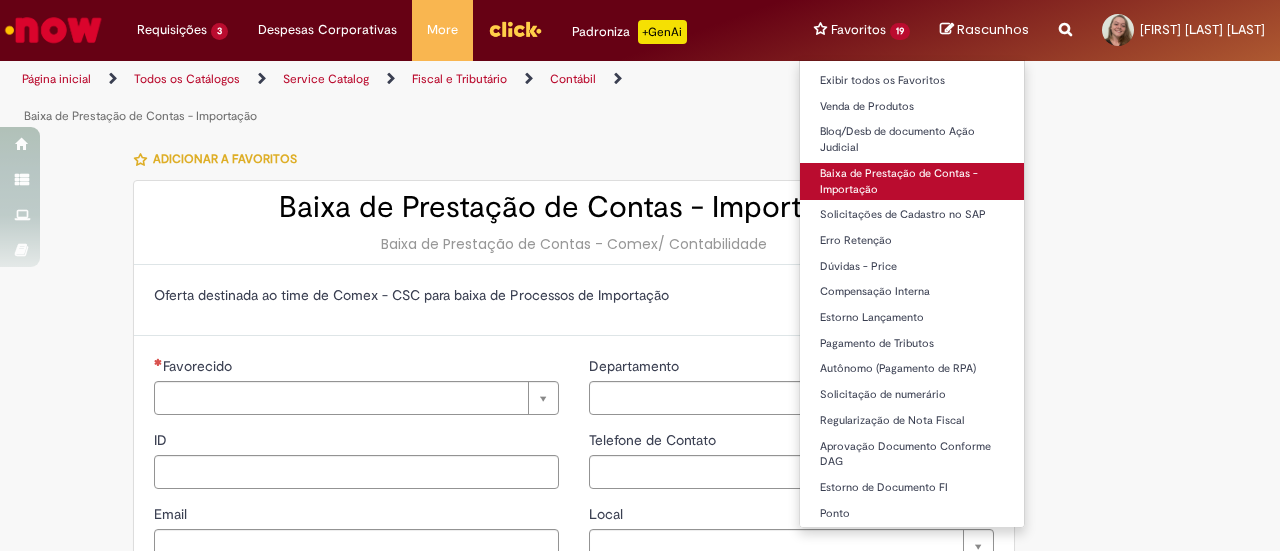 type on "********" 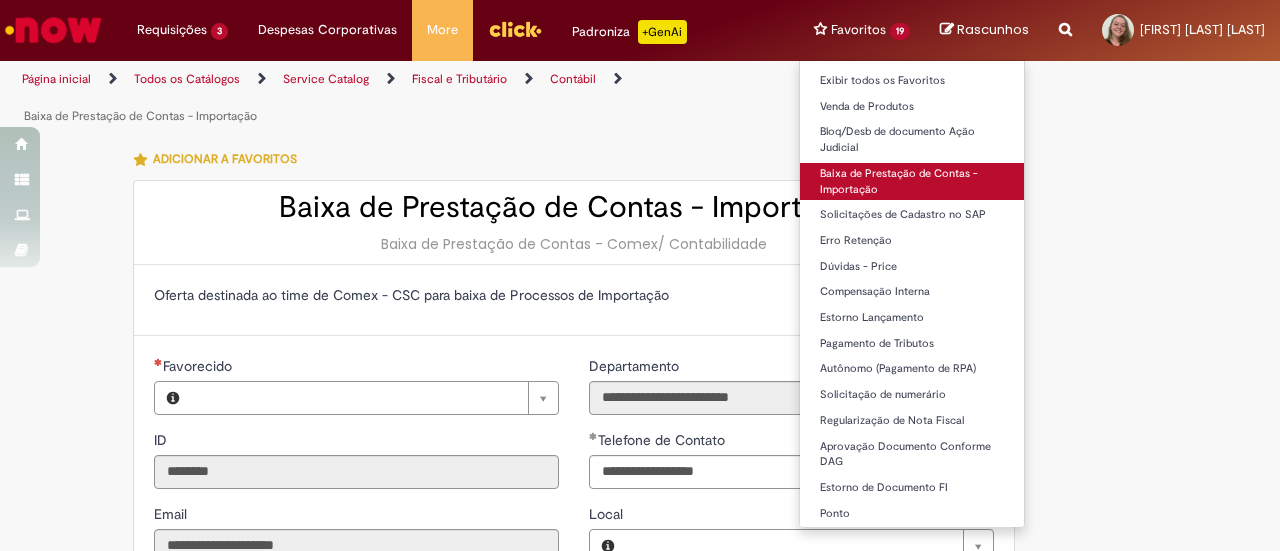type on "**********" 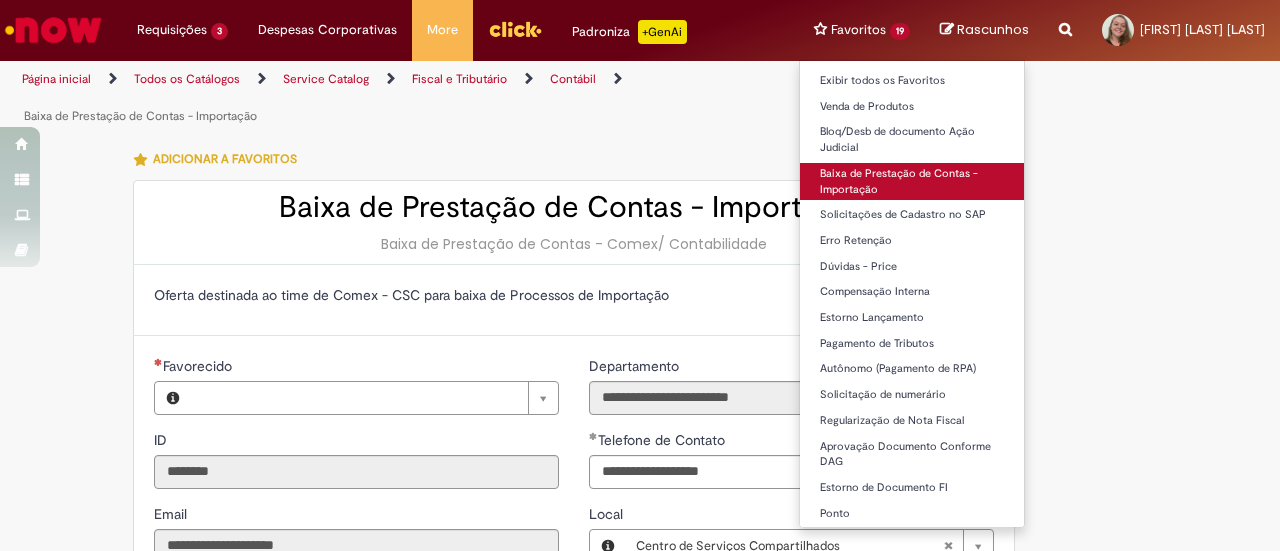 type on "**********" 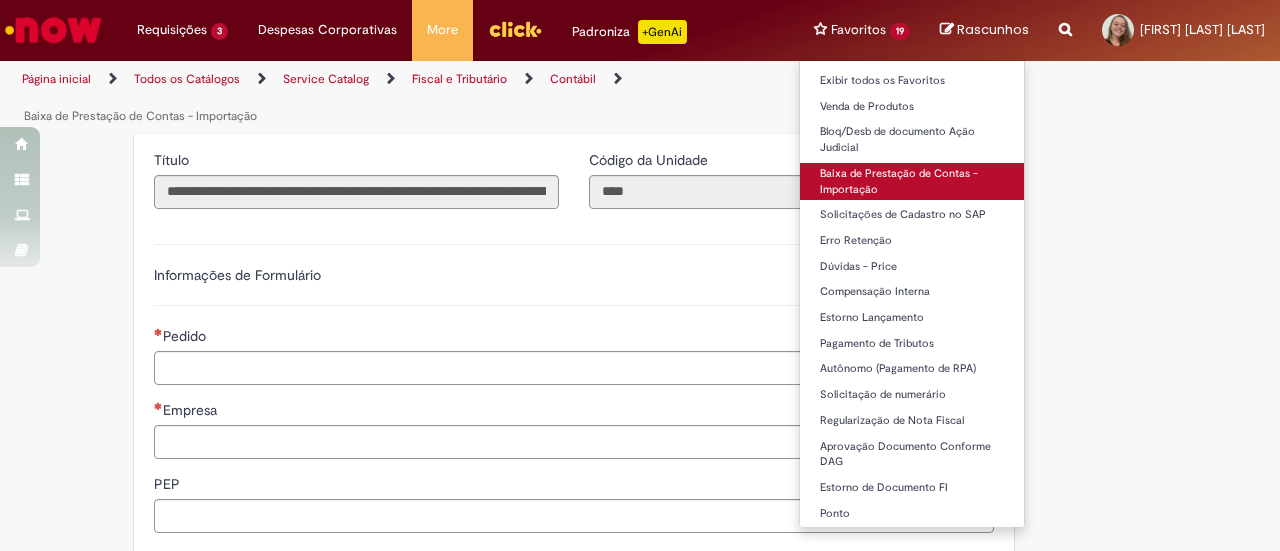 scroll, scrollTop: 429, scrollLeft: 0, axis: vertical 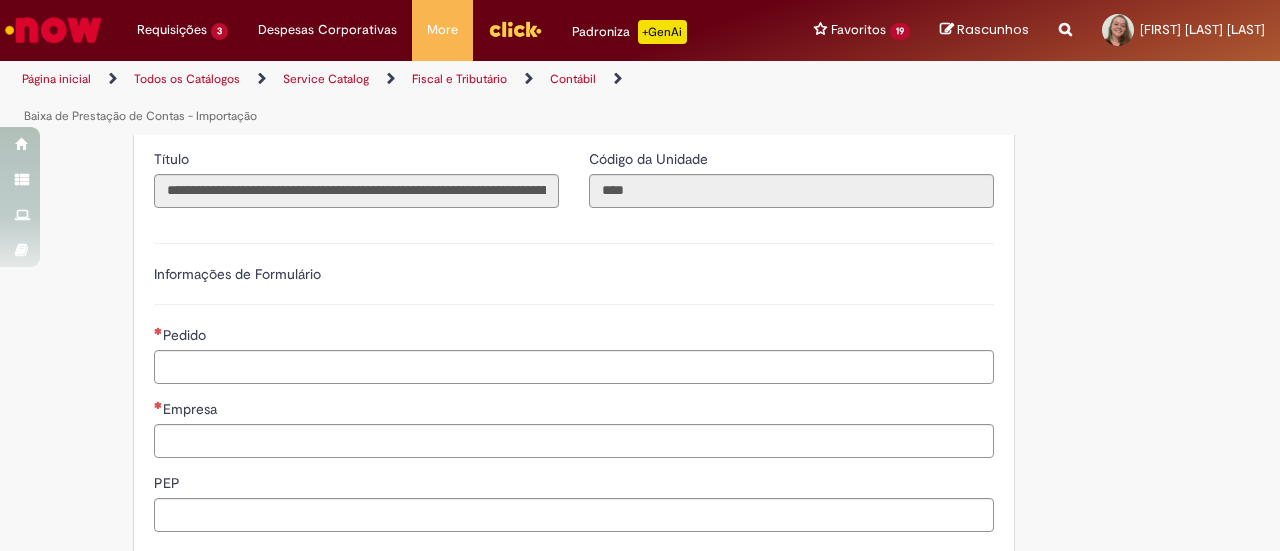 type on "**********" 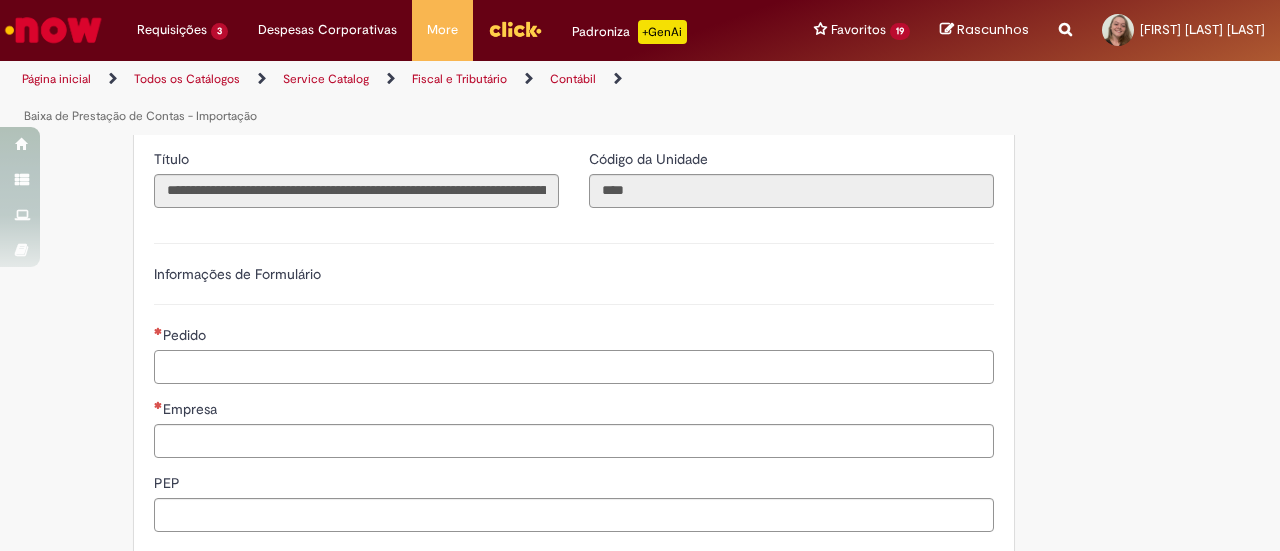 click on "Pedido" at bounding box center [574, 367] 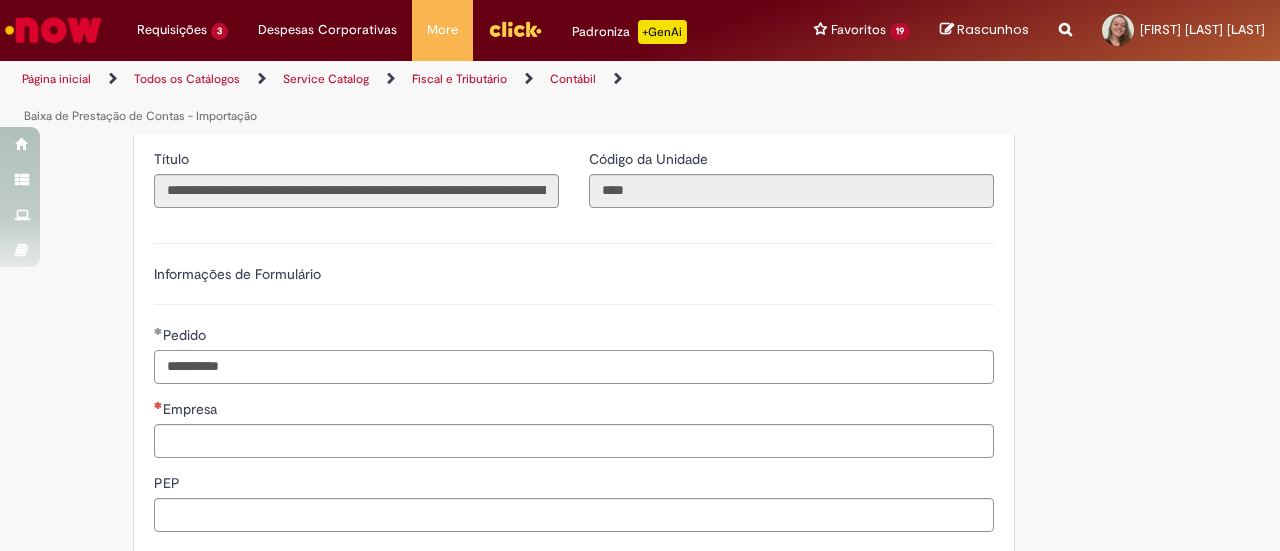 type on "**********" 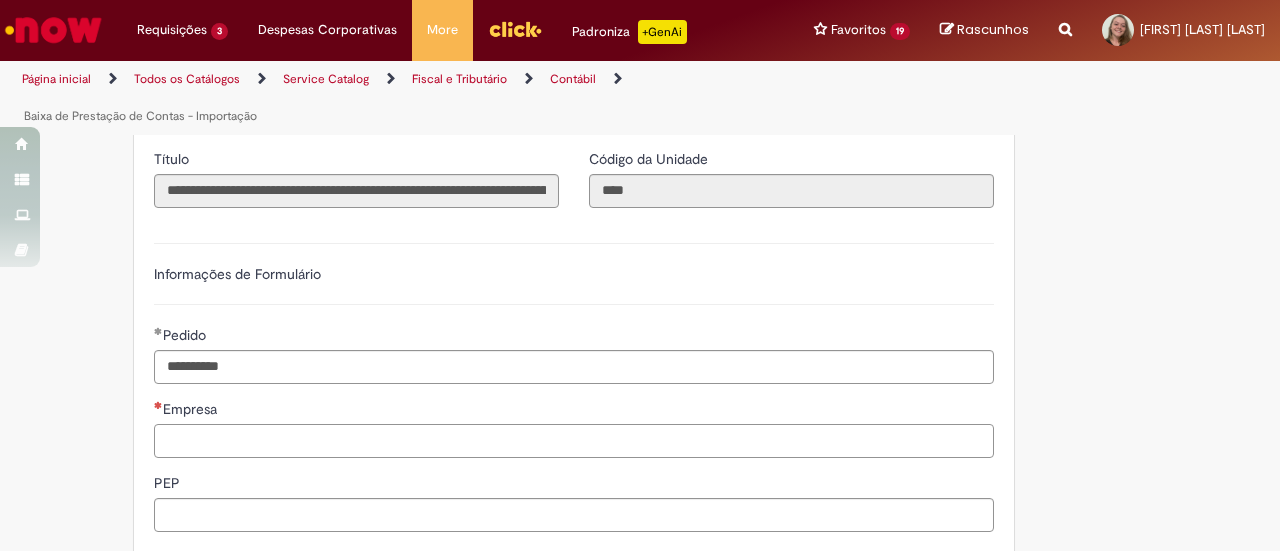 paste on "****" 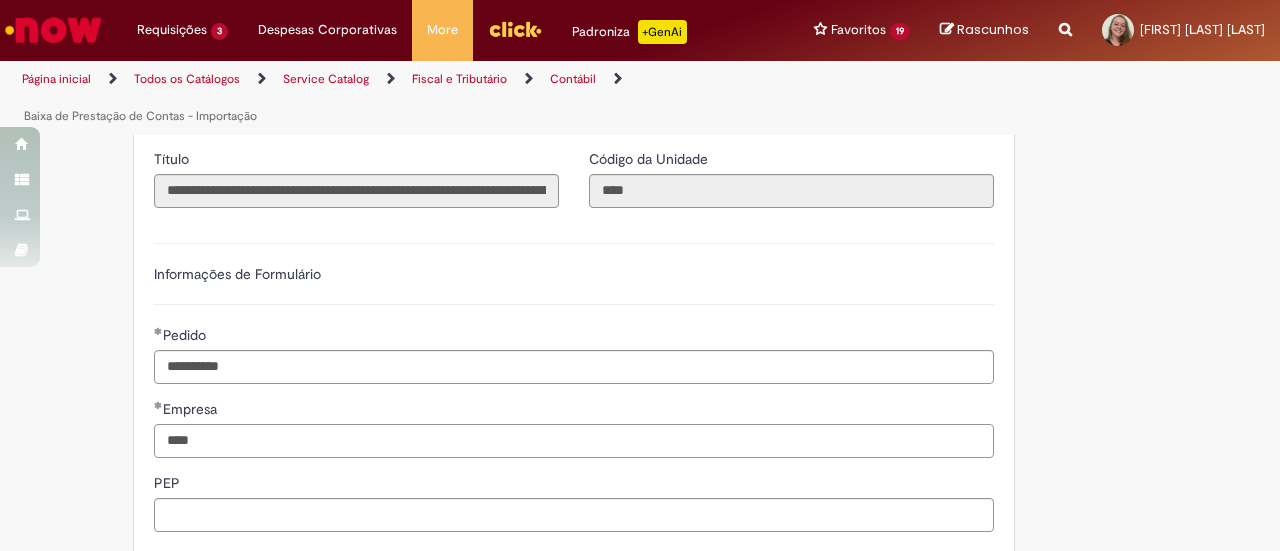 type on "****" 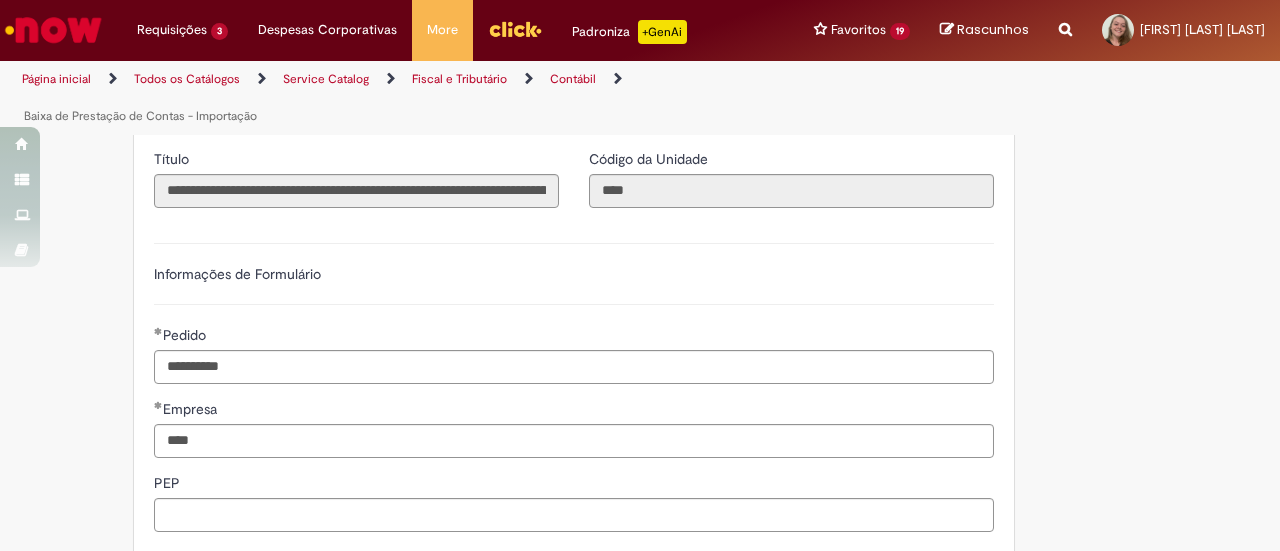 scroll, scrollTop: 672, scrollLeft: 0, axis: vertical 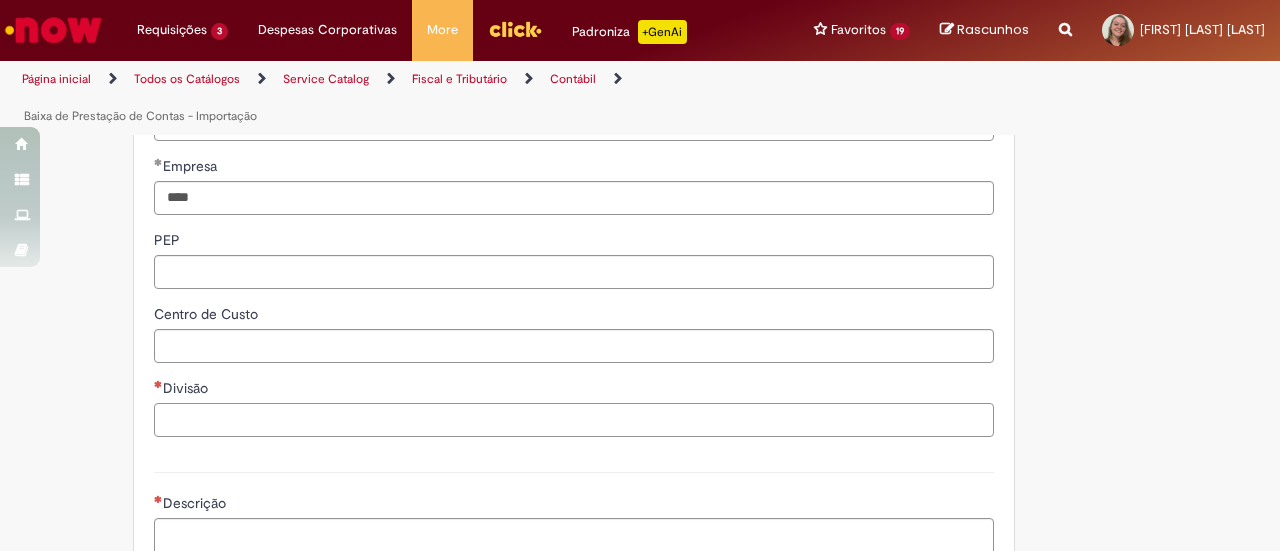 paste on "****" 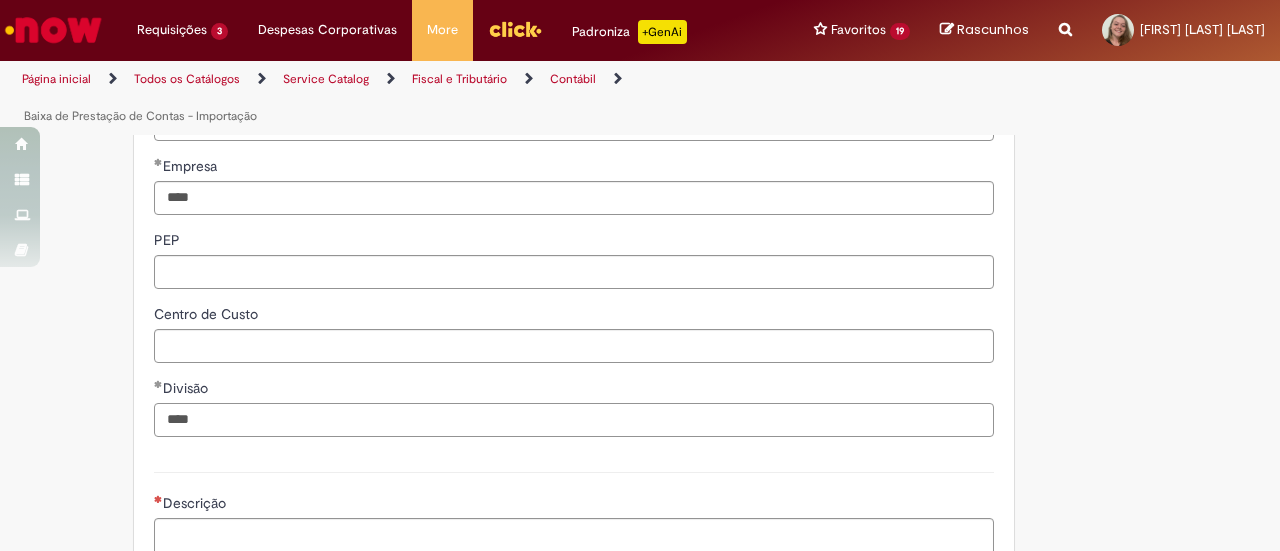 type on "****" 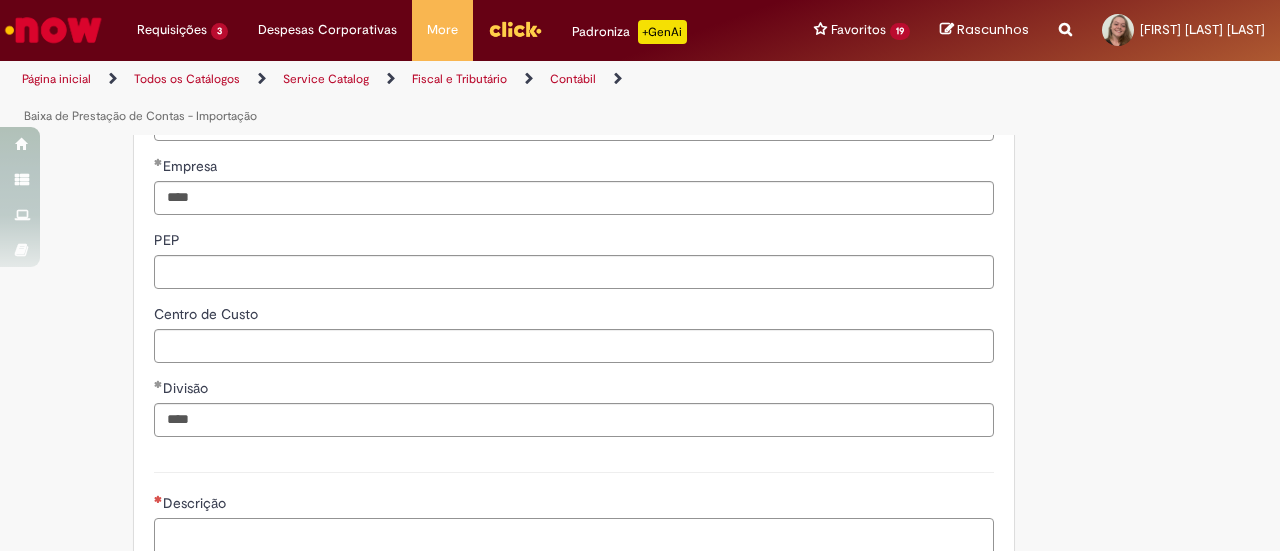 paste on "**********" 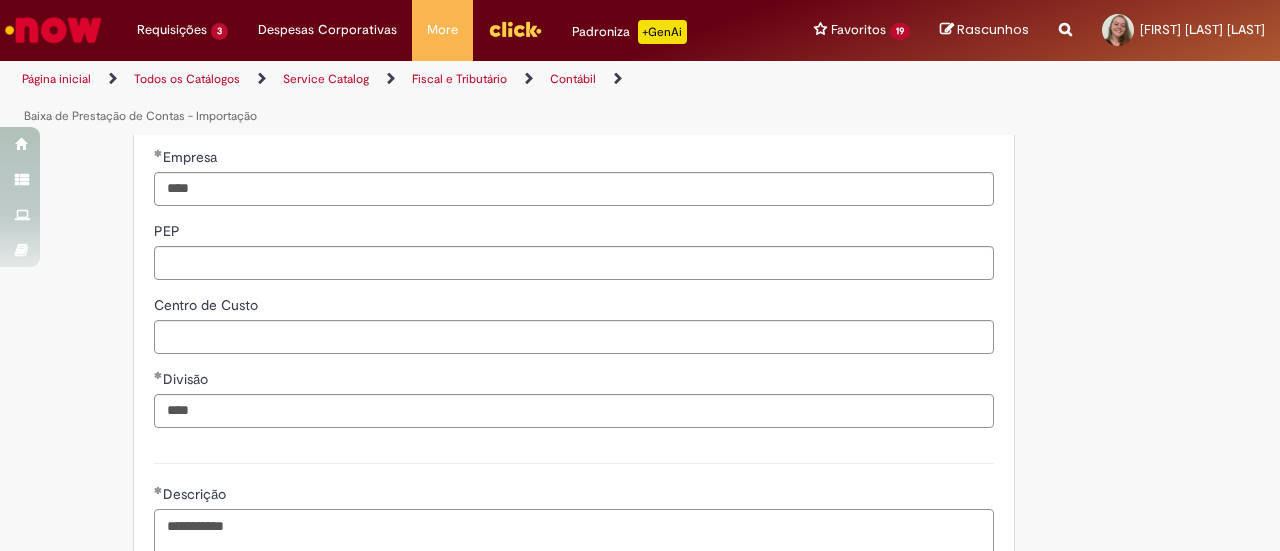 scroll, scrollTop: 908, scrollLeft: 0, axis: vertical 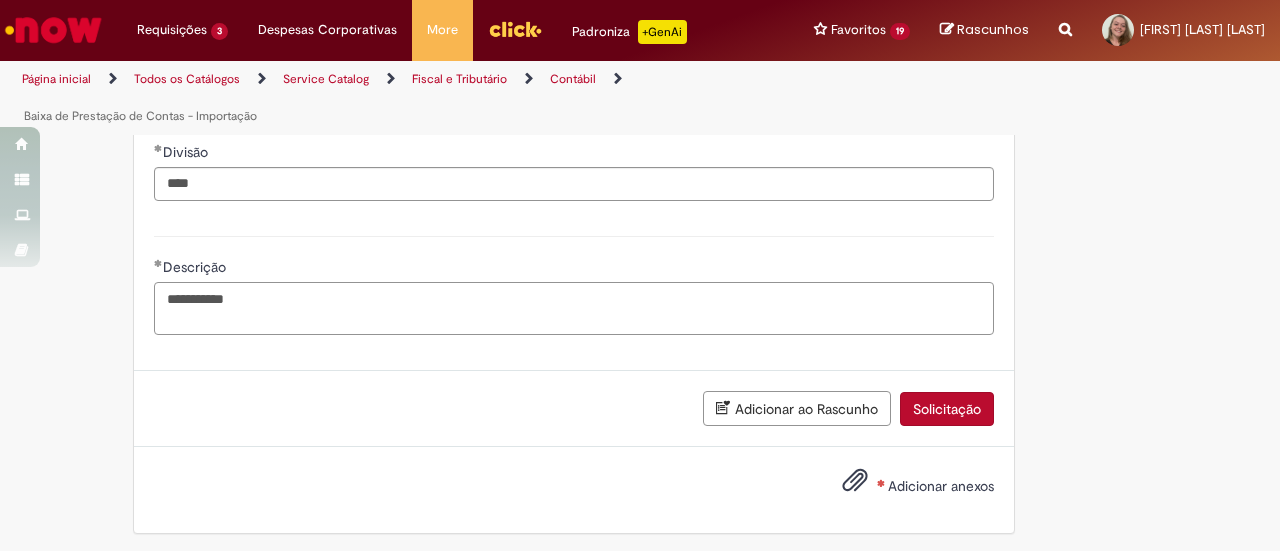 type on "**********" 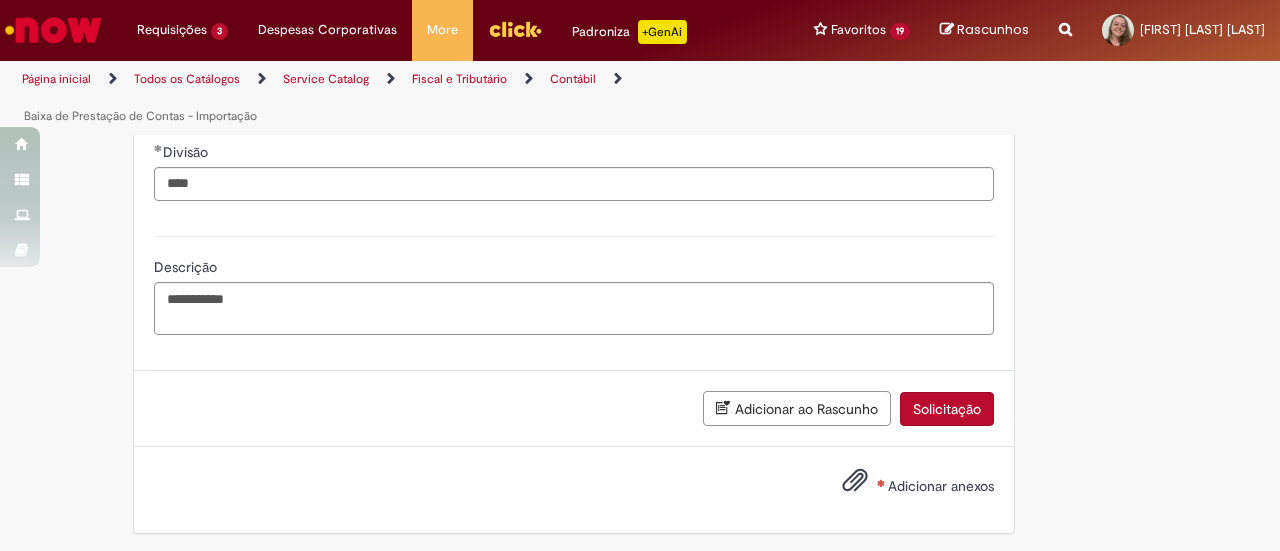 click on "Adicionar anexos" at bounding box center [941, 486] 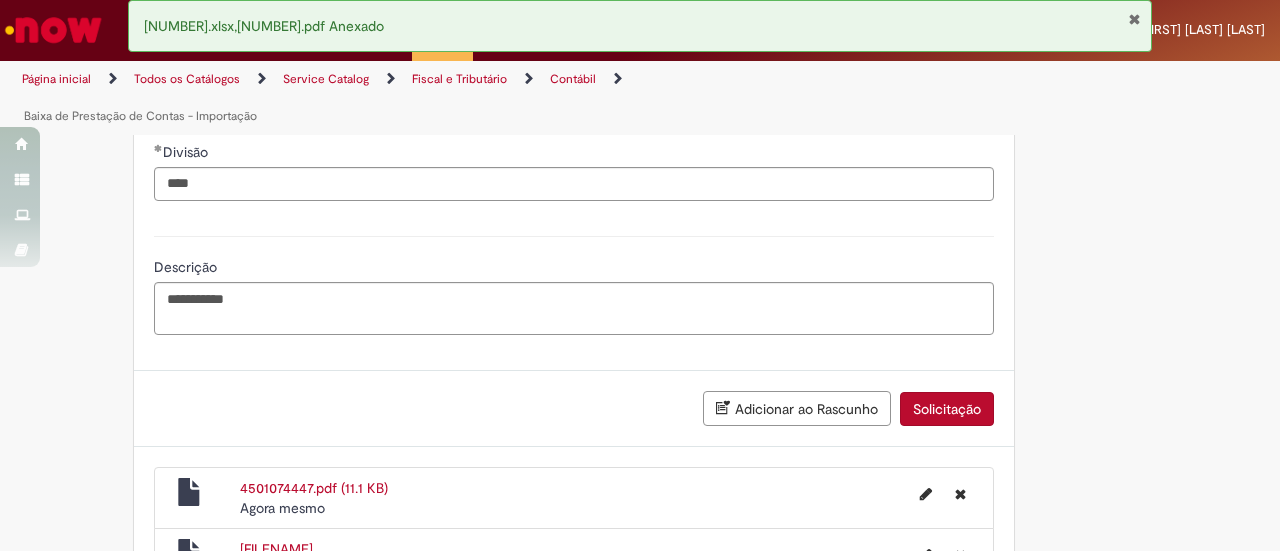 click on "Solicitação" at bounding box center [947, 409] 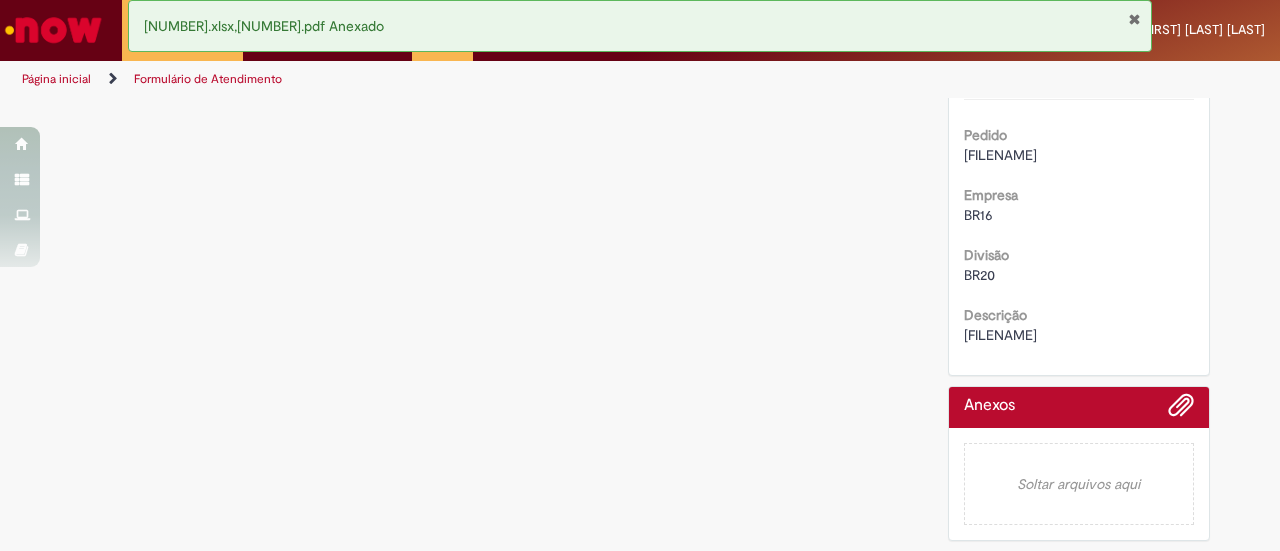 scroll, scrollTop: 0, scrollLeft: 0, axis: both 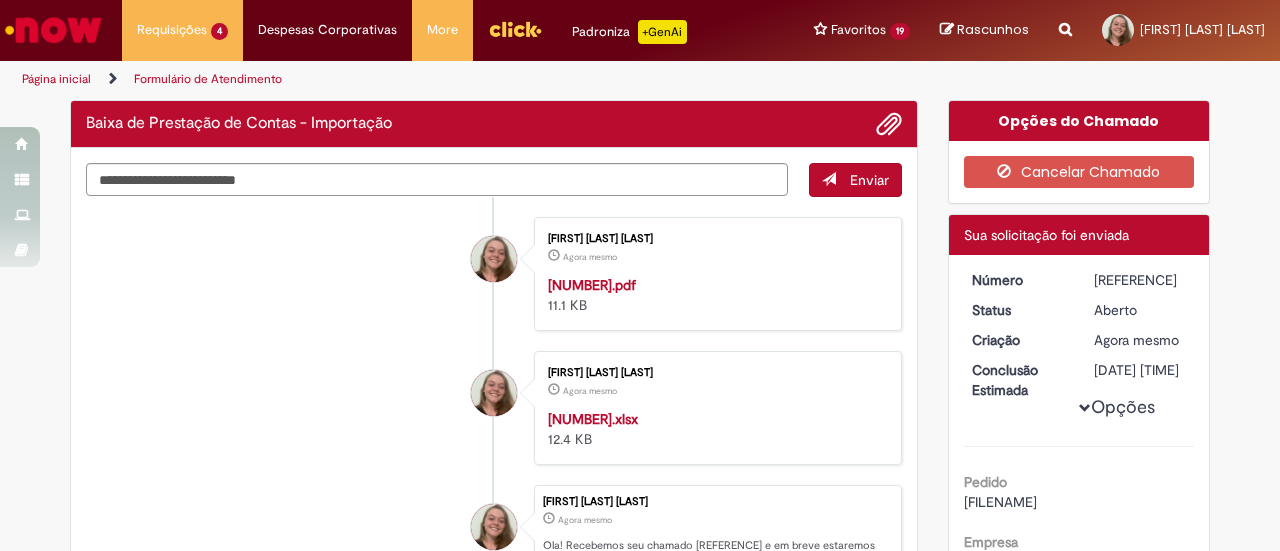 click on "[REFERENCE]" at bounding box center (1140, 280) 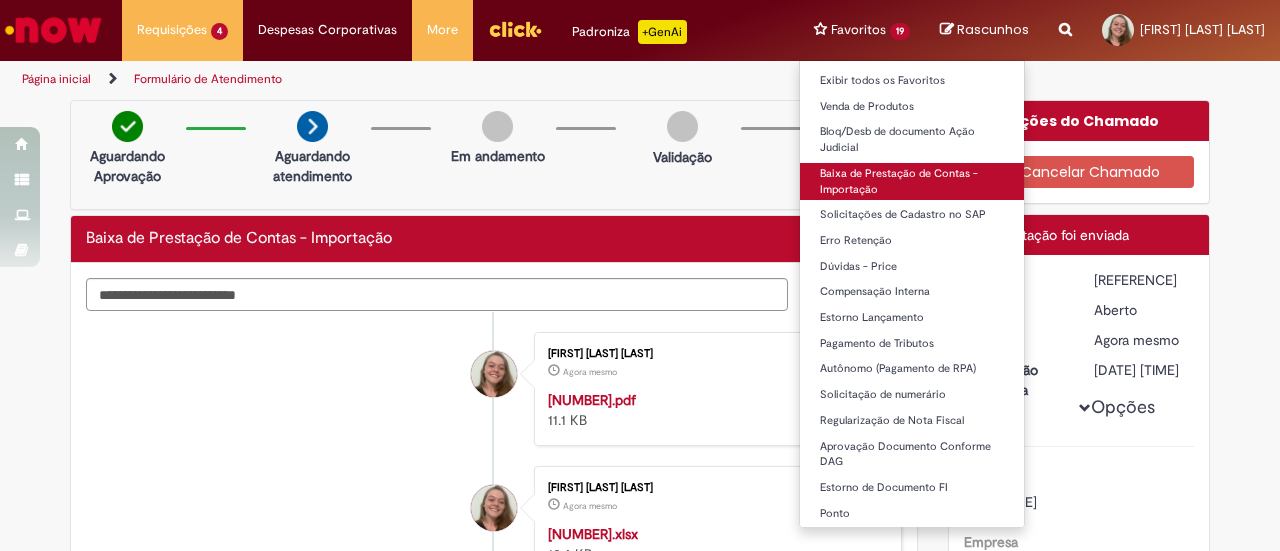 click on "Baixa de Prestação de Contas - Importação" at bounding box center [912, 181] 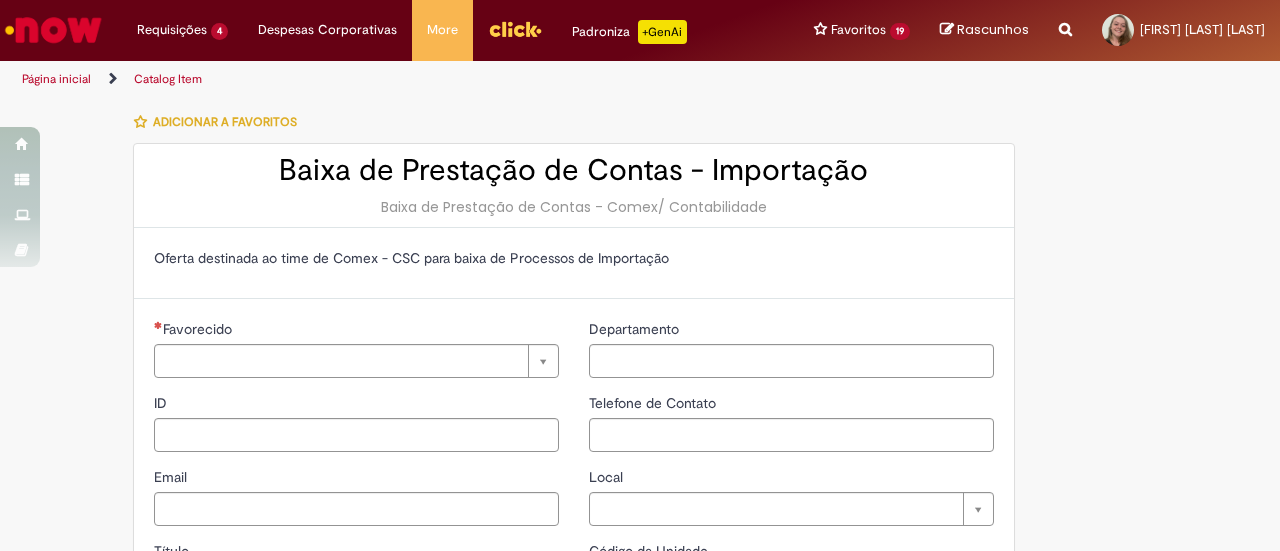 type on "********" 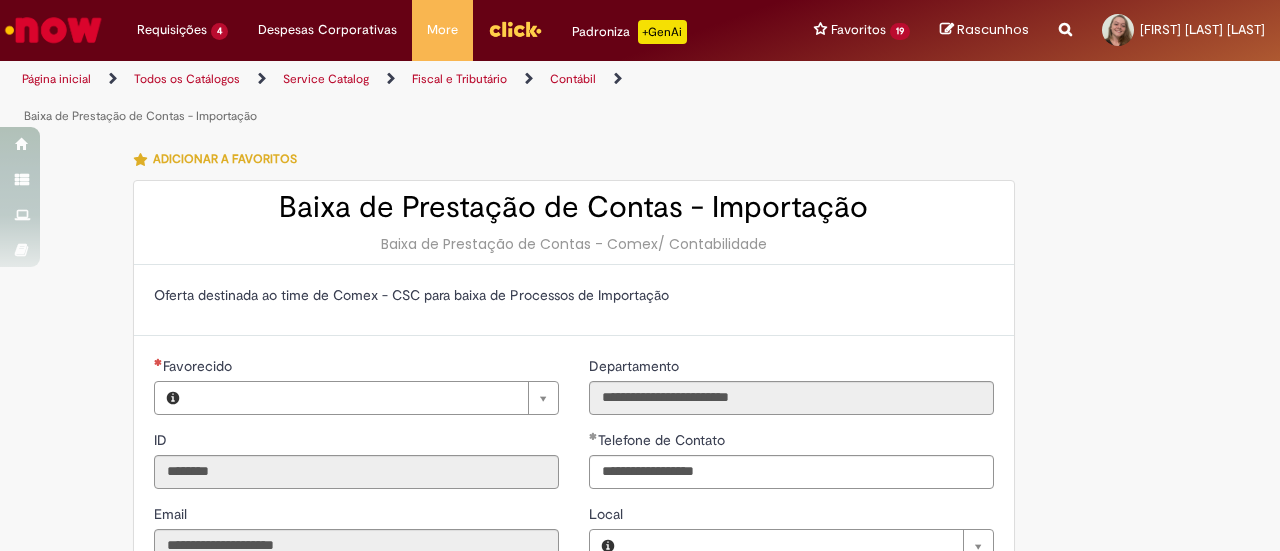 type on "**********" 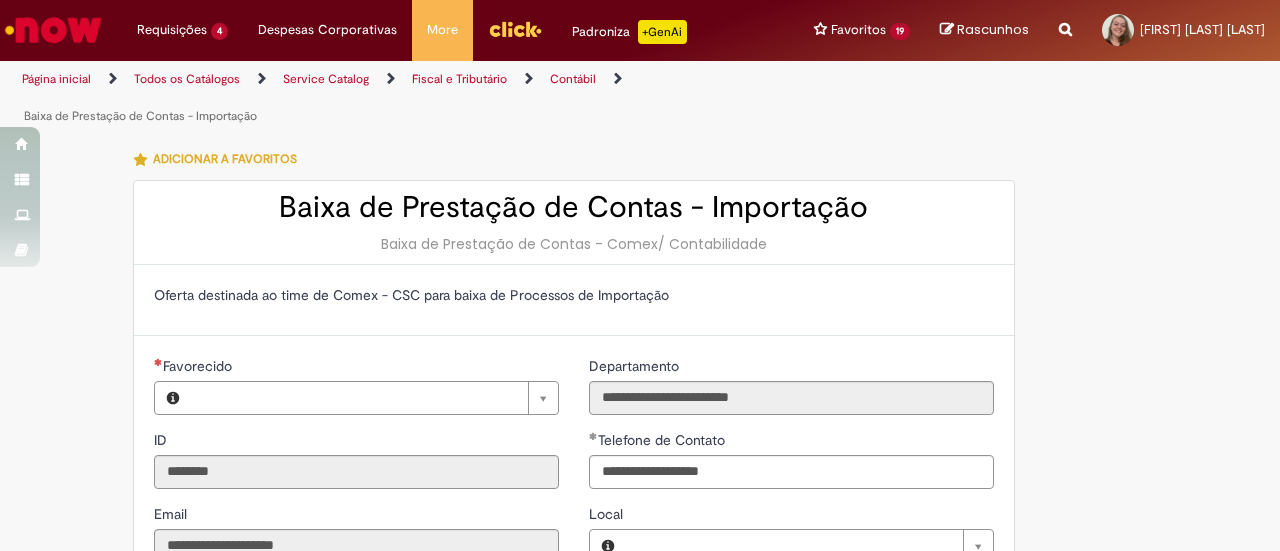 type on "**********" 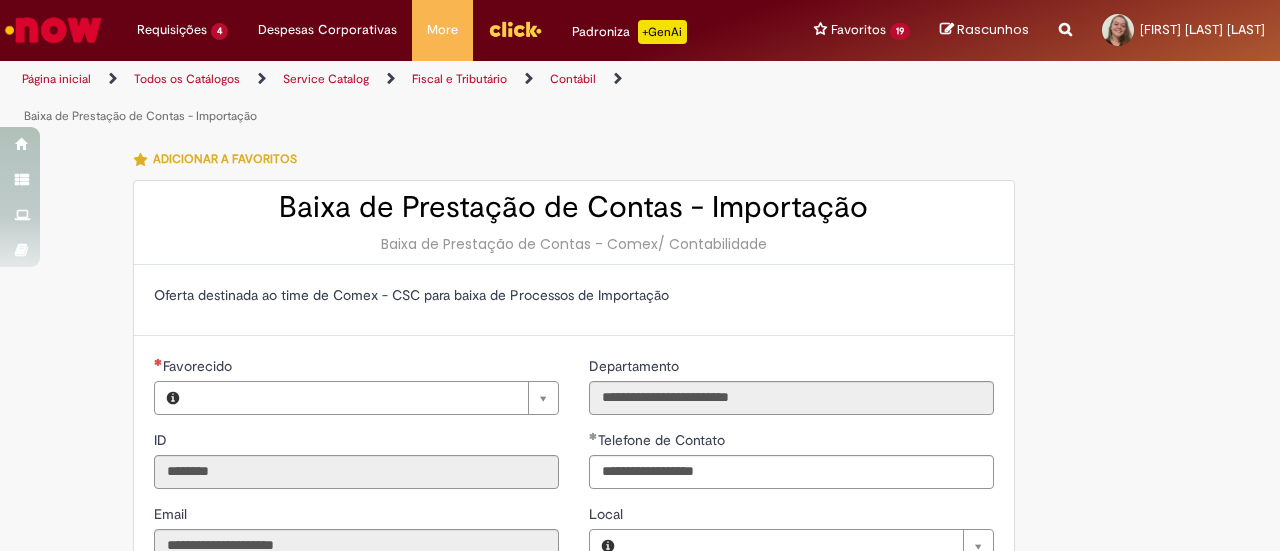 type on "**********" 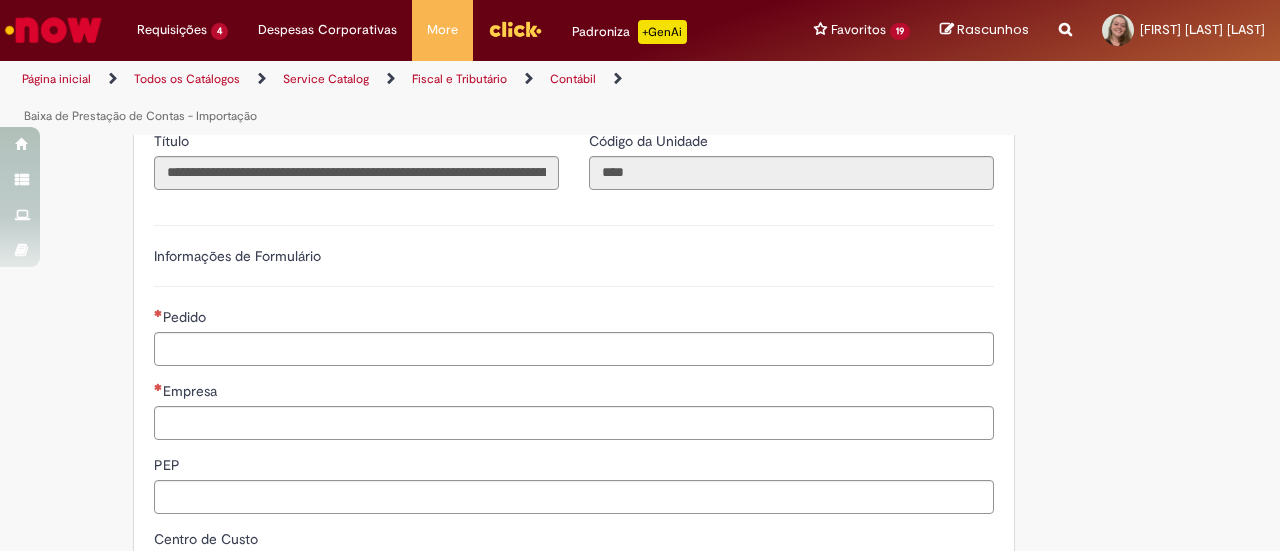 scroll, scrollTop: 454, scrollLeft: 0, axis: vertical 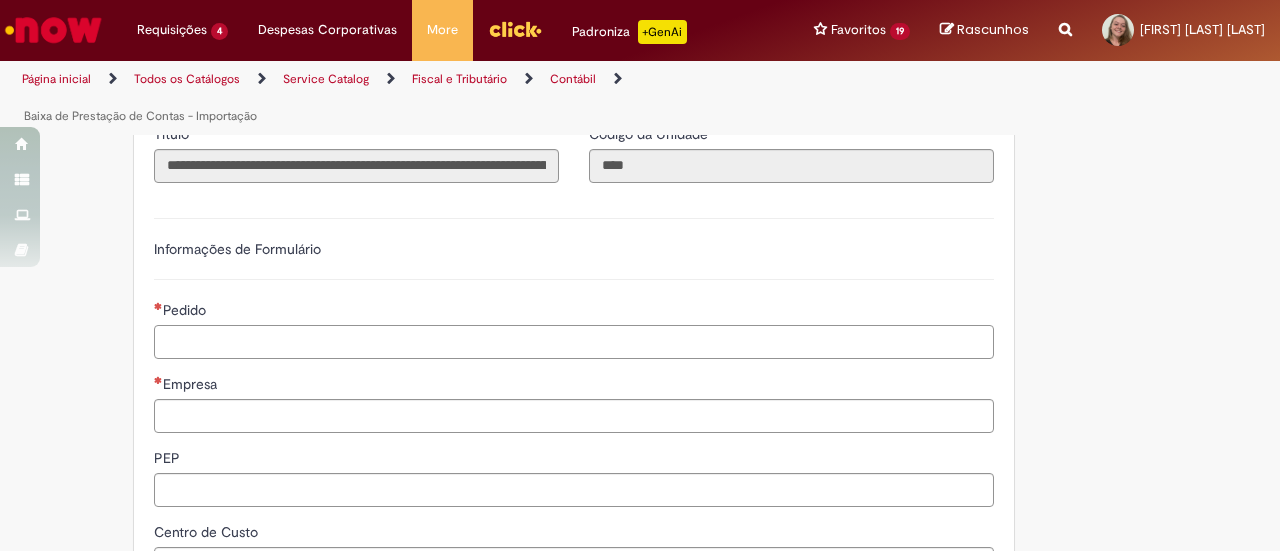click on "Pedido" at bounding box center [574, 342] 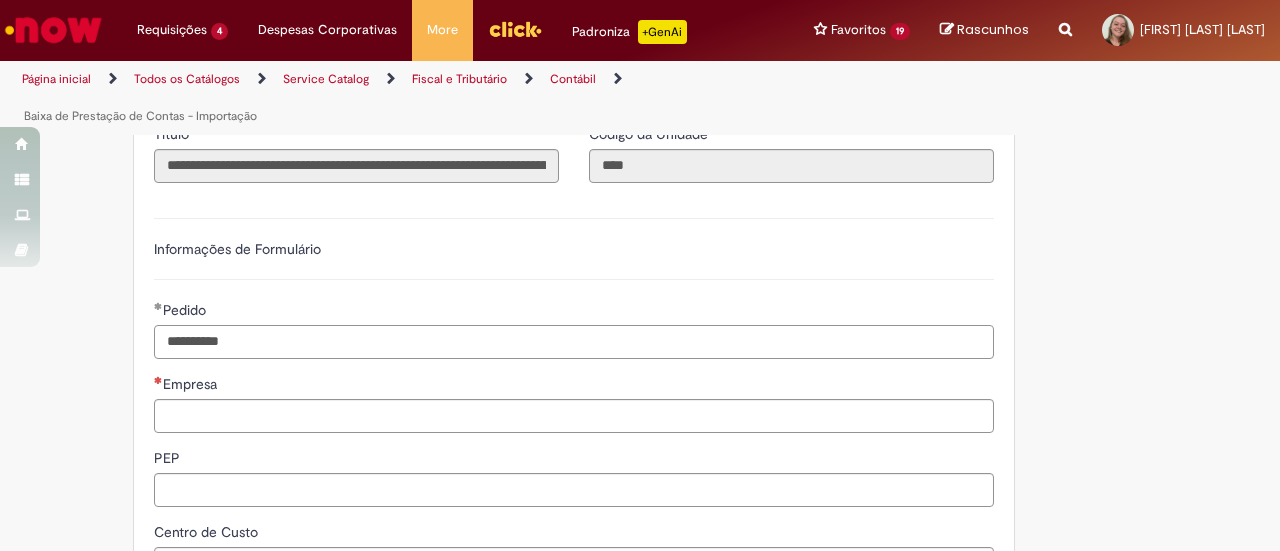 type on "**********" 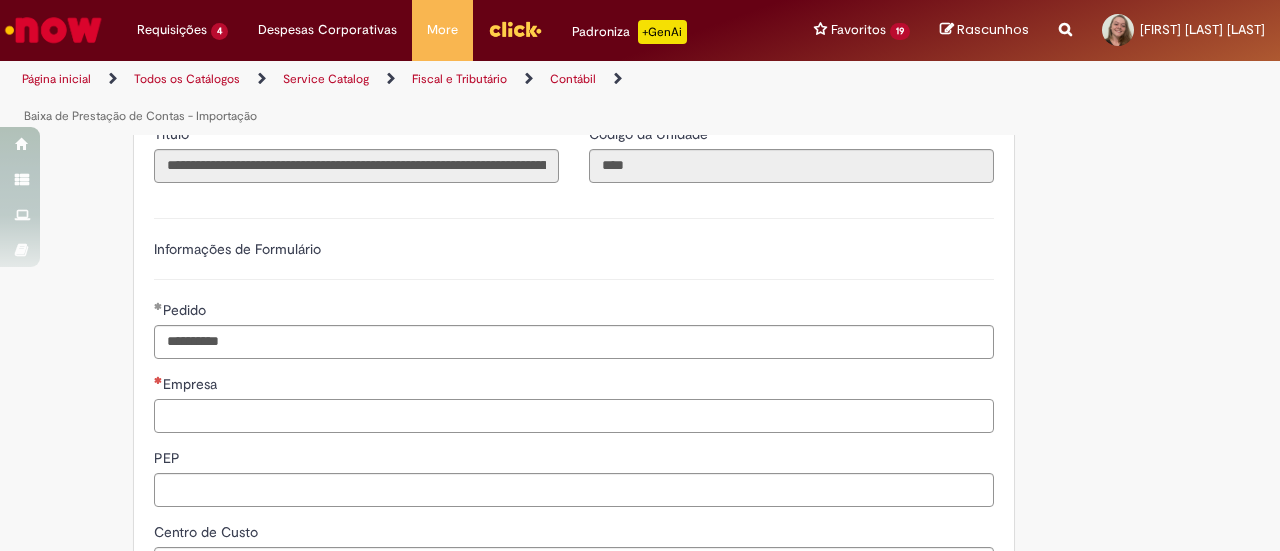 paste on "****" 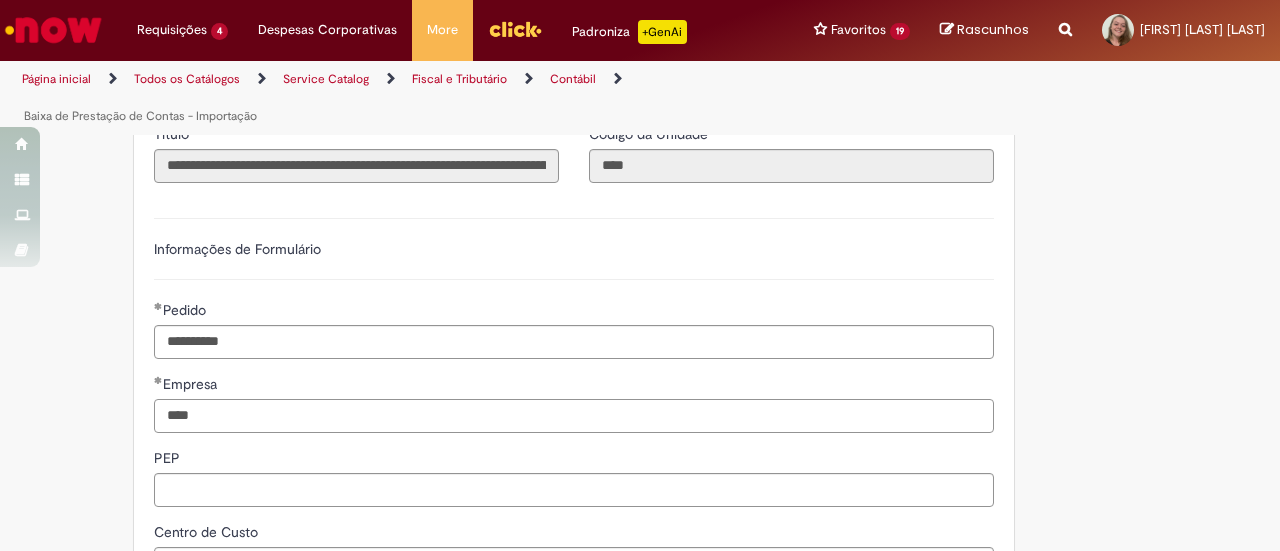 type on "****" 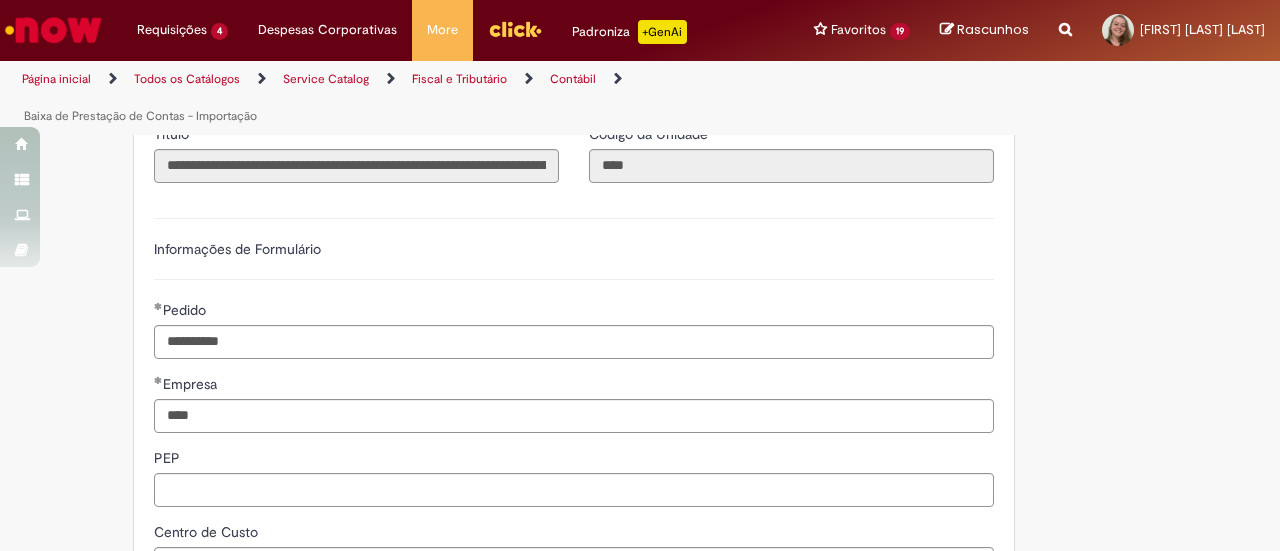 scroll, scrollTop: 746, scrollLeft: 0, axis: vertical 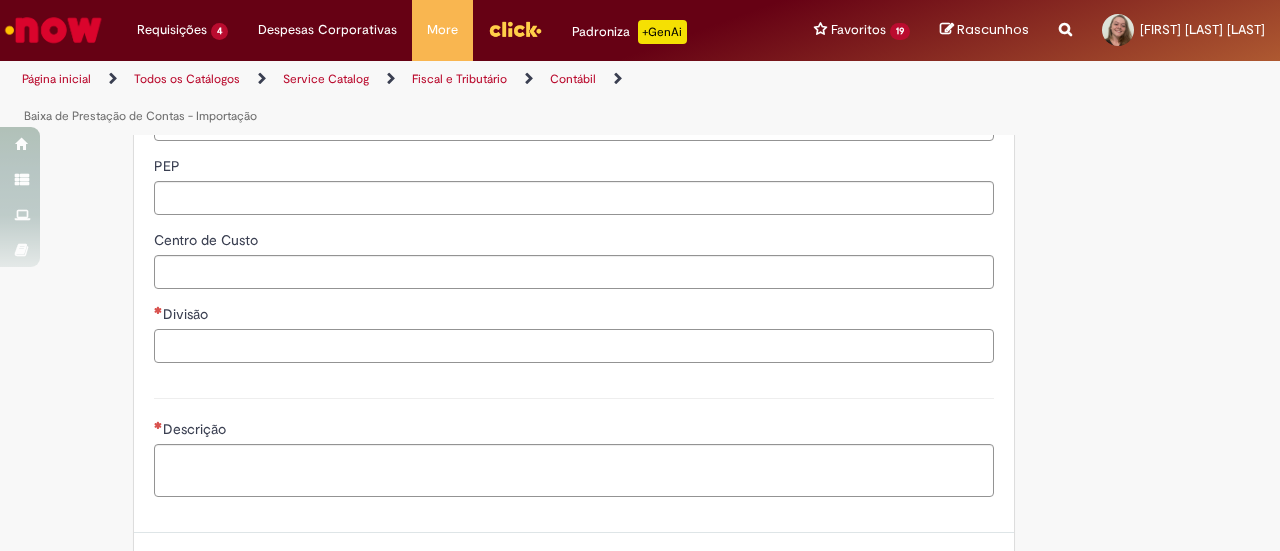 paste on "****" 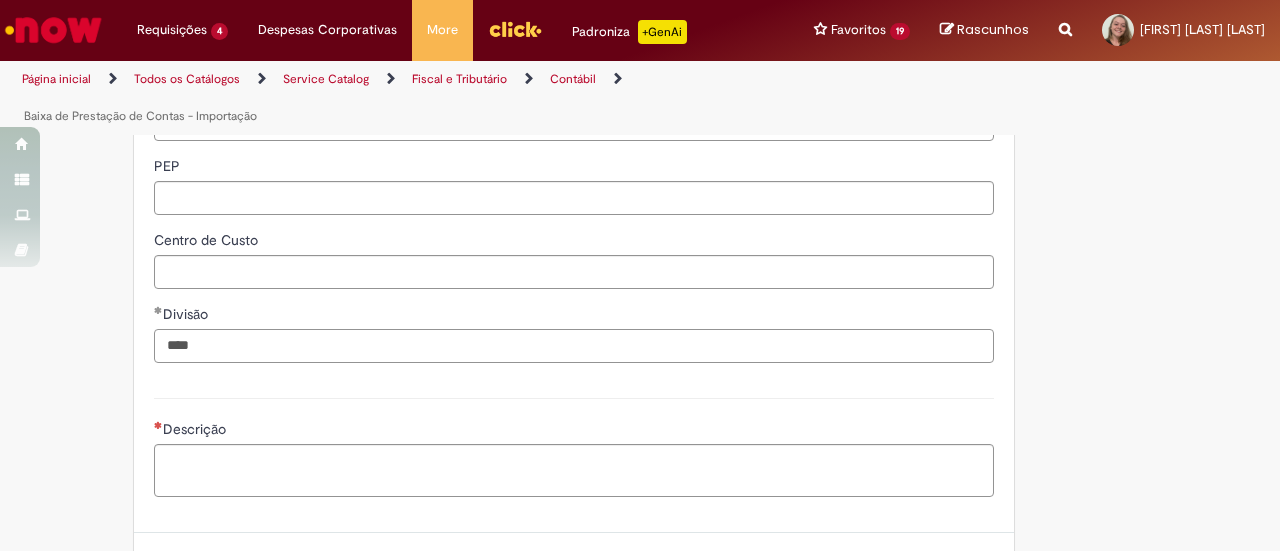type on "****" 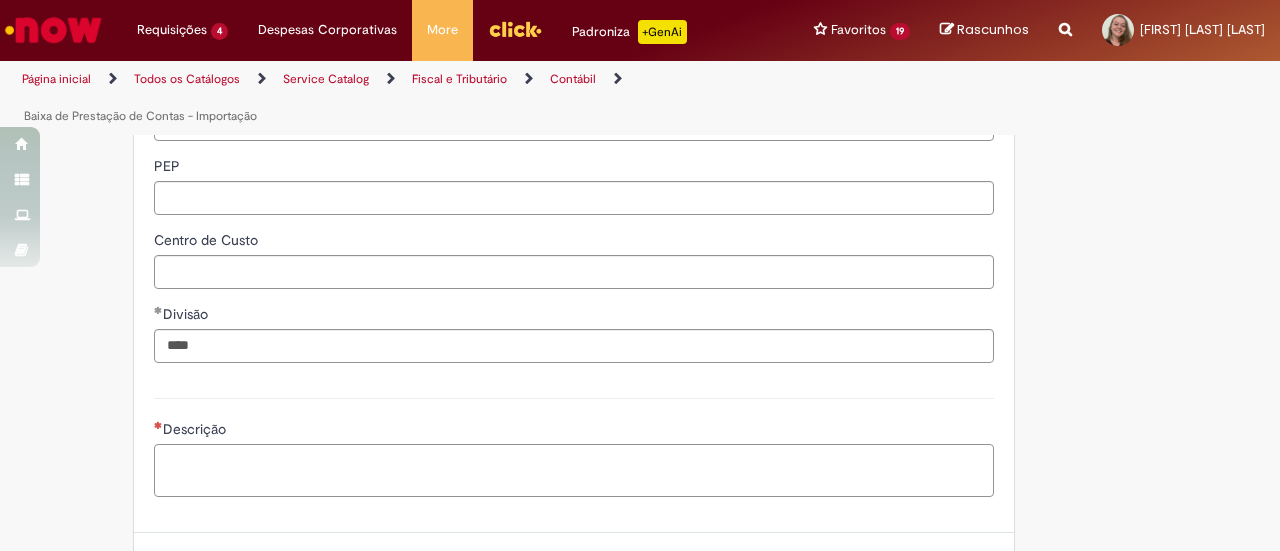 paste on "**********" 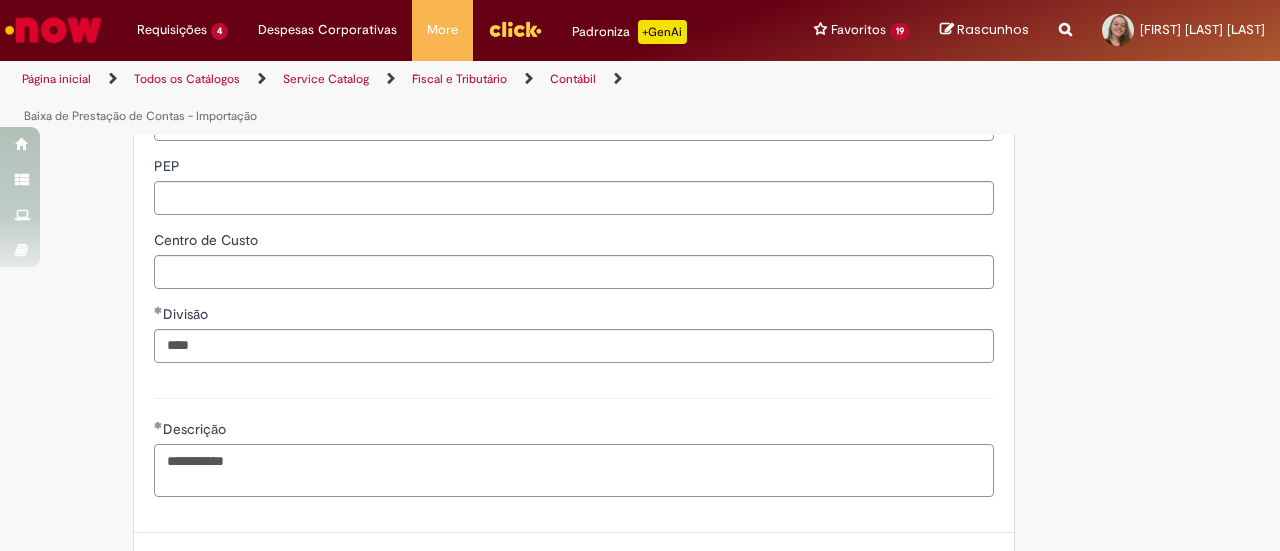 scroll, scrollTop: 908, scrollLeft: 0, axis: vertical 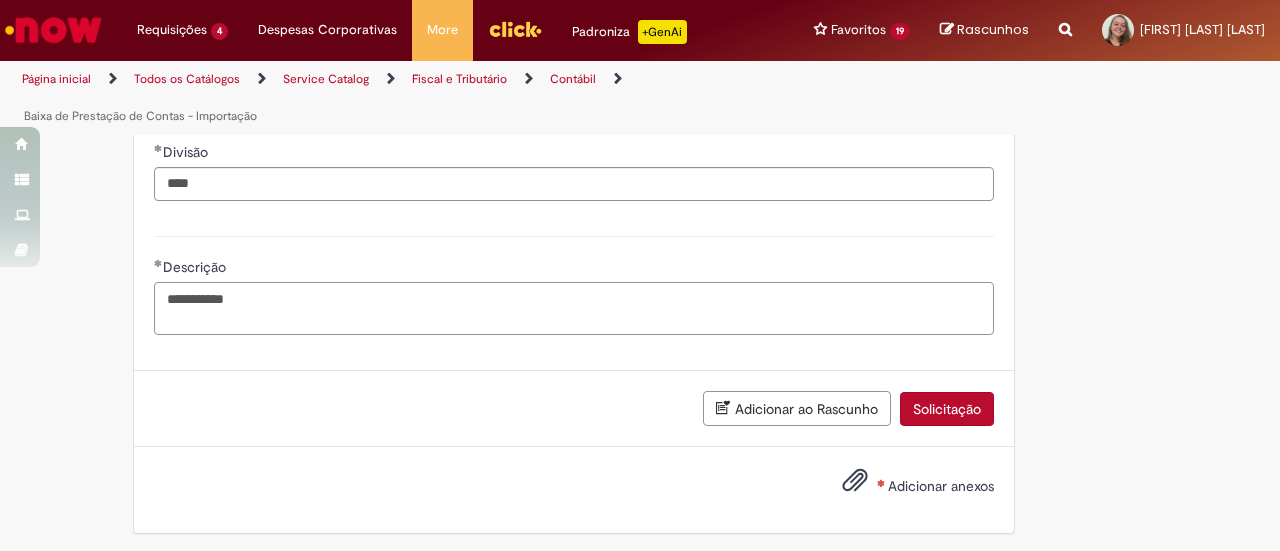 type on "**********" 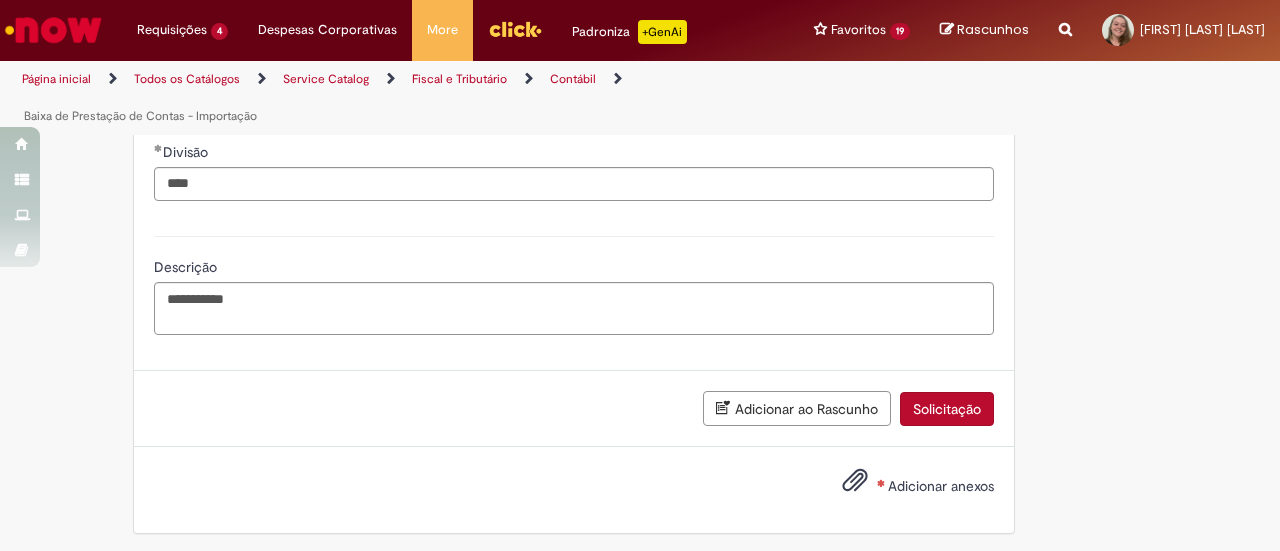 click on "Adicionar anexos" at bounding box center [903, 487] 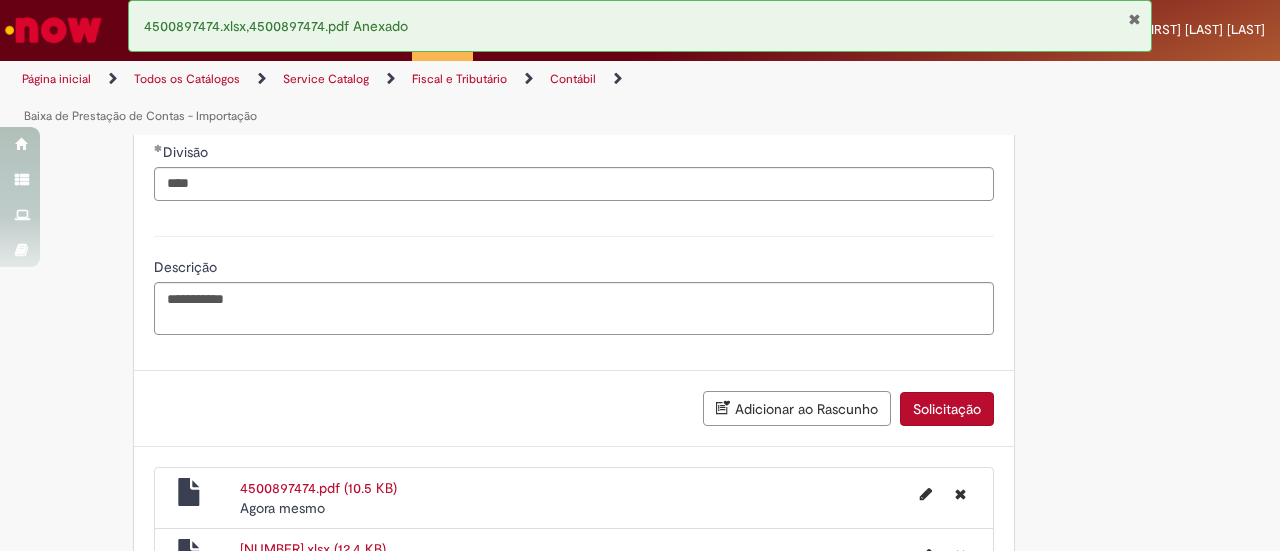 click on "Solicitação" at bounding box center (947, 409) 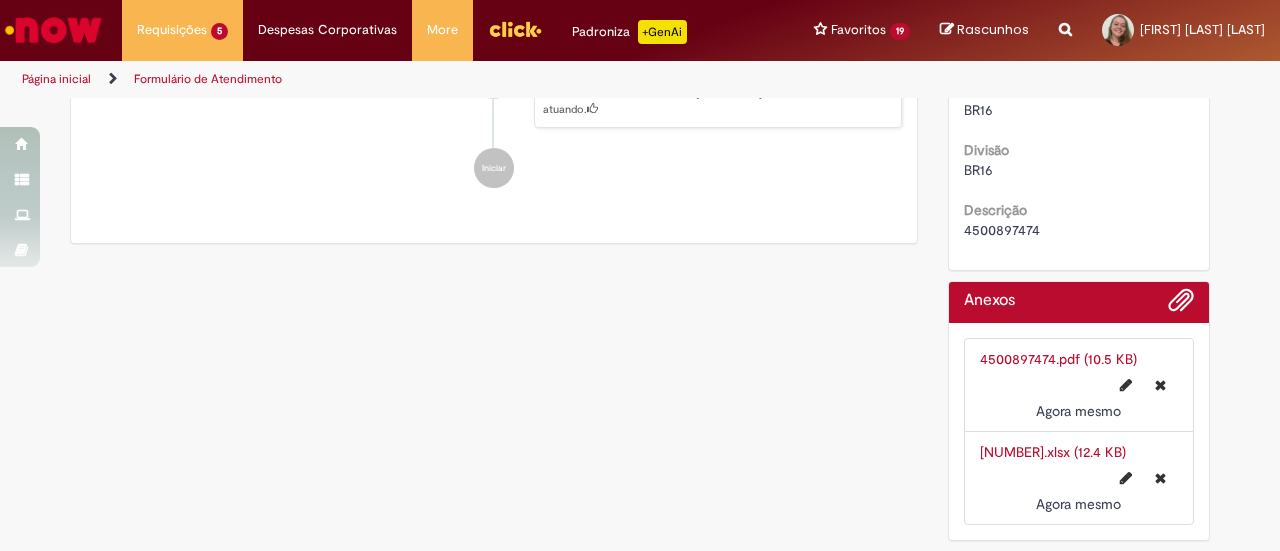 scroll, scrollTop: 0, scrollLeft: 0, axis: both 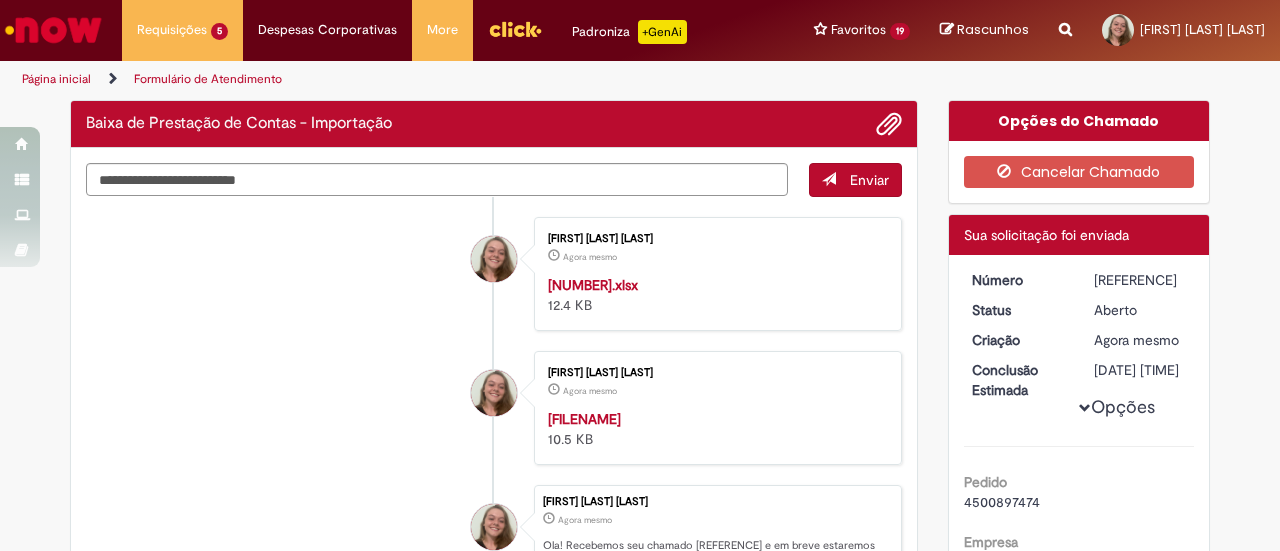 click on "[REFERENCE]" at bounding box center (1140, 280) 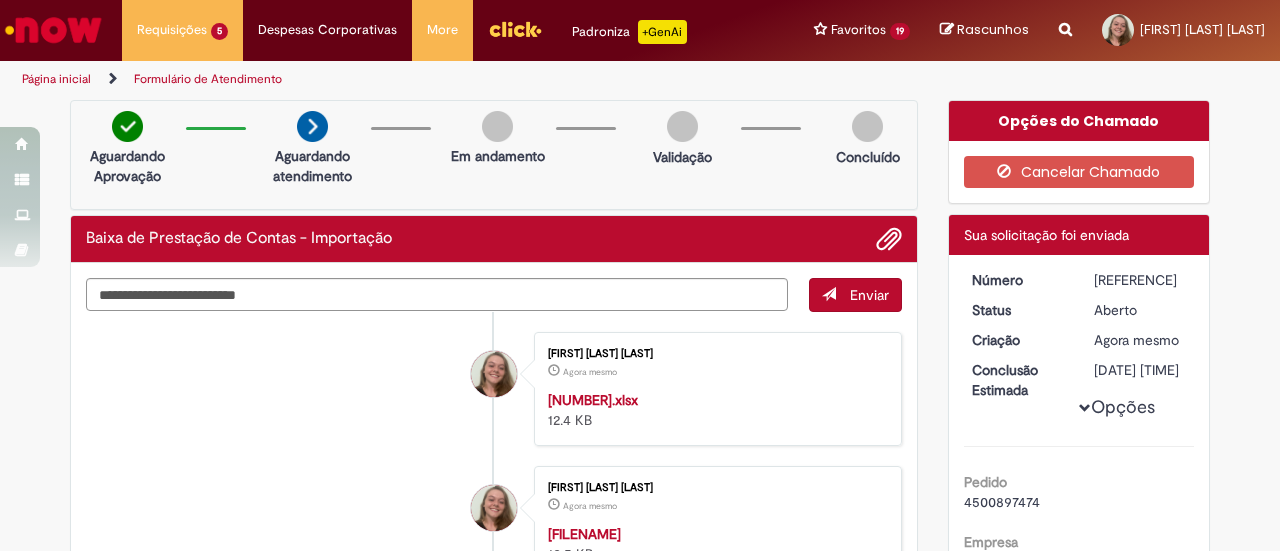 copy on "[REFERENCE]" 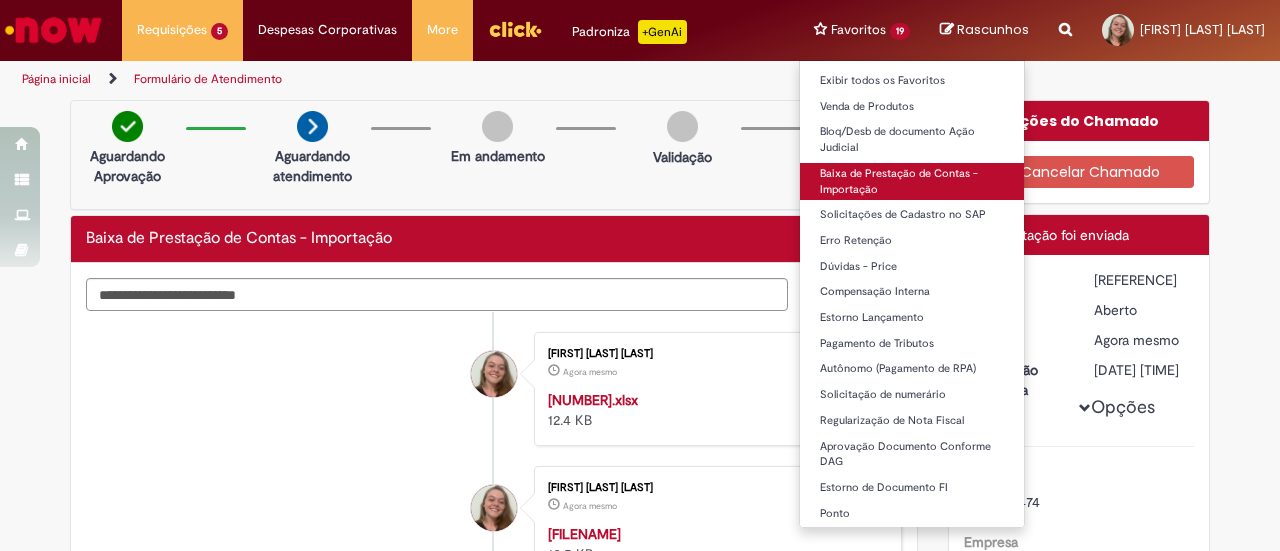 click on "Baixa de Prestação de Contas - Importação" at bounding box center (912, 181) 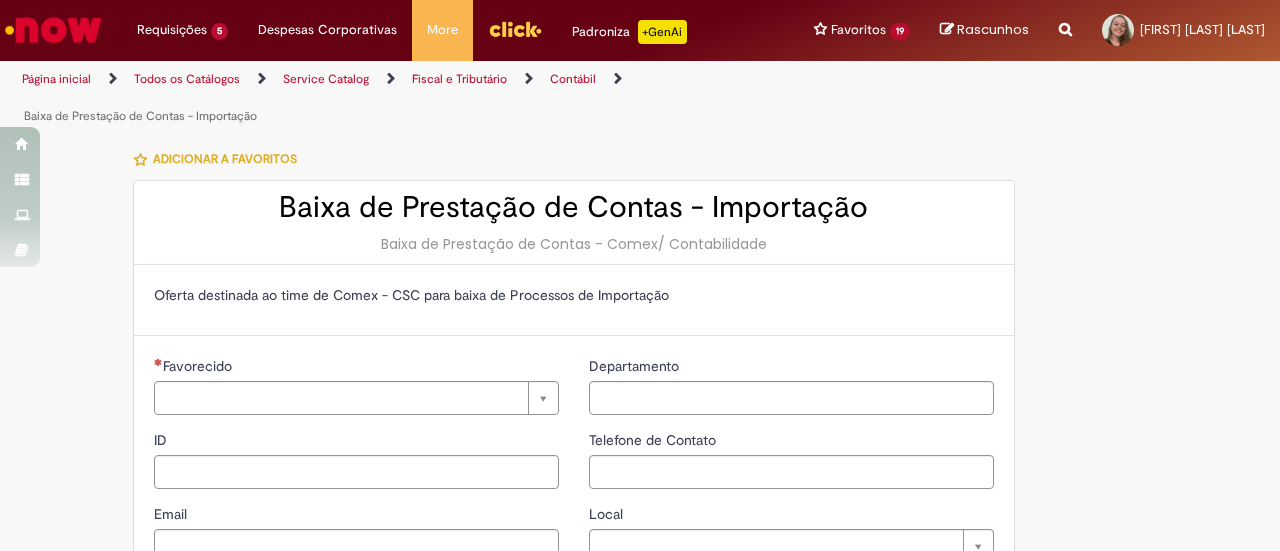 type on "********" 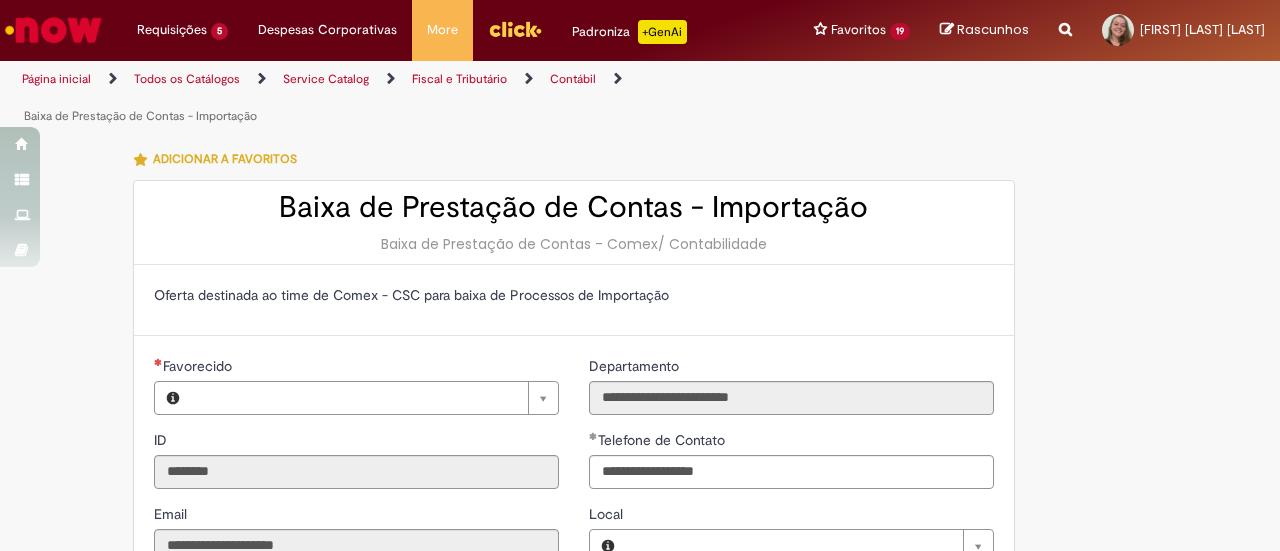 type on "**********" 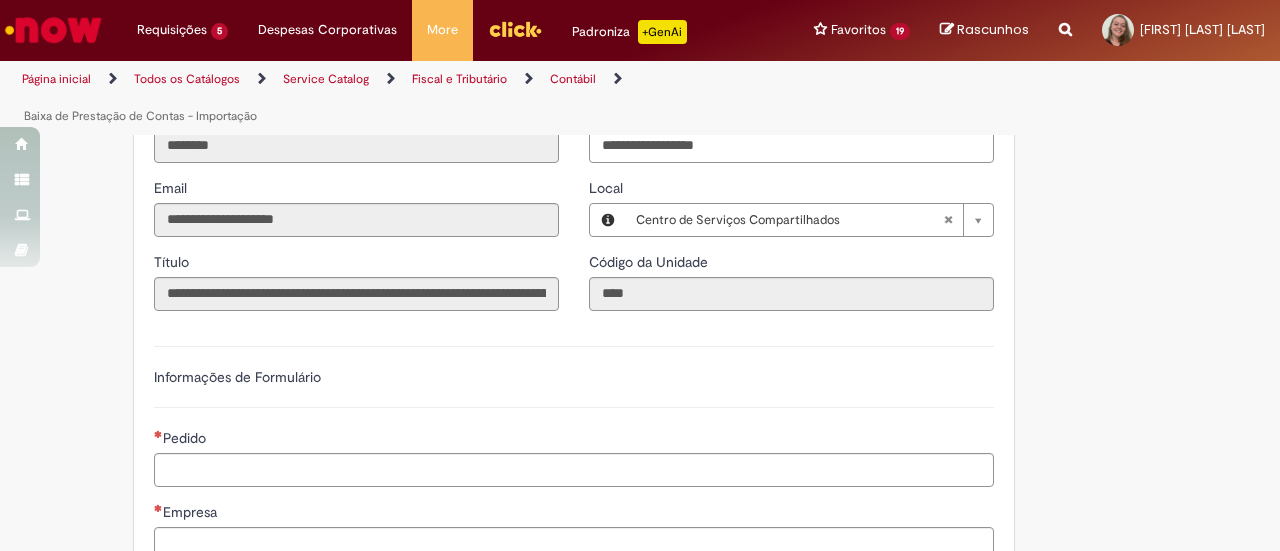 type on "**********" 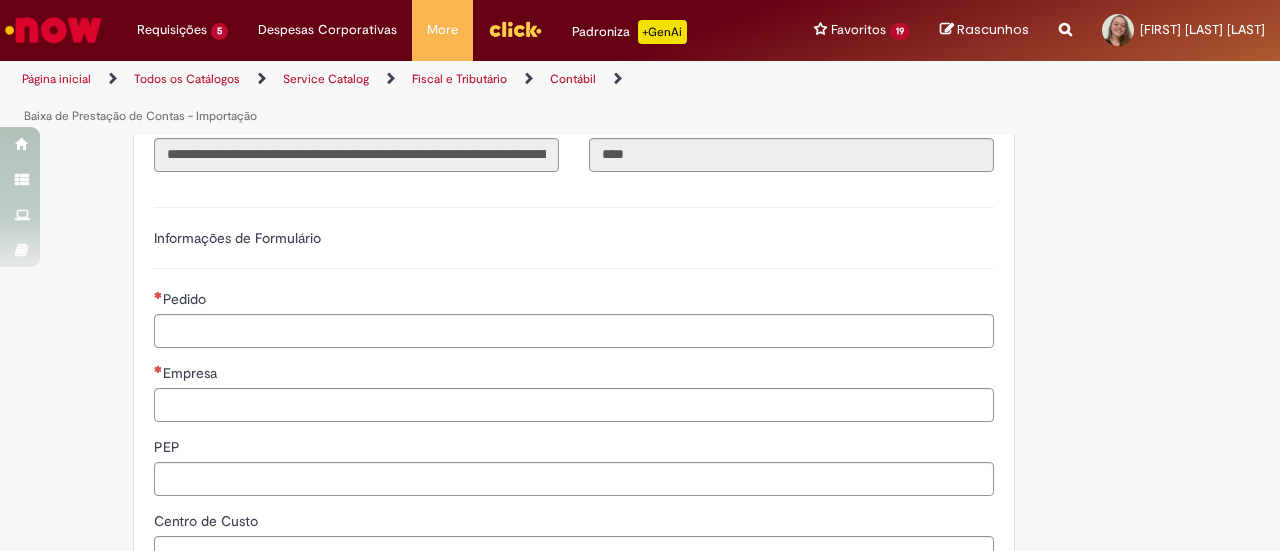 scroll, scrollTop: 483, scrollLeft: 0, axis: vertical 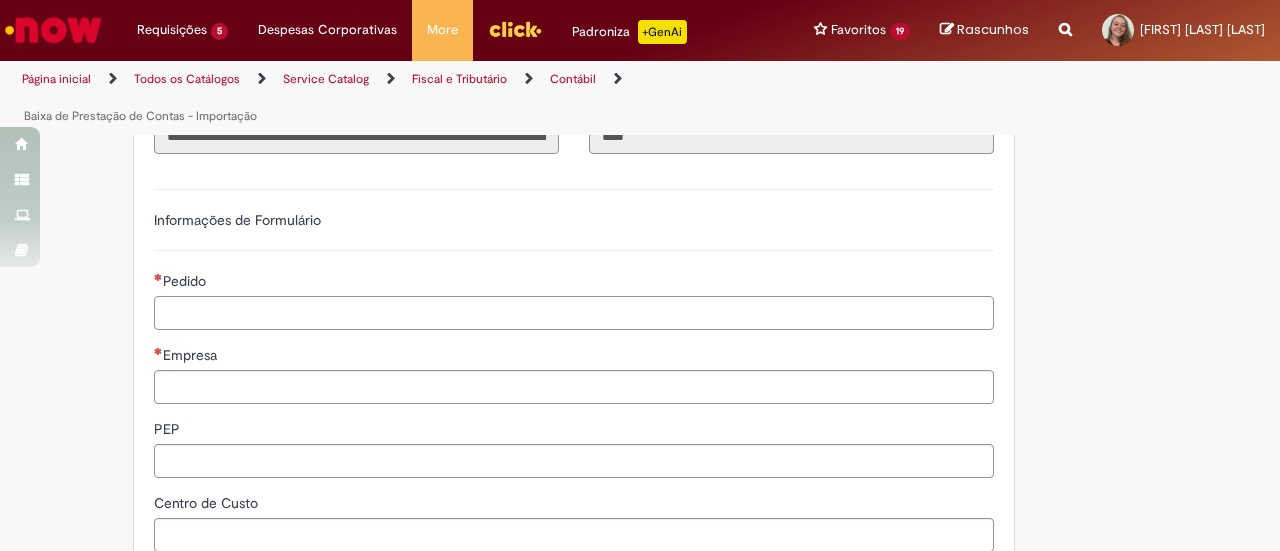 paste on "**********" 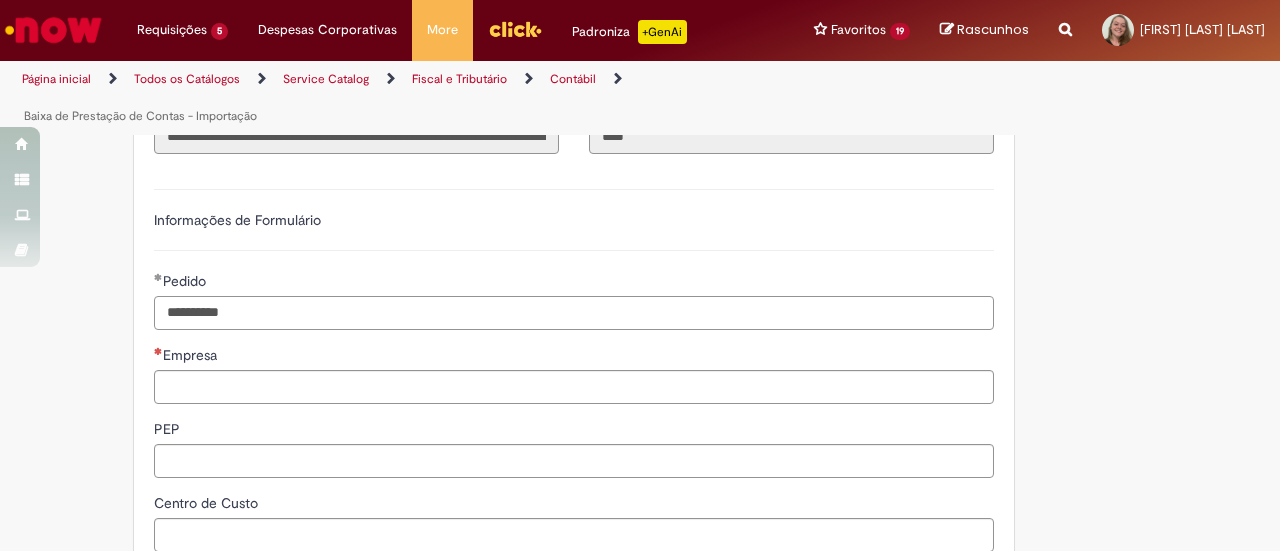 type on "**********" 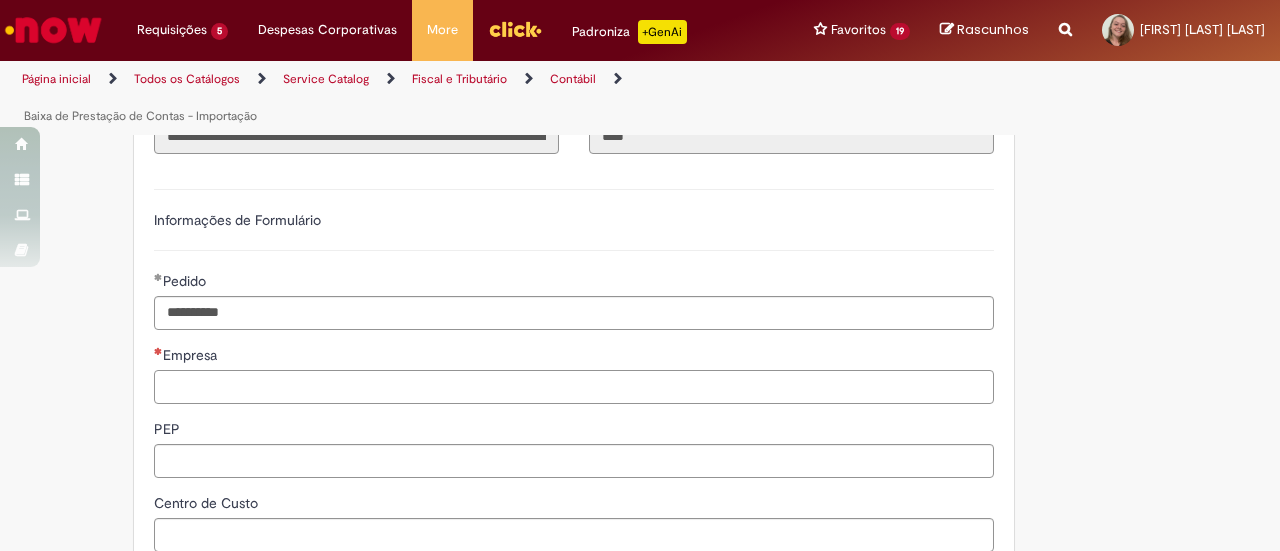 paste on "****" 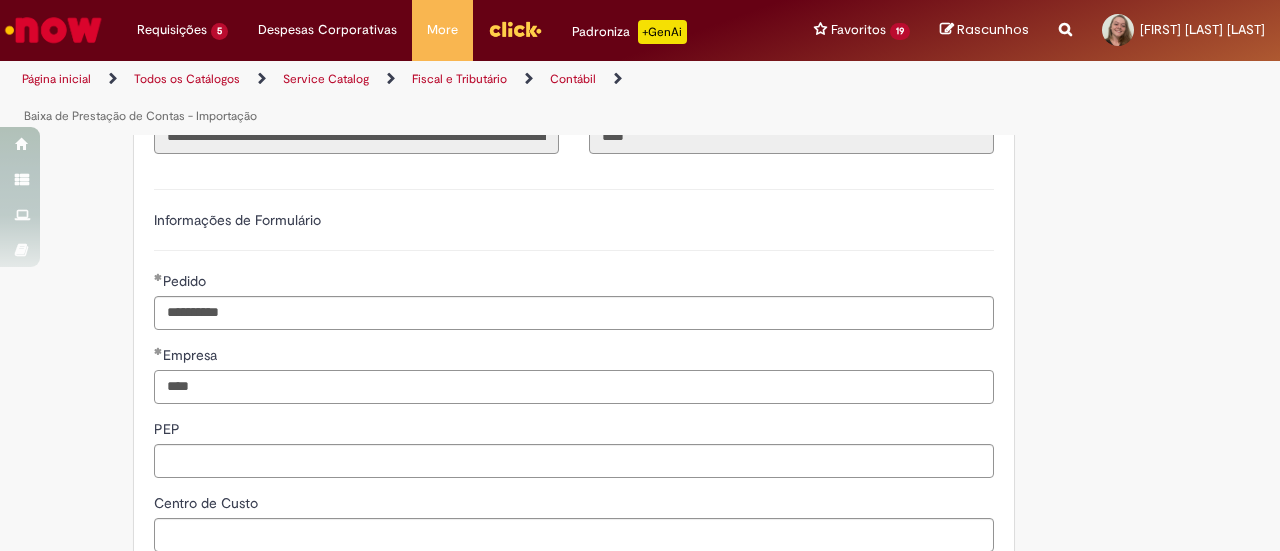 type on "****" 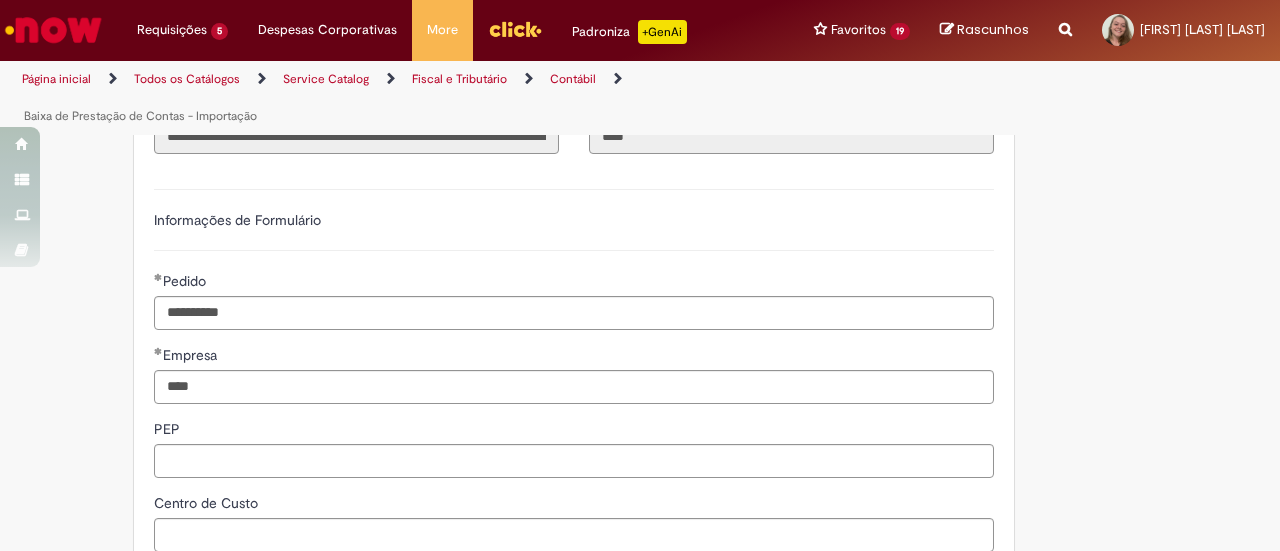 scroll, scrollTop: 746, scrollLeft: 0, axis: vertical 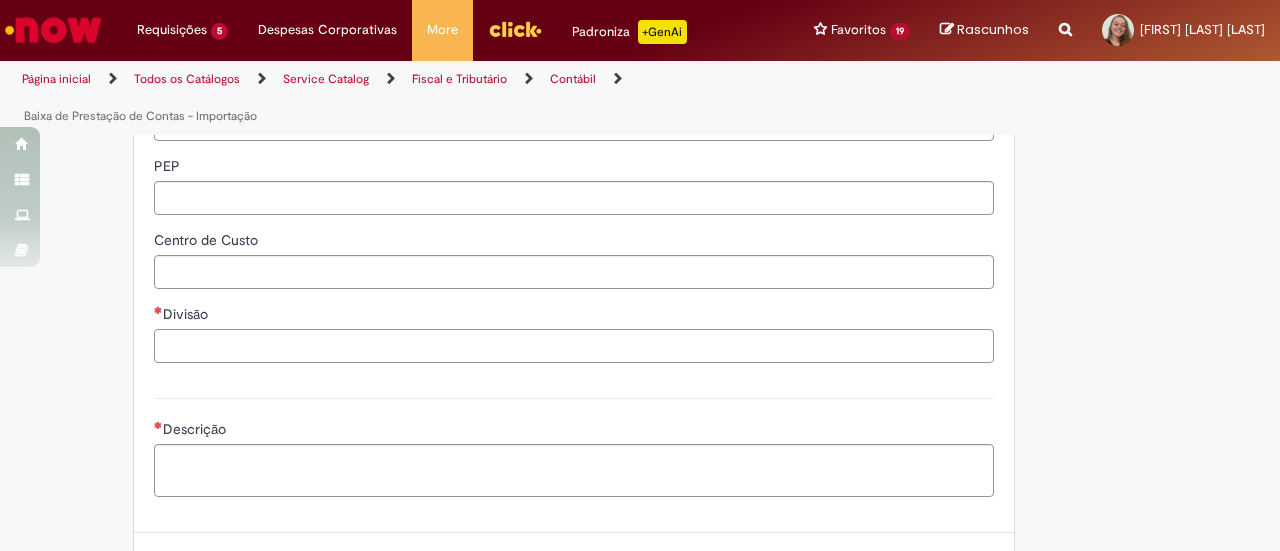paste on "****" 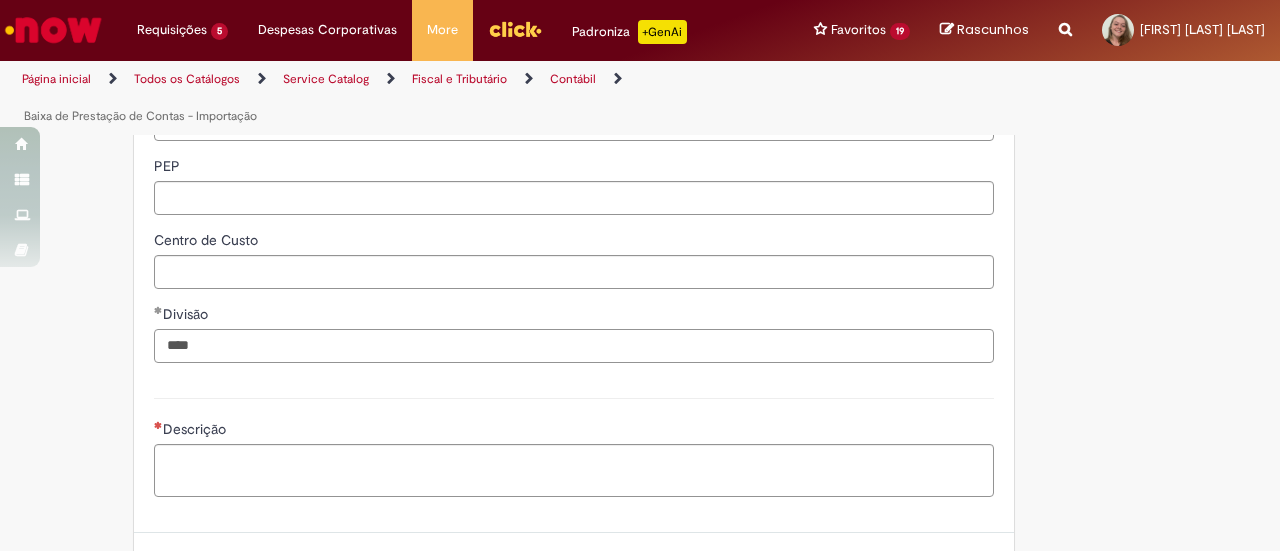 type on "****" 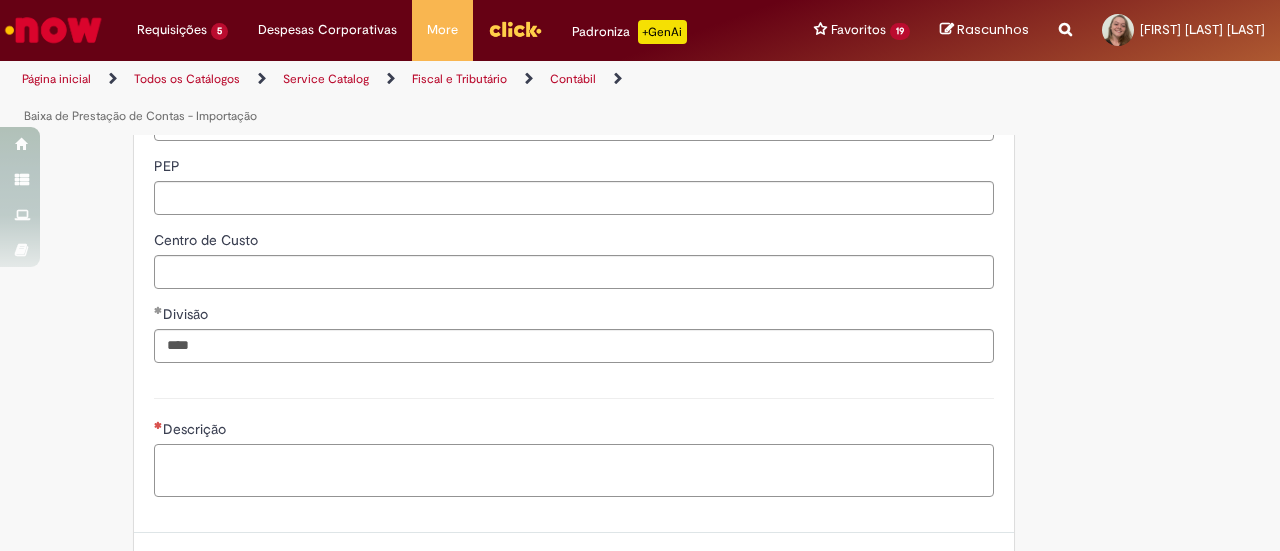 paste on "**********" 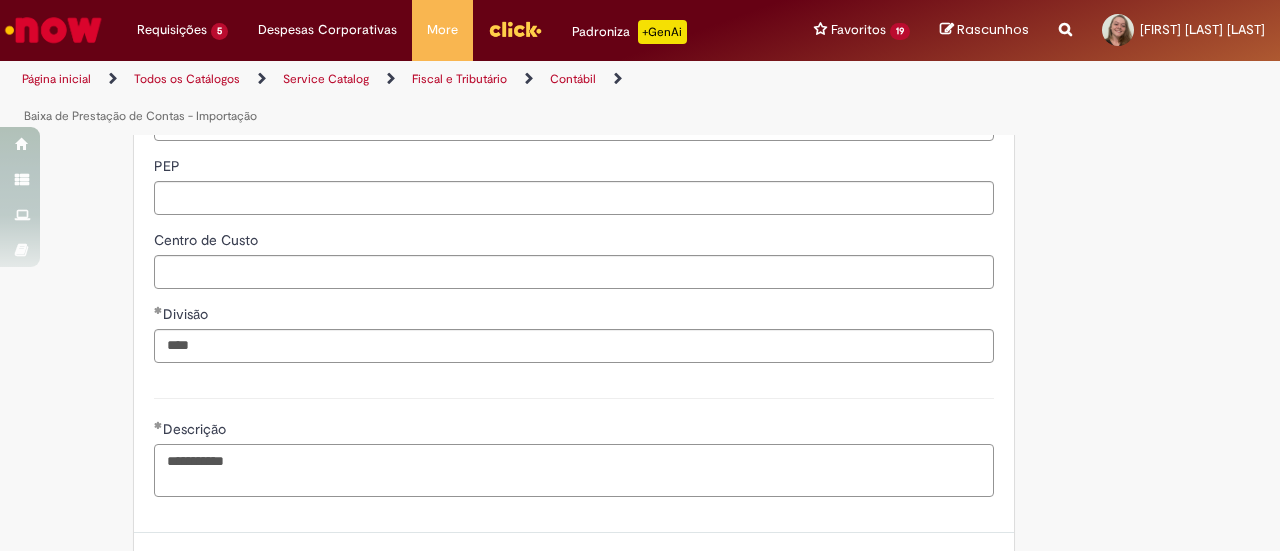 scroll, scrollTop: 908, scrollLeft: 0, axis: vertical 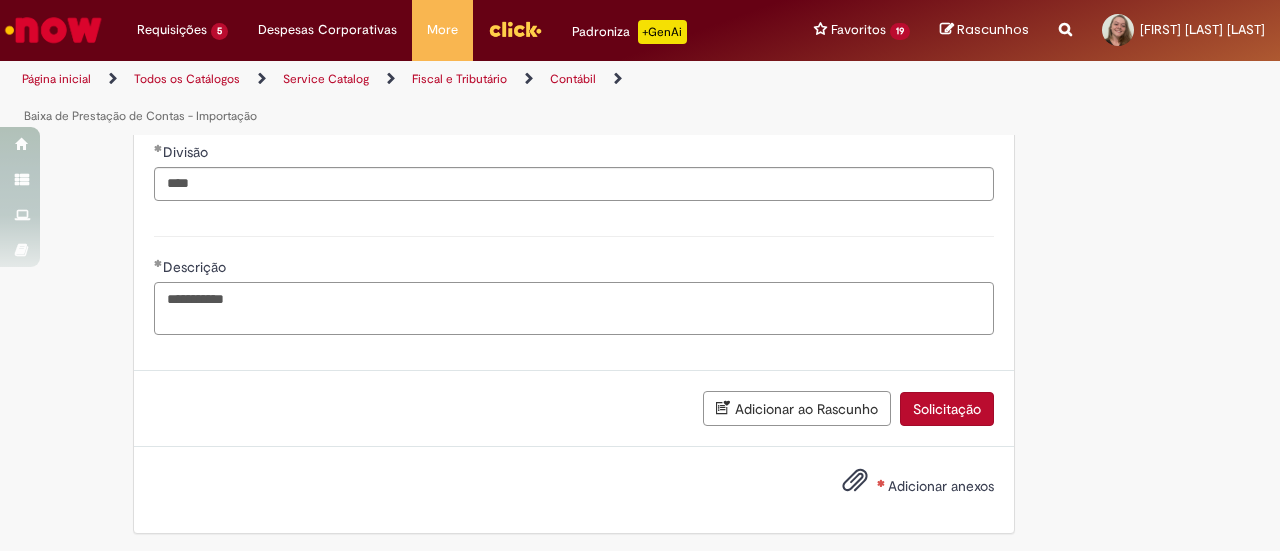 type on "**********" 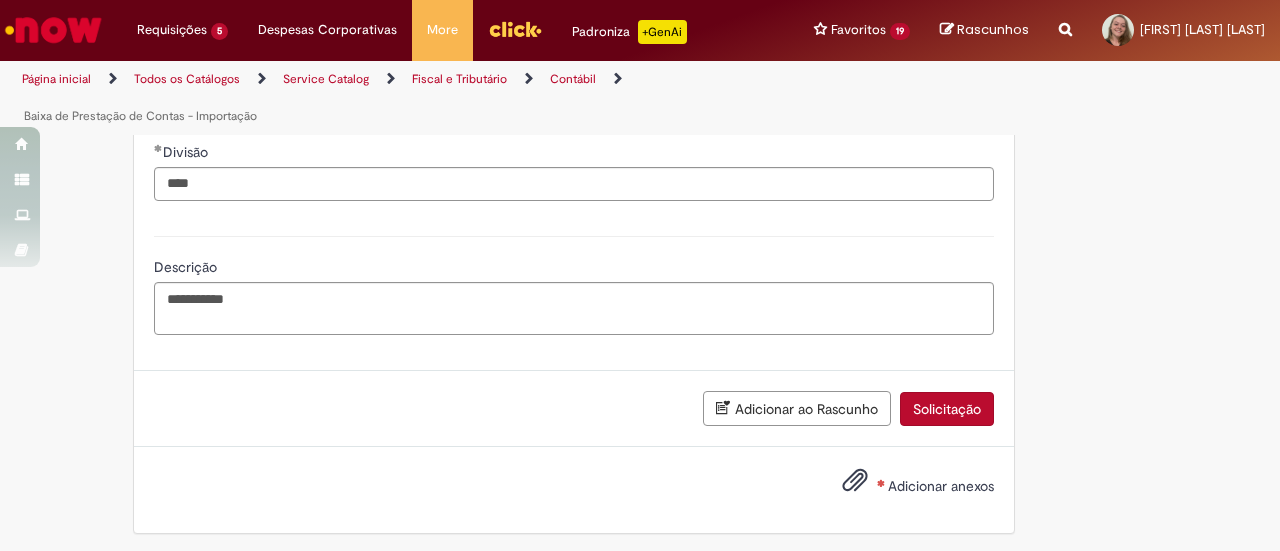 click on "Adicionar anexos" at bounding box center [941, 486] 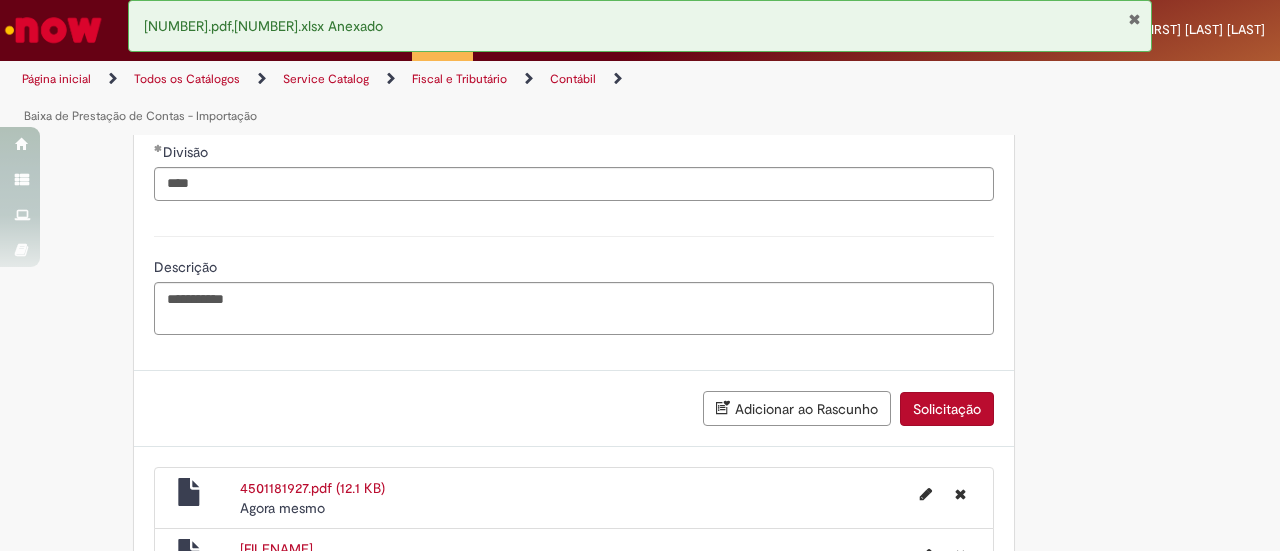 click on "Solicitação" at bounding box center [947, 409] 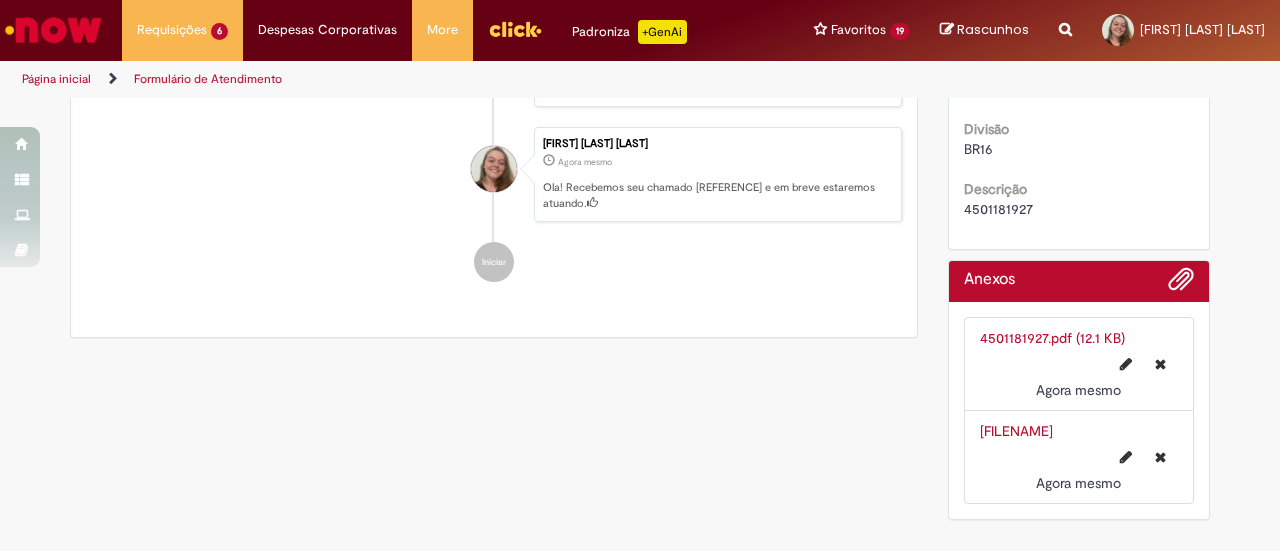 scroll, scrollTop: 0, scrollLeft: 0, axis: both 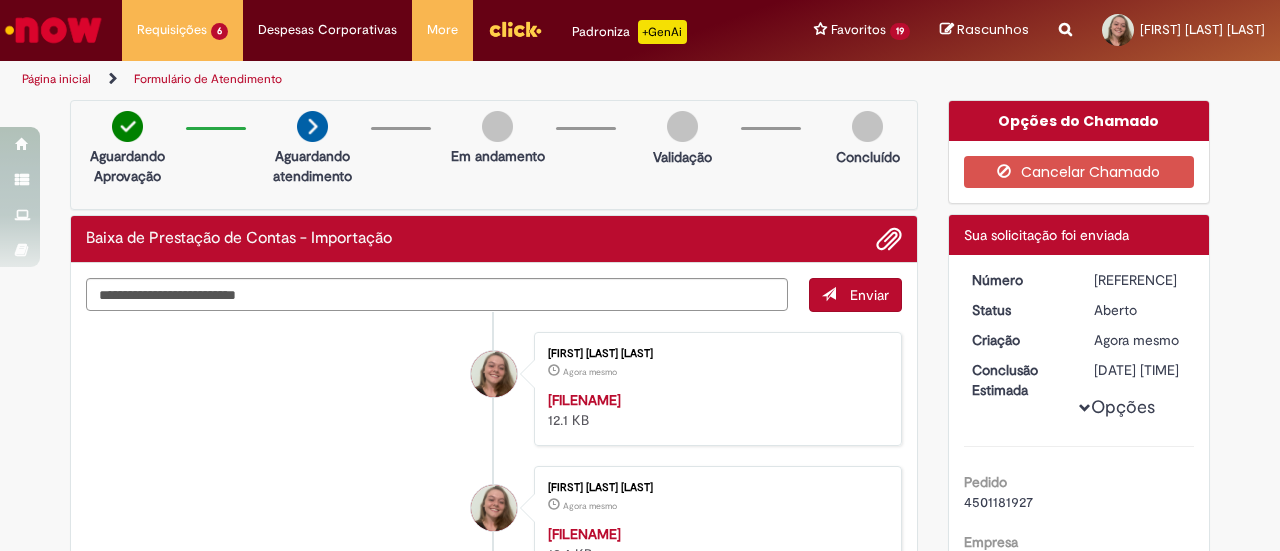 click on "[REFERENCE]" at bounding box center (1140, 280) 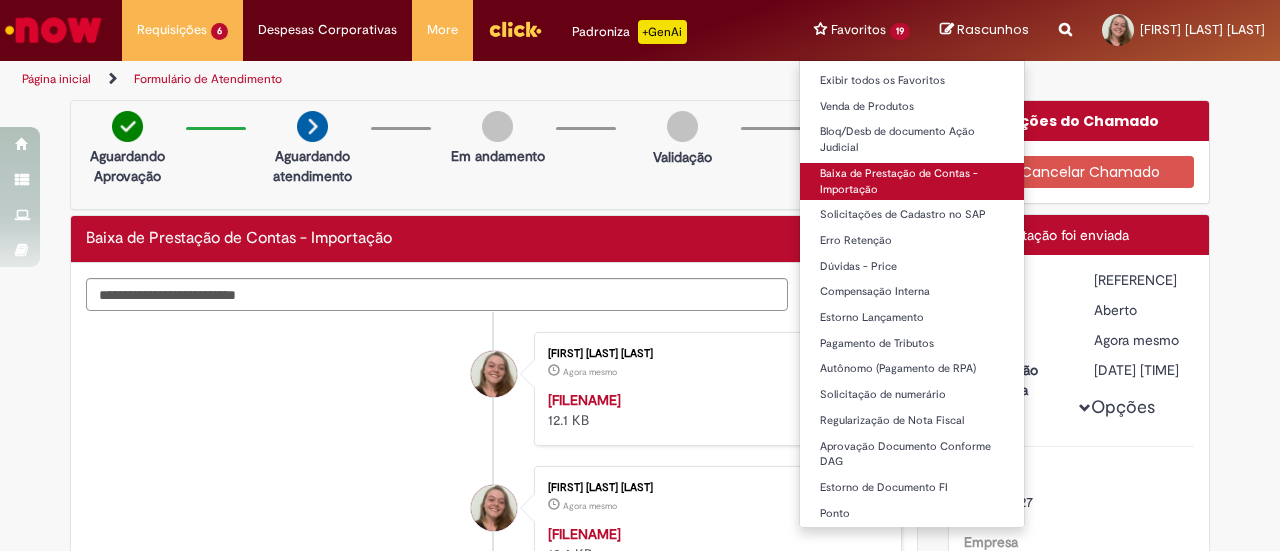 click on "Baixa de Prestação de Contas - Importação" at bounding box center (912, 181) 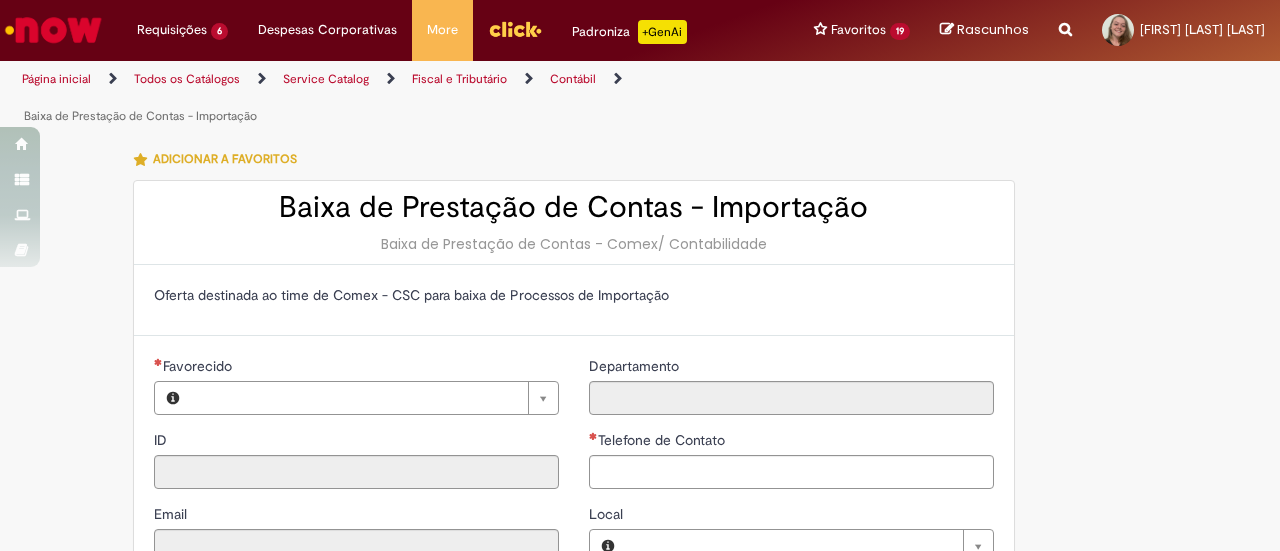 type on "********" 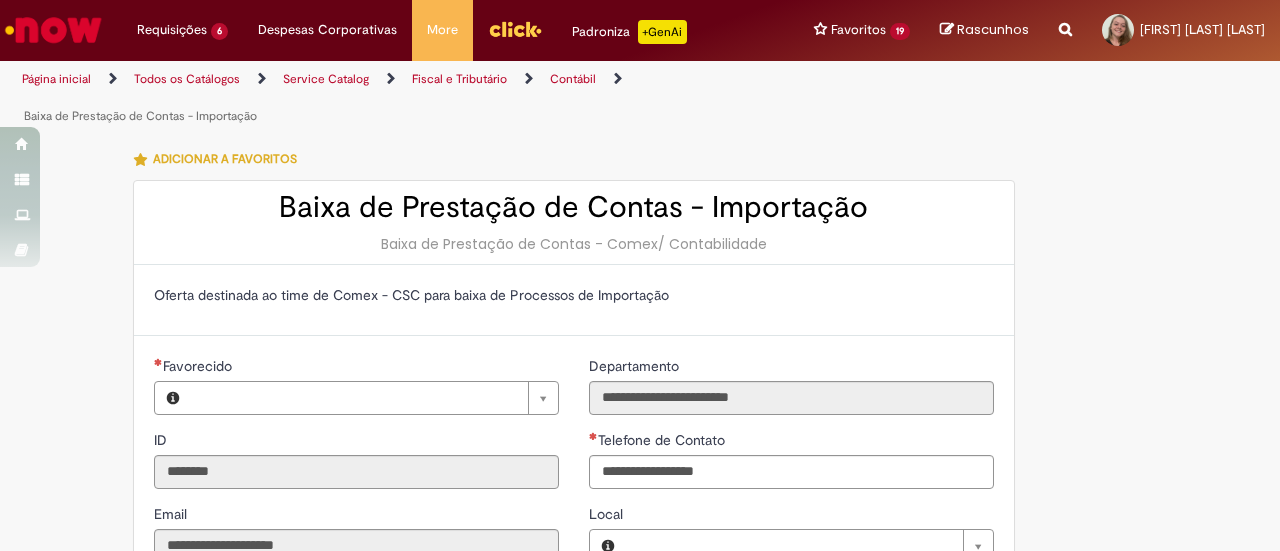 type on "**********" 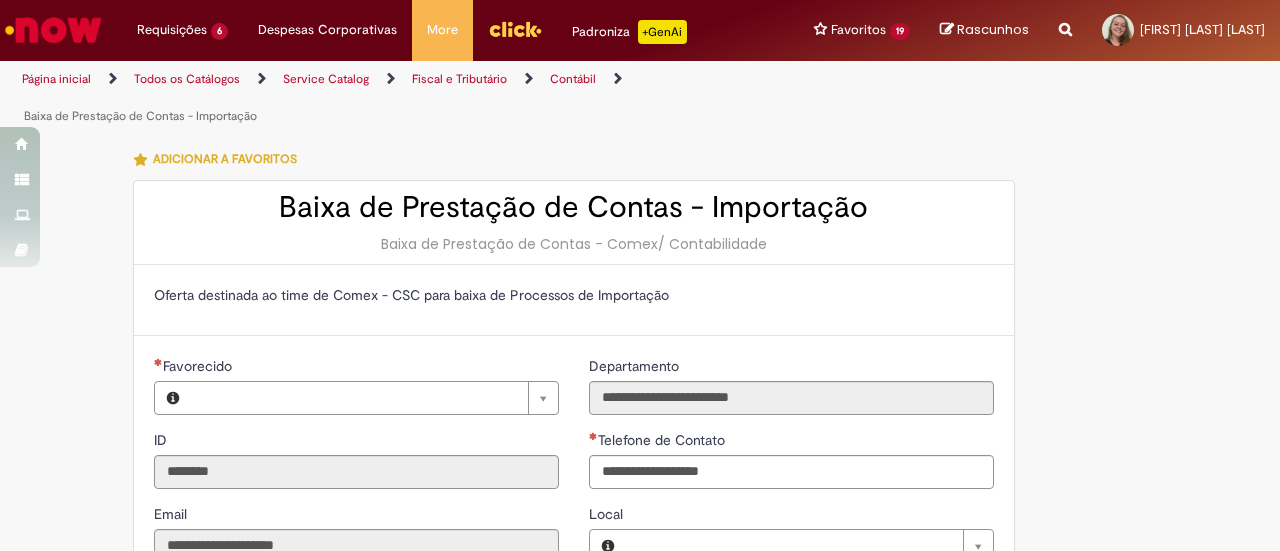 type on "**********" 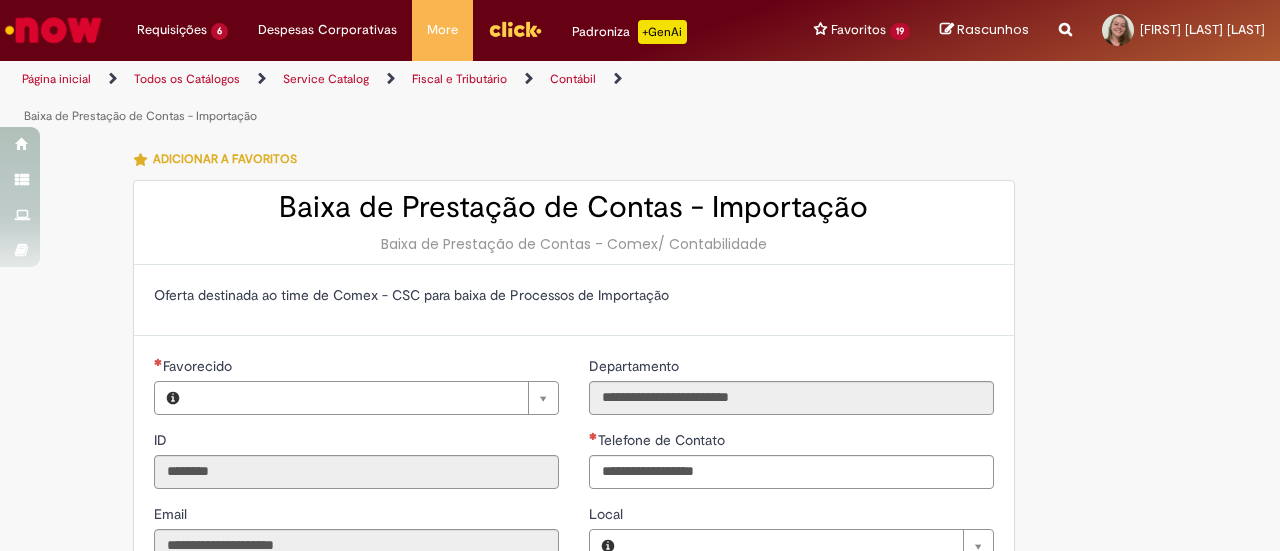 type on "**********" 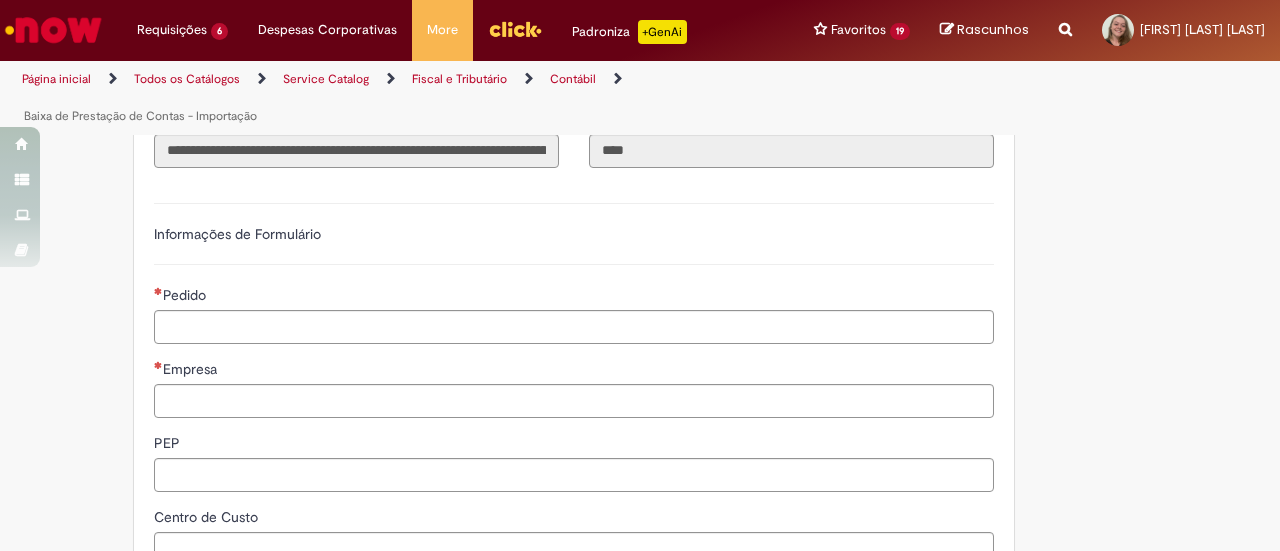 scroll, scrollTop: 470, scrollLeft: 0, axis: vertical 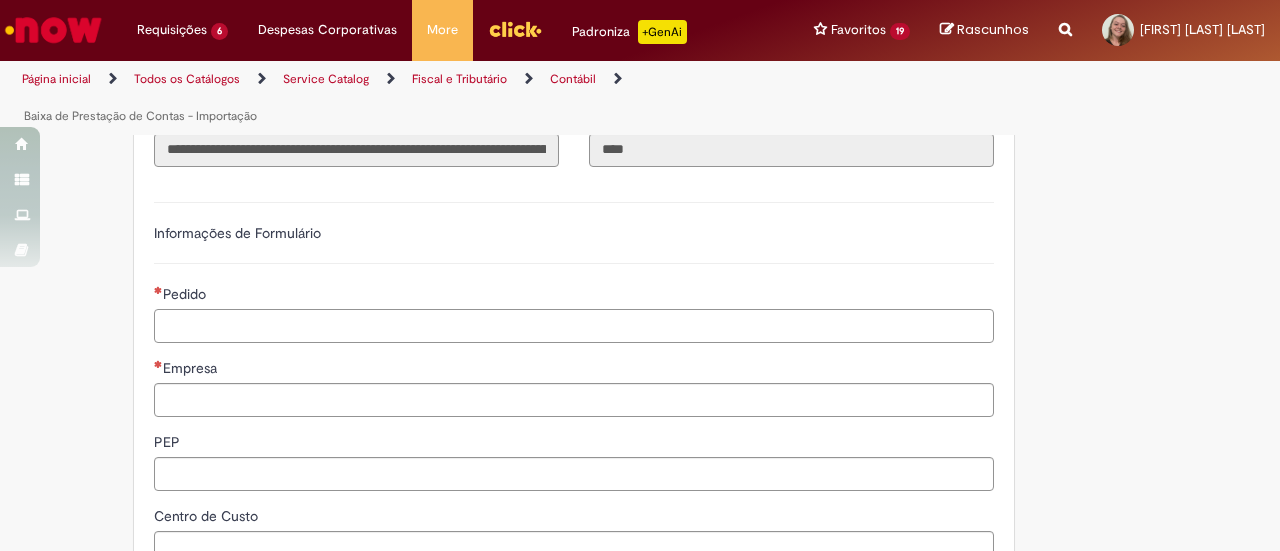 paste on "**********" 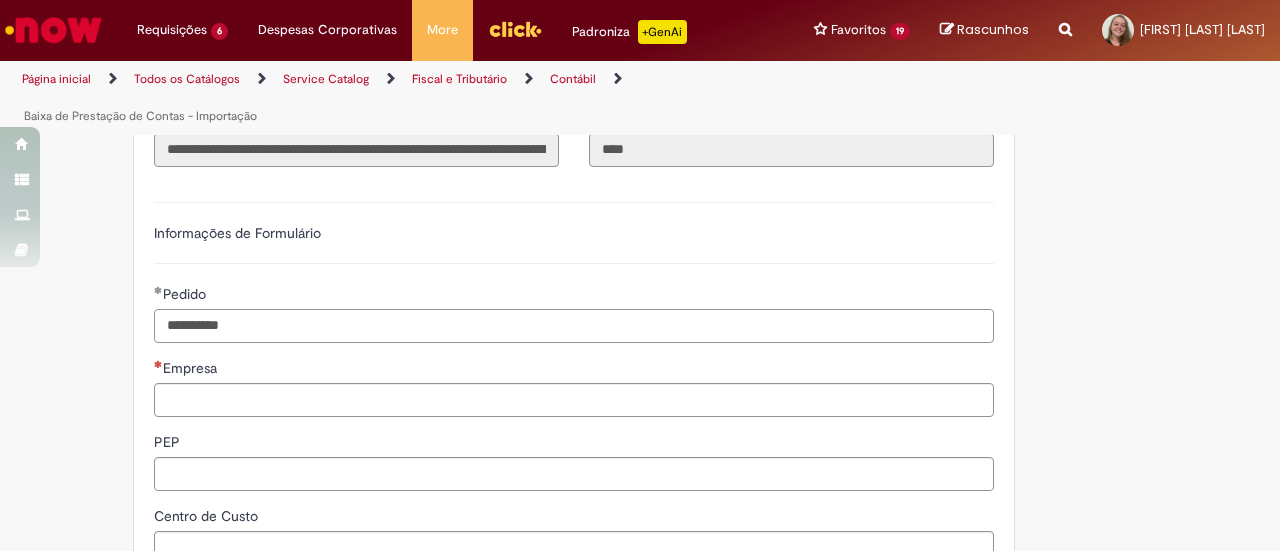type on "**********" 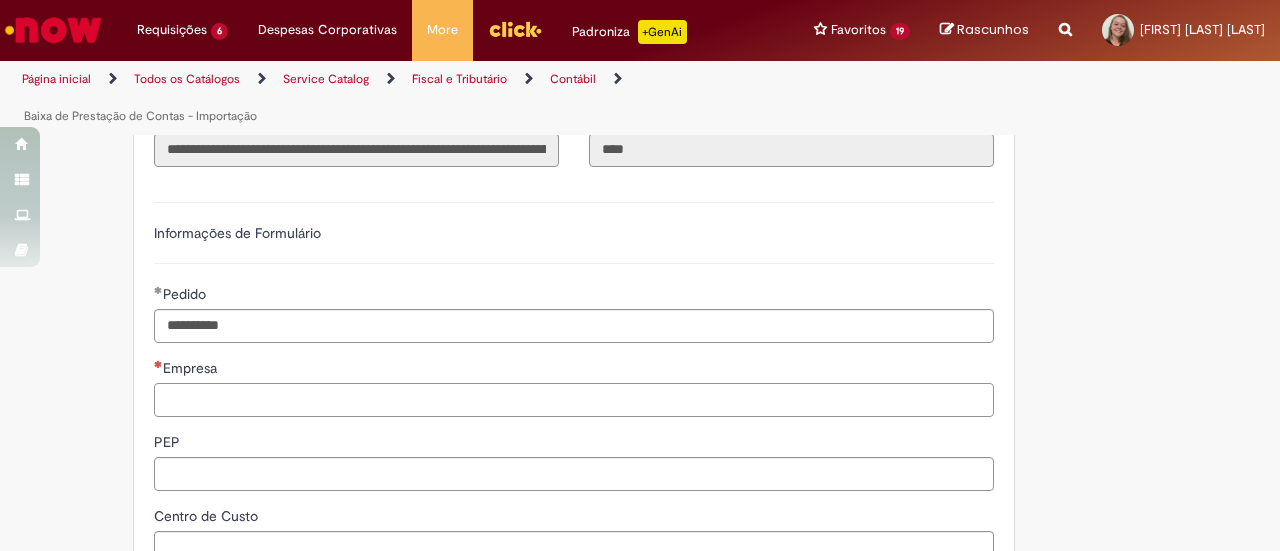paste on "****" 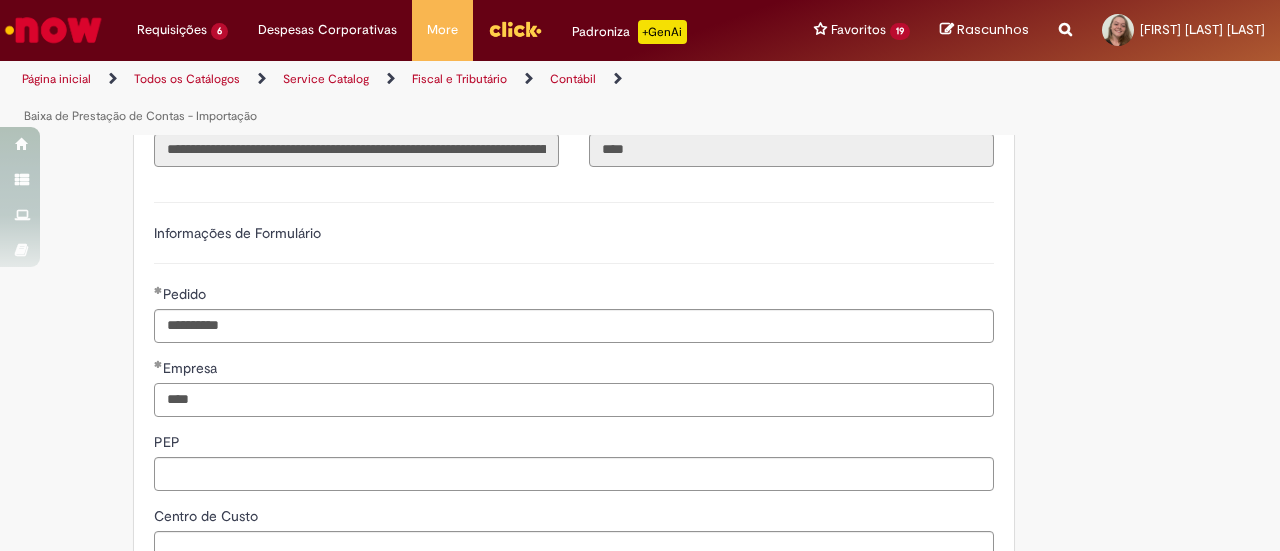 type on "****" 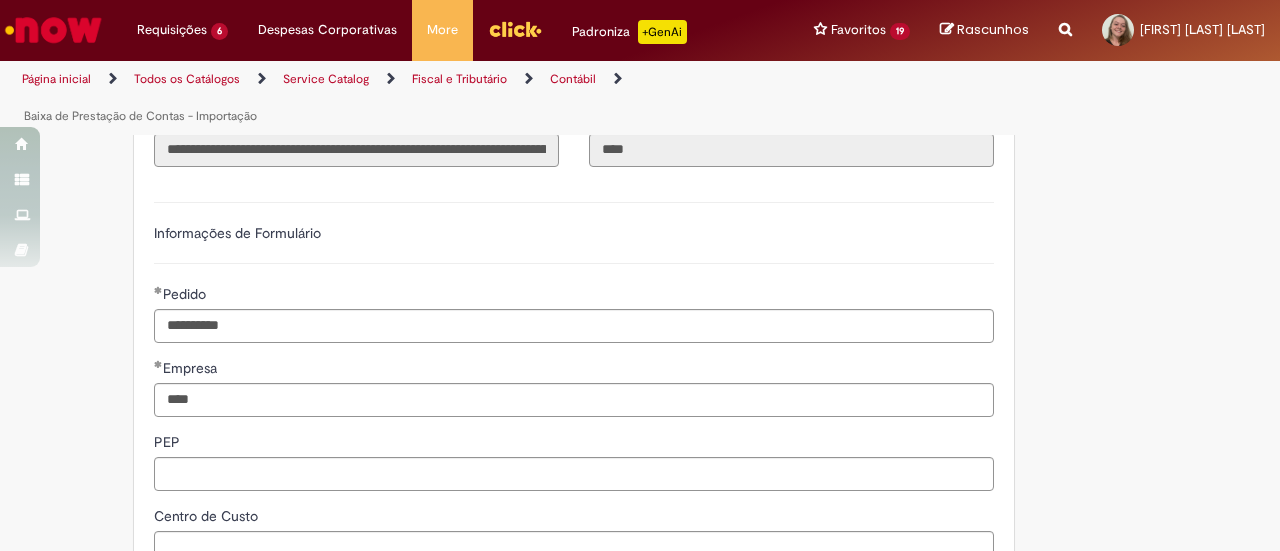 scroll, scrollTop: 746, scrollLeft: 0, axis: vertical 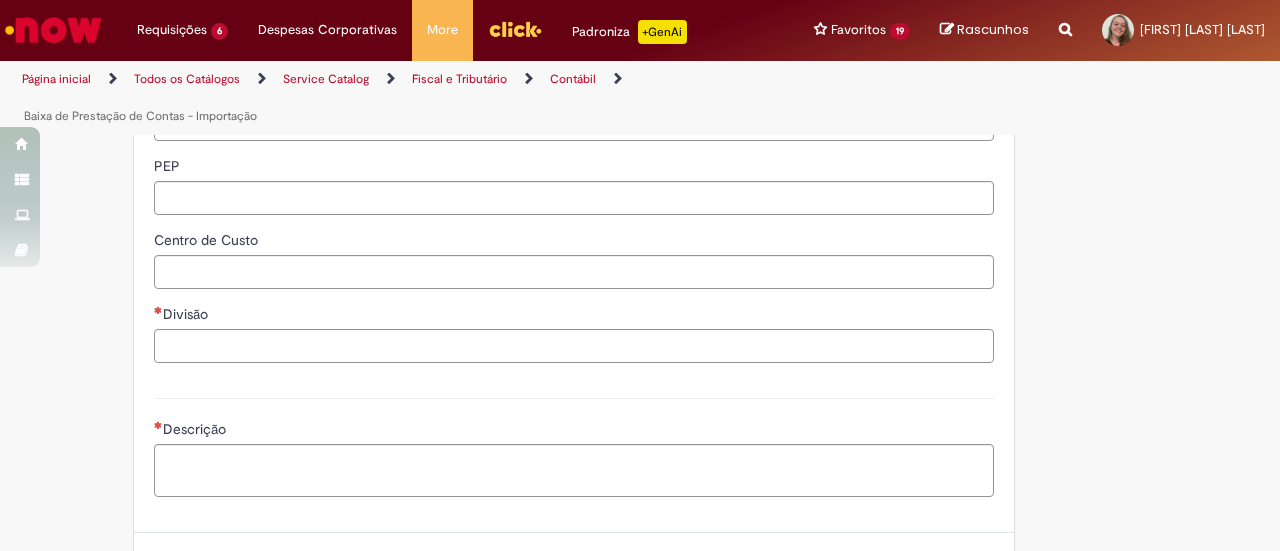 paste on "****" 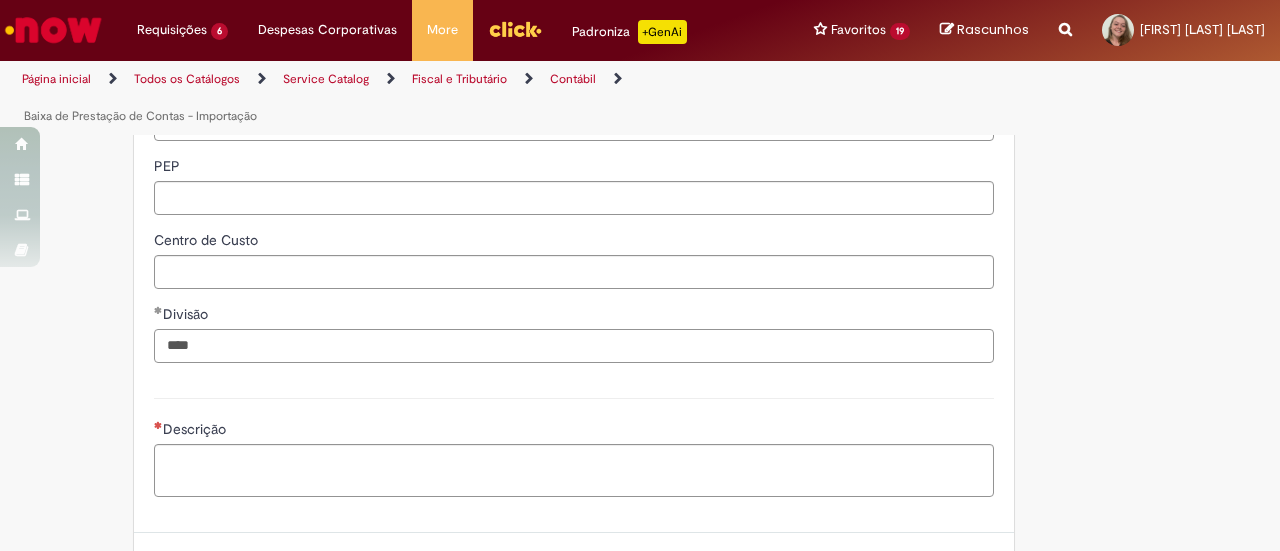 type on "****" 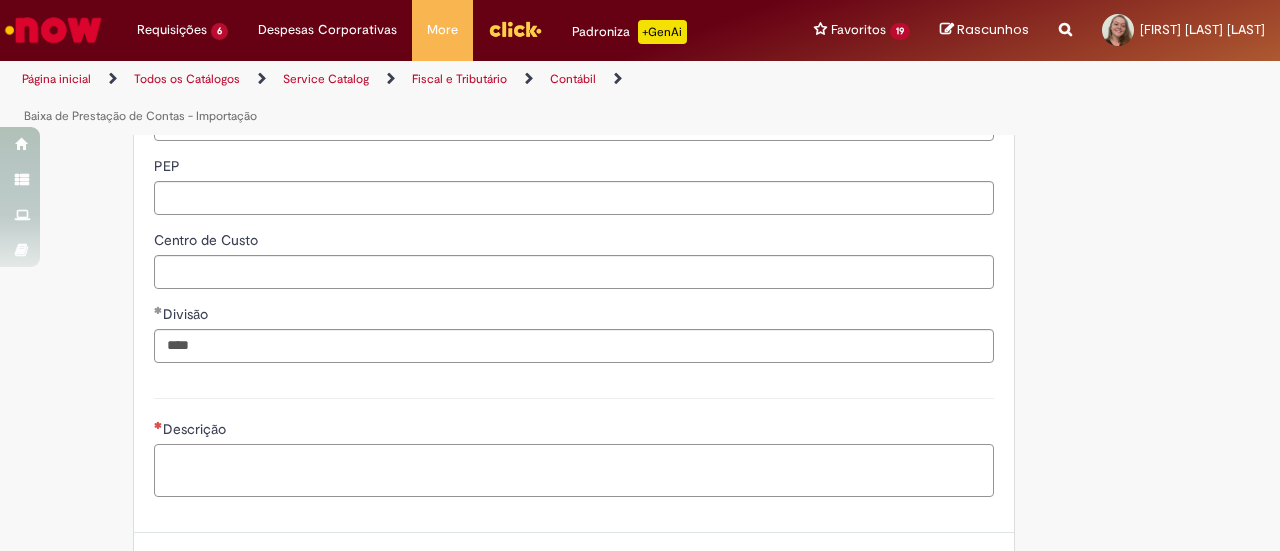 paste on "**********" 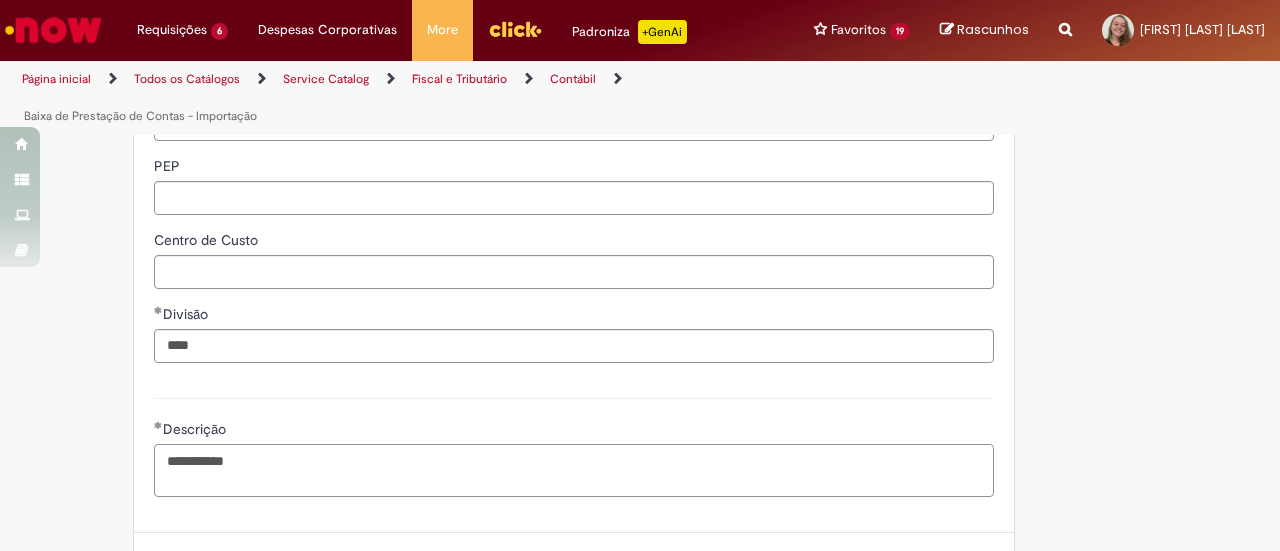 scroll, scrollTop: 908, scrollLeft: 0, axis: vertical 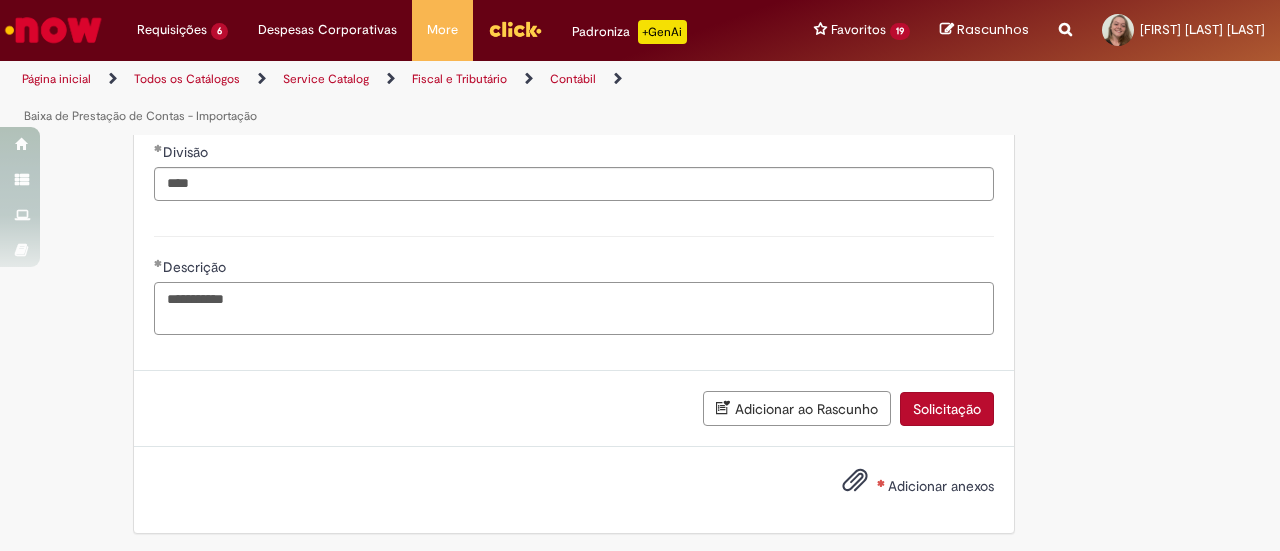 type on "**********" 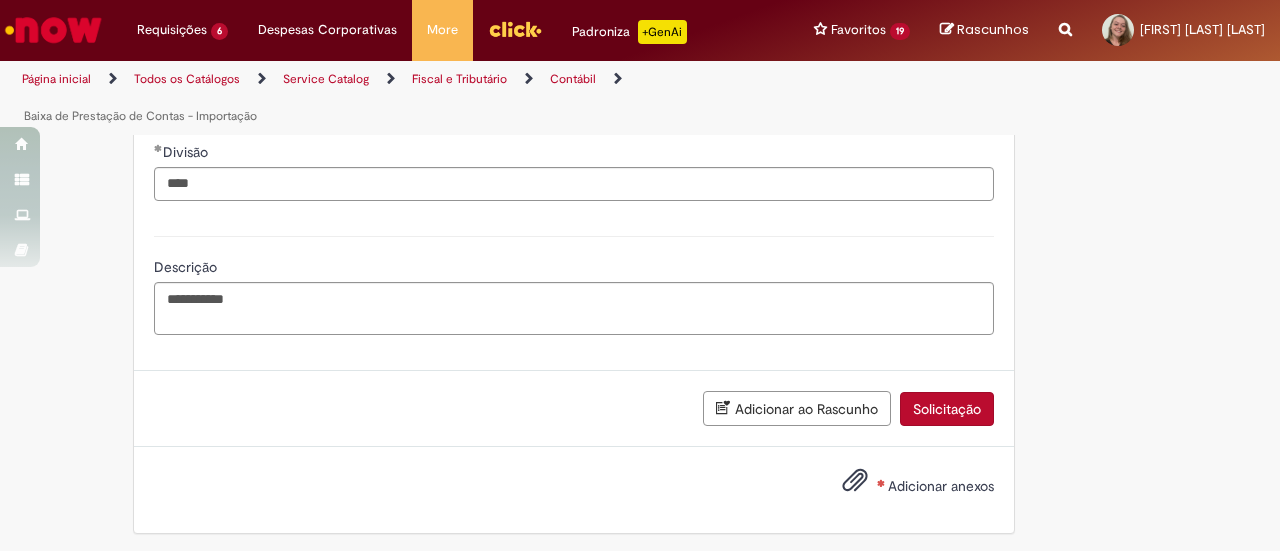 click on "Adicionar anexos" at bounding box center (941, 486) 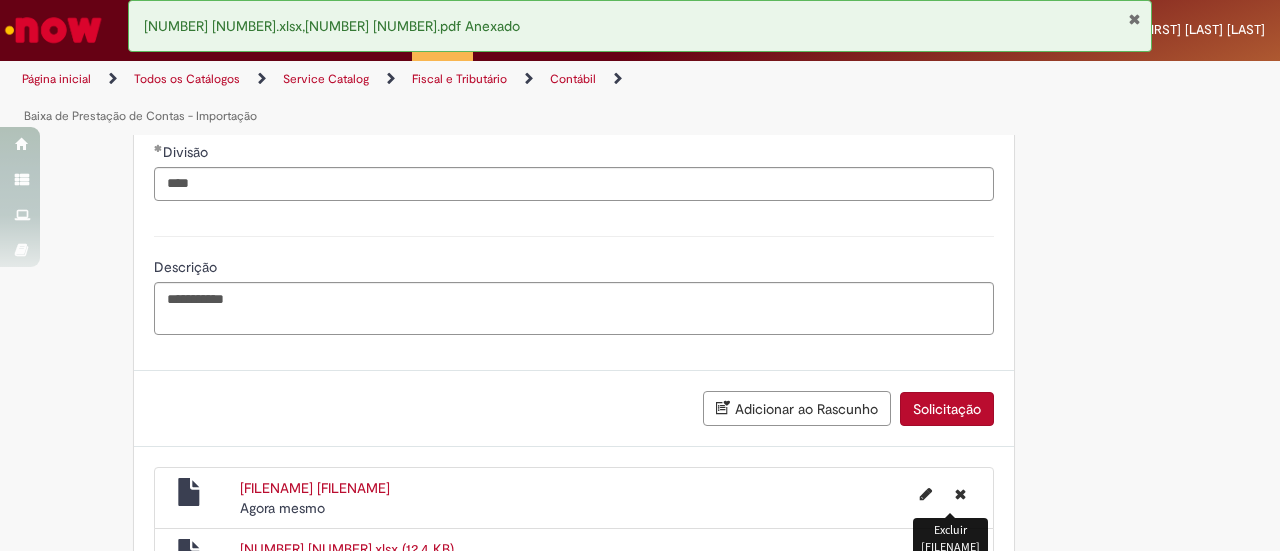 scroll, scrollTop: 1040, scrollLeft: 0, axis: vertical 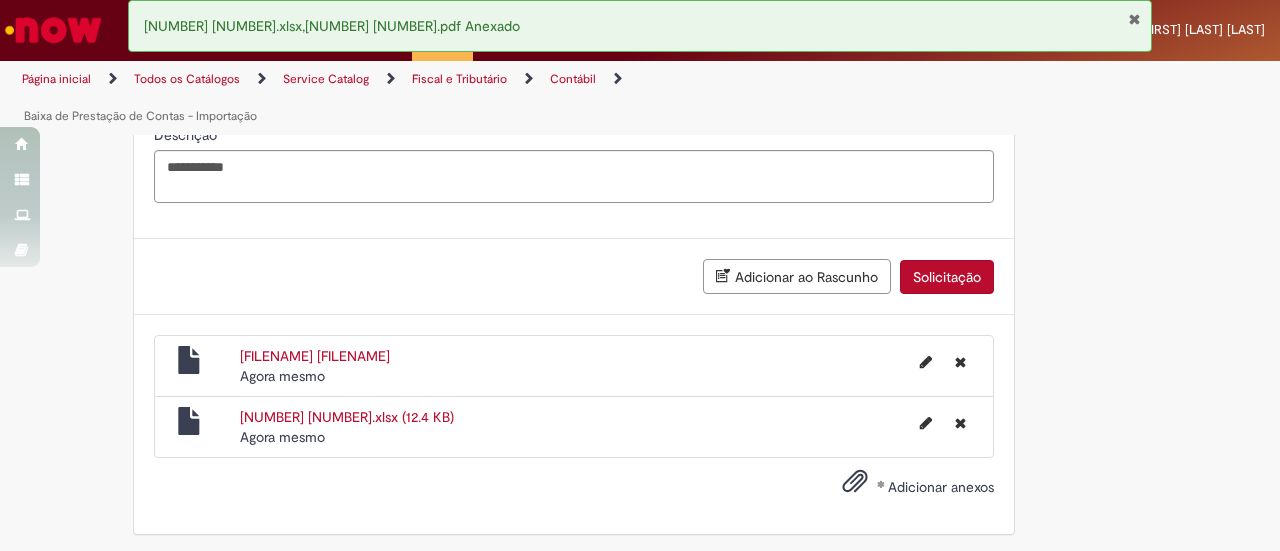 click on "Solicitação" at bounding box center [947, 277] 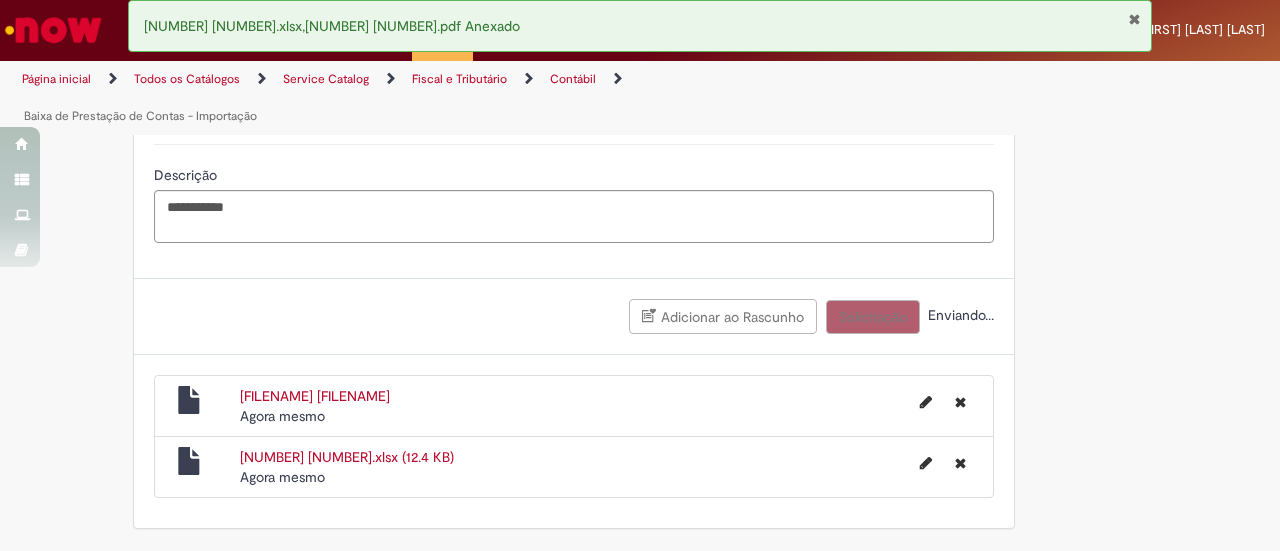 scroll, scrollTop: 994, scrollLeft: 0, axis: vertical 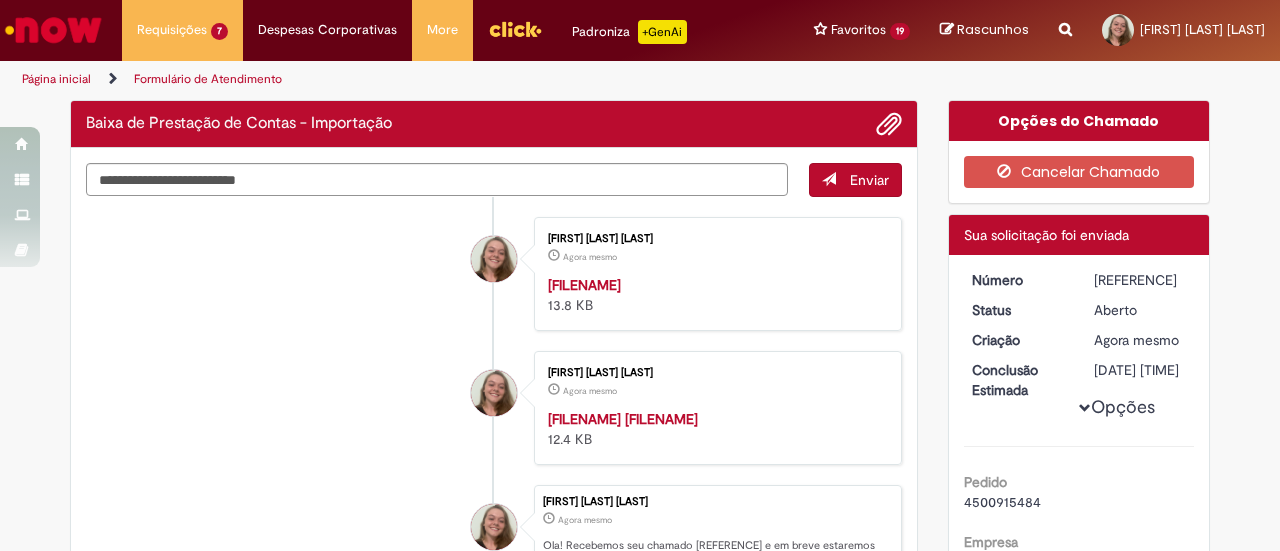 click on "[REFERENCE]" at bounding box center [1140, 280] 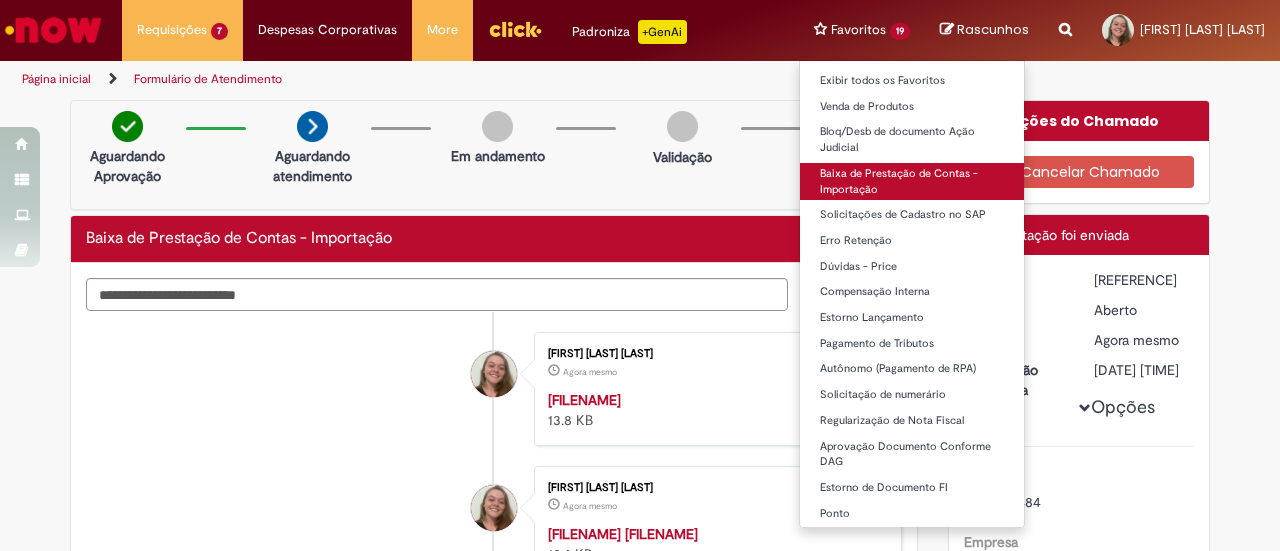 click on "Baixa de Prestação de Contas - Importação" at bounding box center [912, 181] 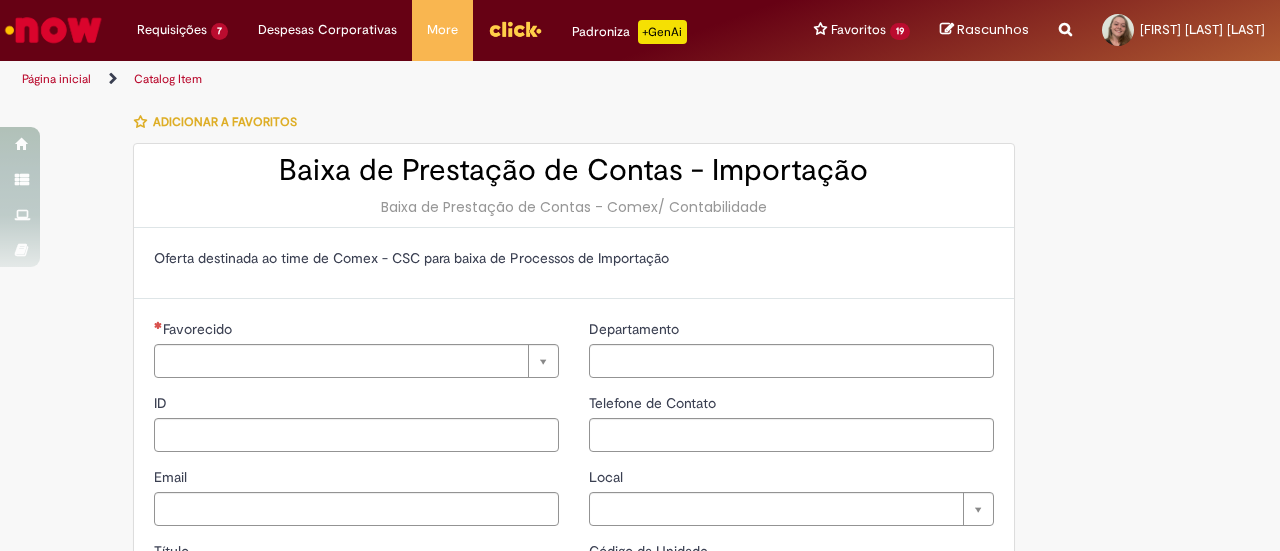 type on "********" 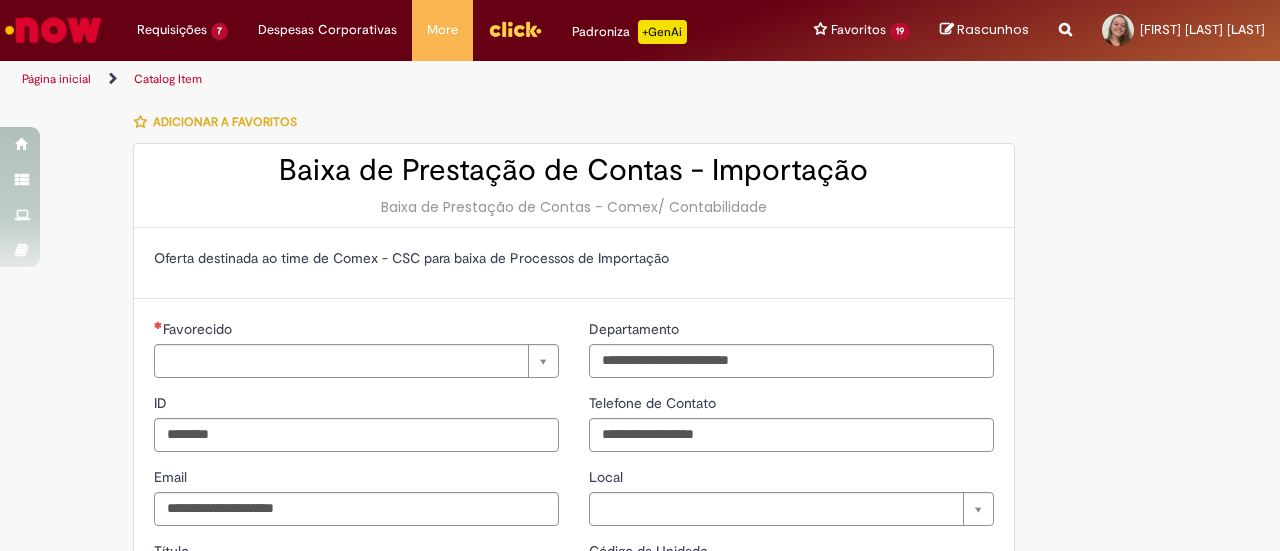 type on "**********" 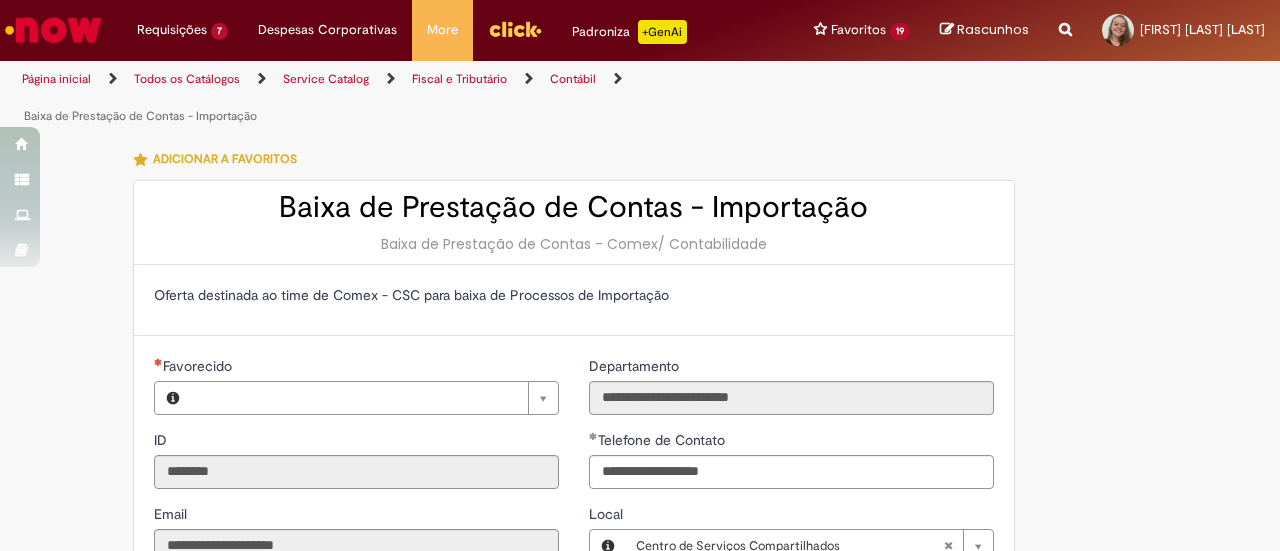 type on "**********" 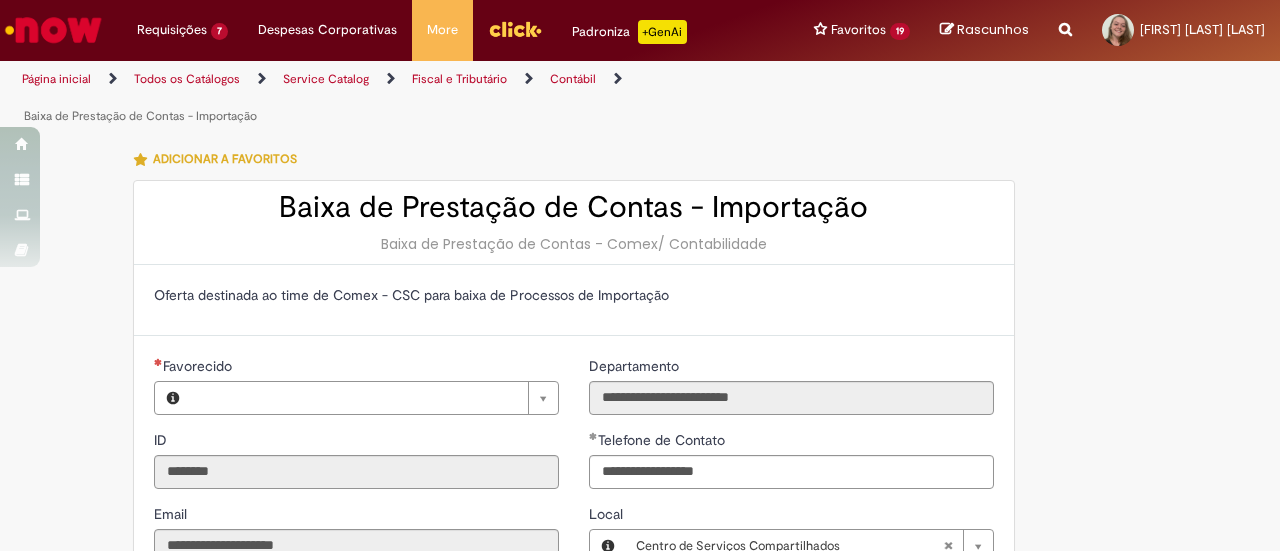 type on "**********" 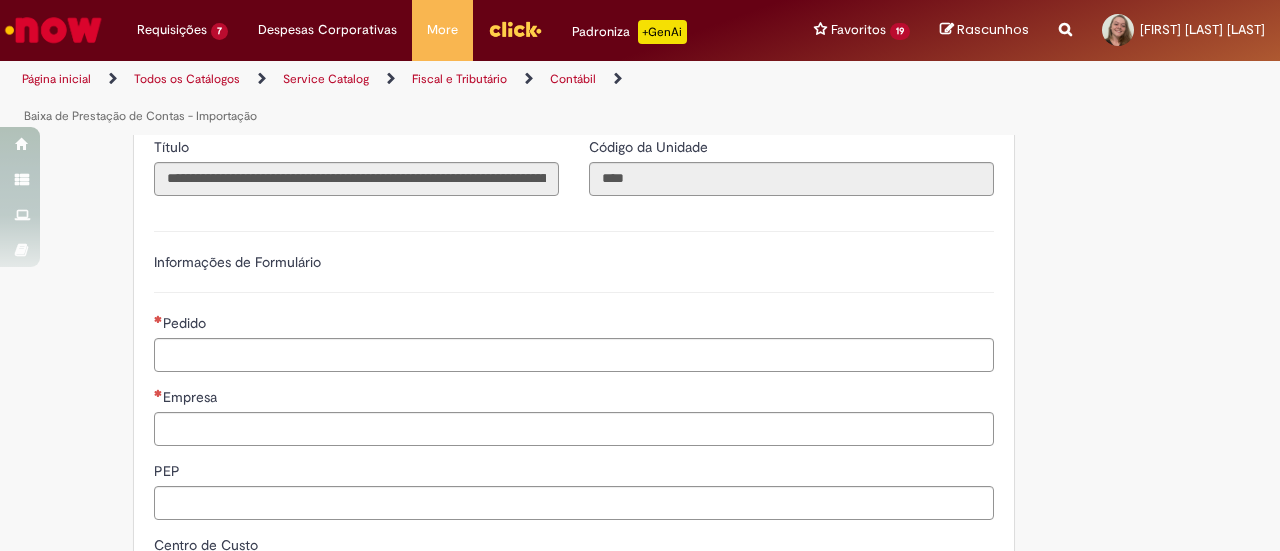 scroll, scrollTop: 442, scrollLeft: 0, axis: vertical 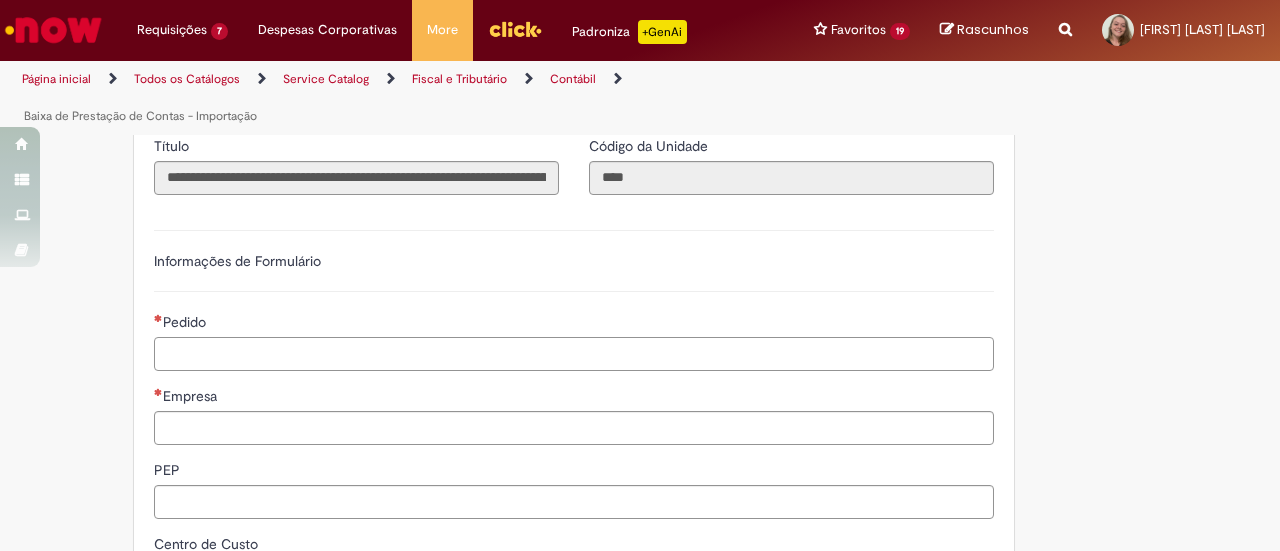 paste on "**********" 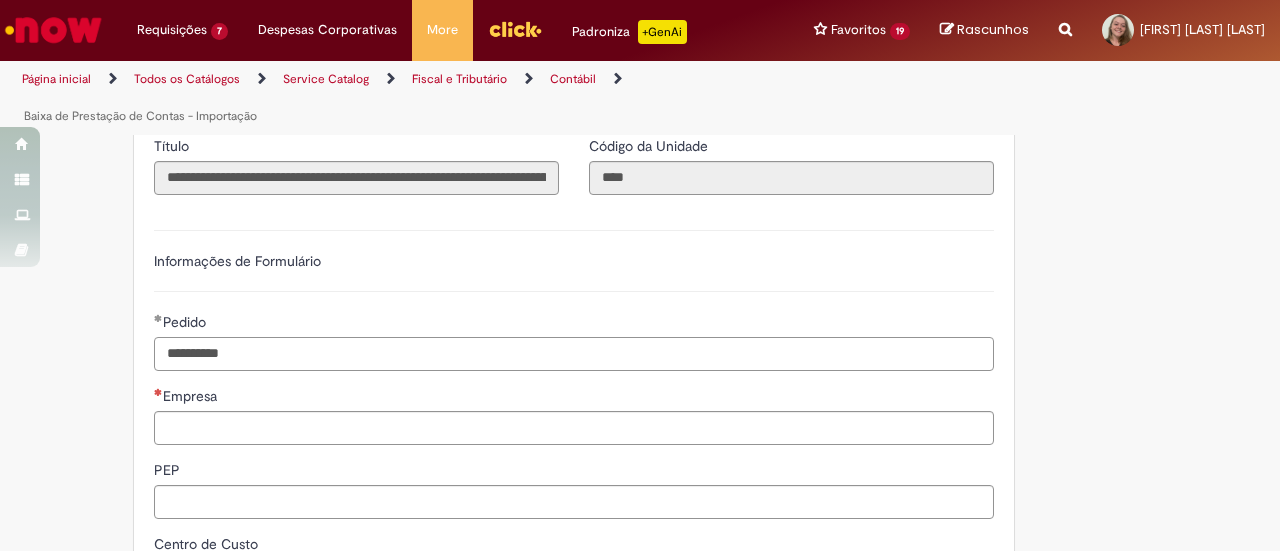 type on "**********" 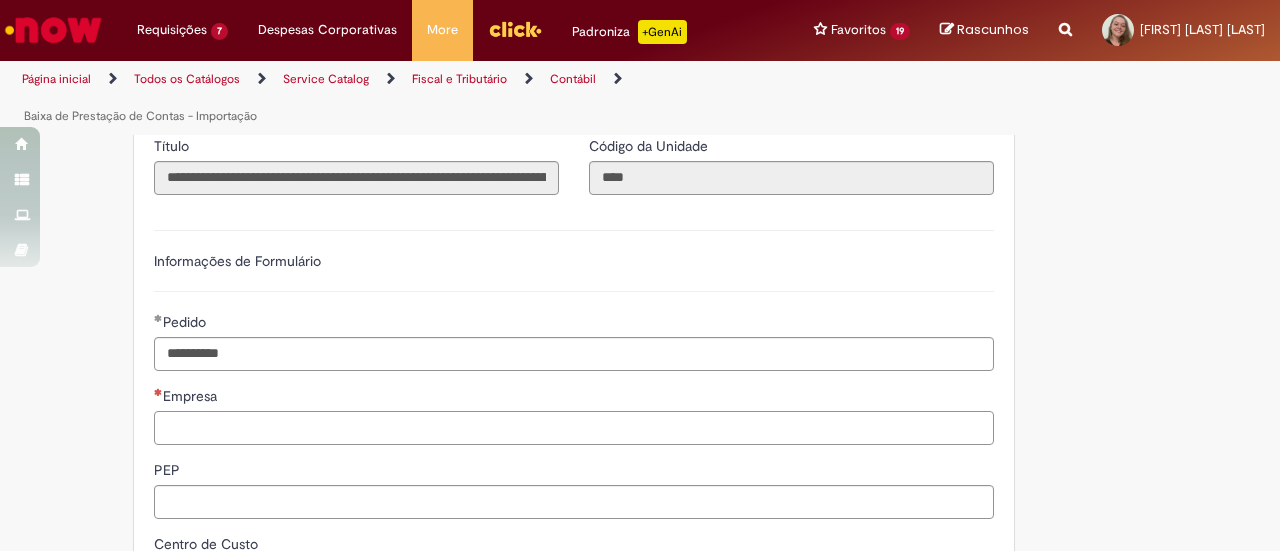paste on "****" 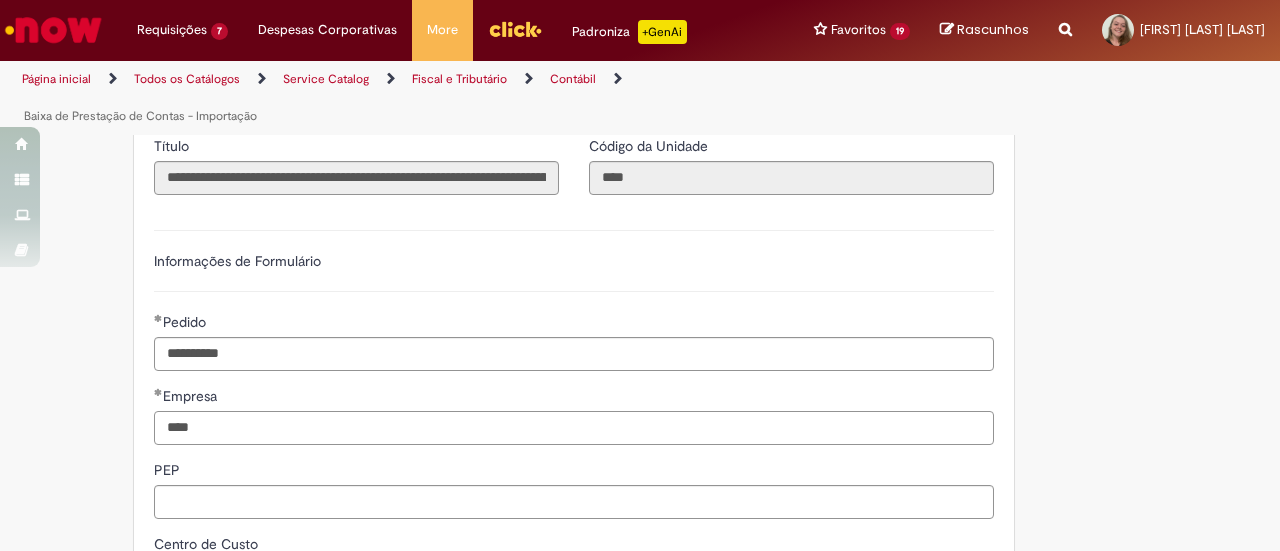 type on "****" 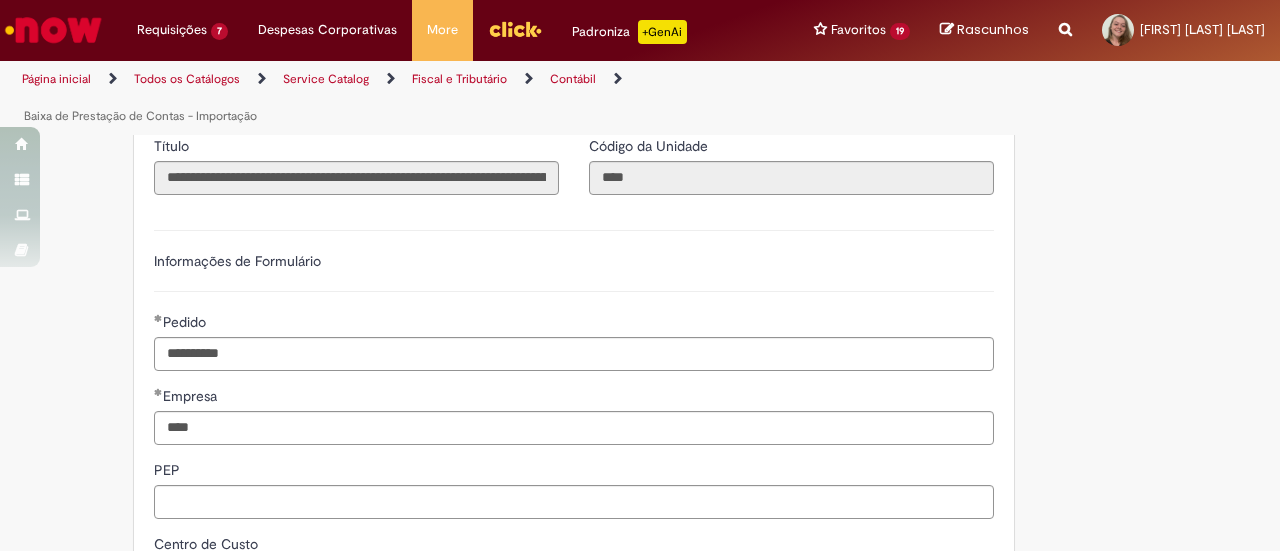 scroll, scrollTop: 672, scrollLeft: 0, axis: vertical 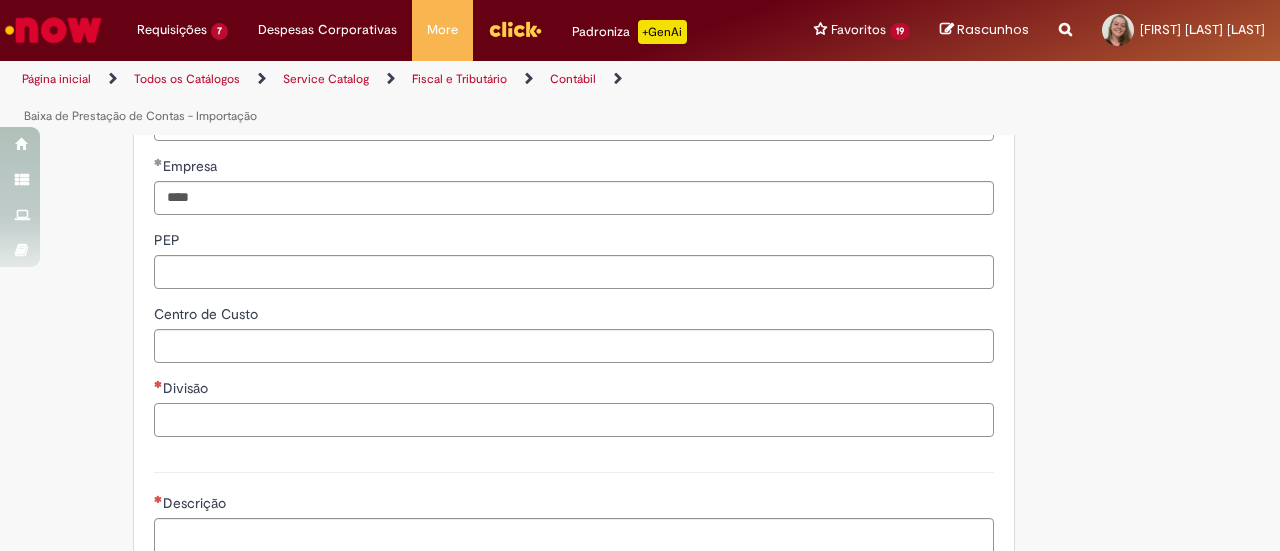 paste on "****" 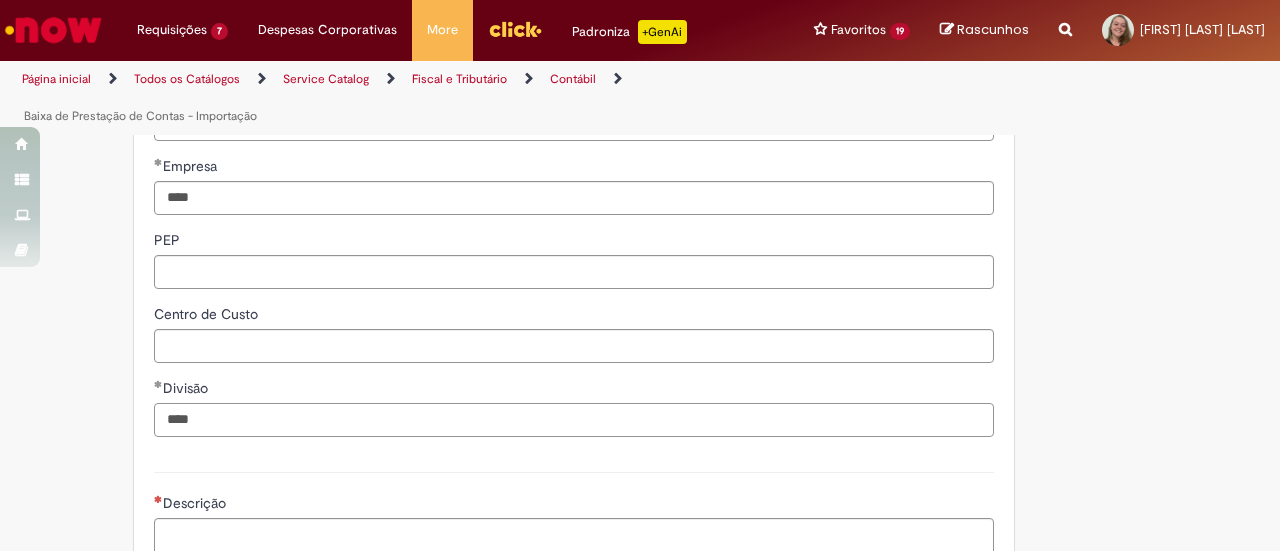 type on "****" 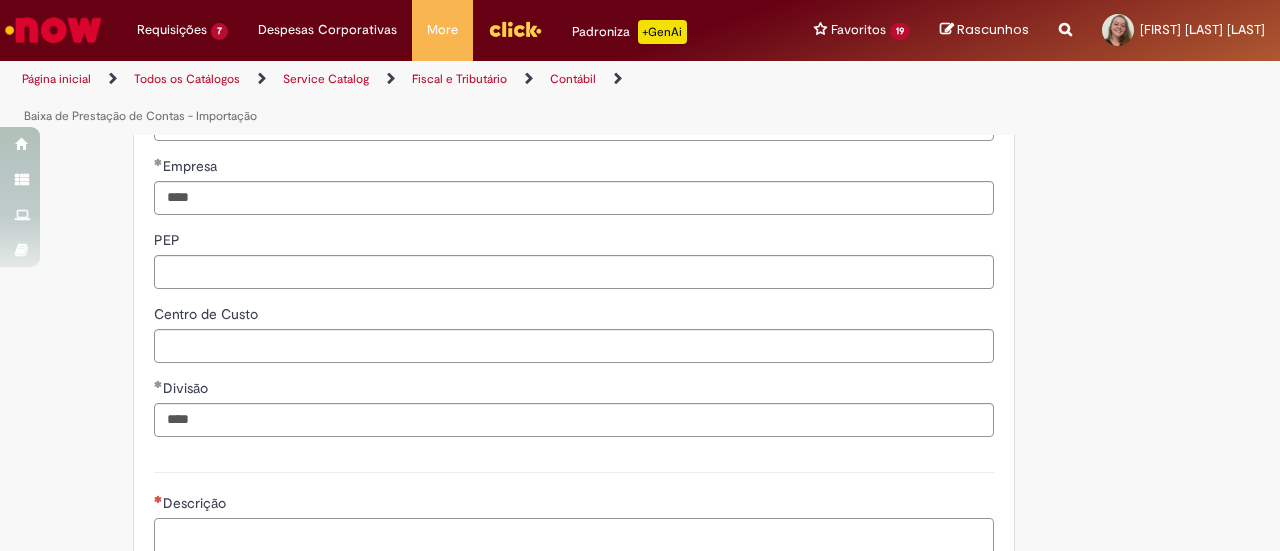 paste on "**********" 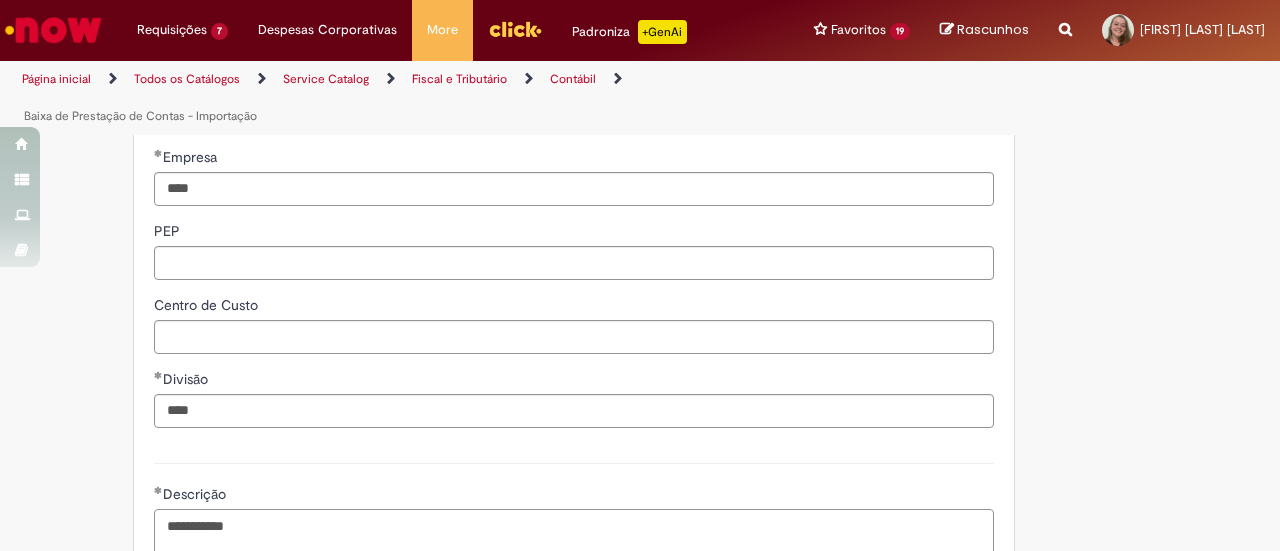 scroll, scrollTop: 908, scrollLeft: 0, axis: vertical 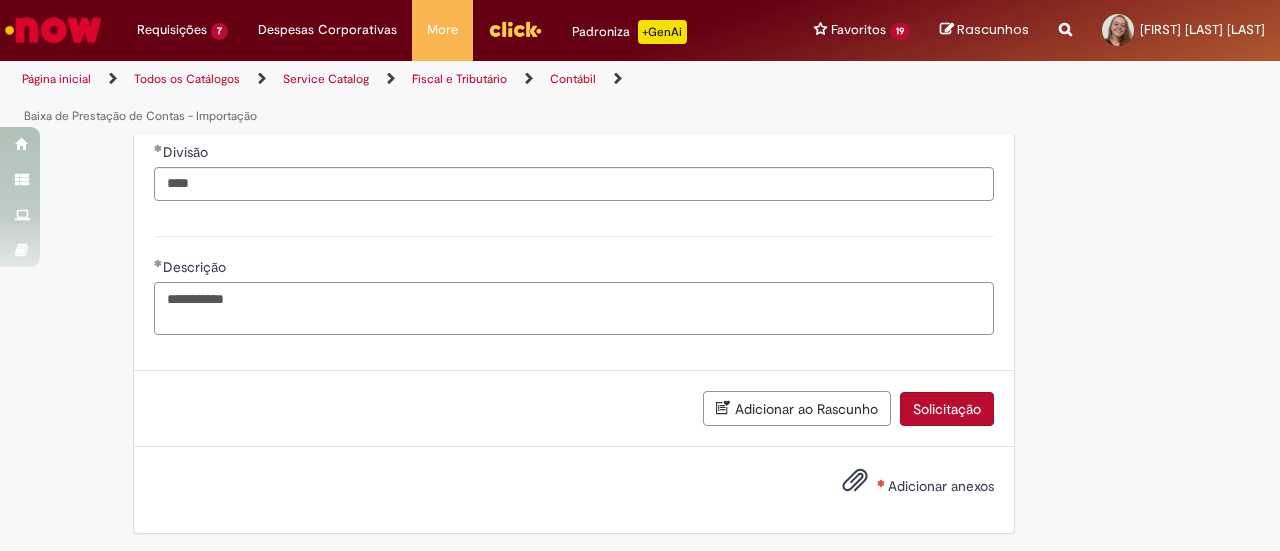 type on "**********" 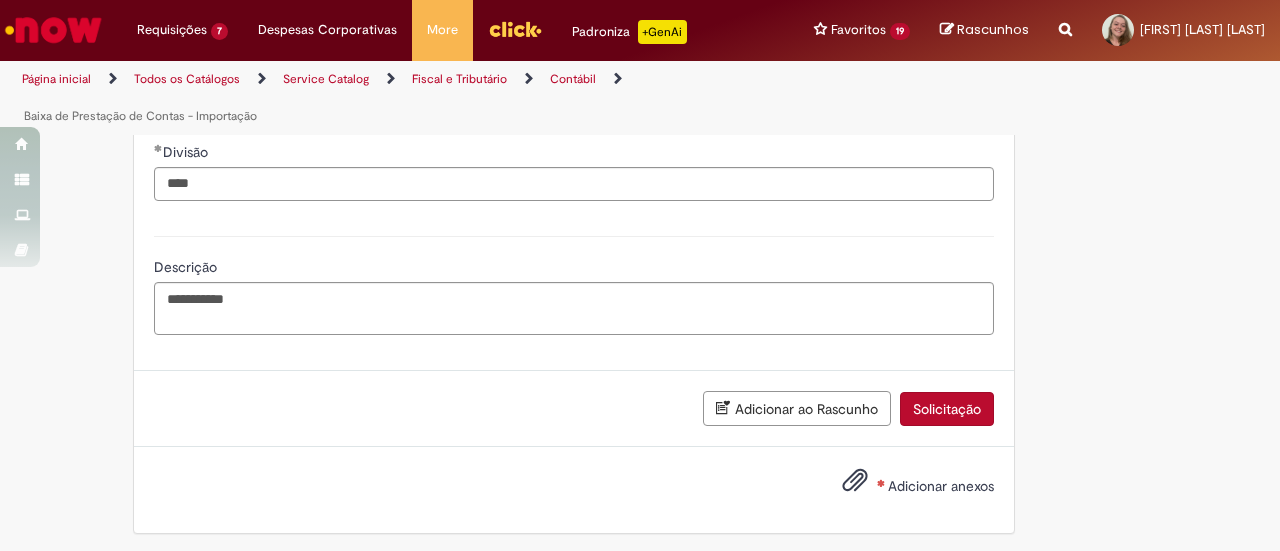 click on "Adicionar anexos" at bounding box center [941, 486] 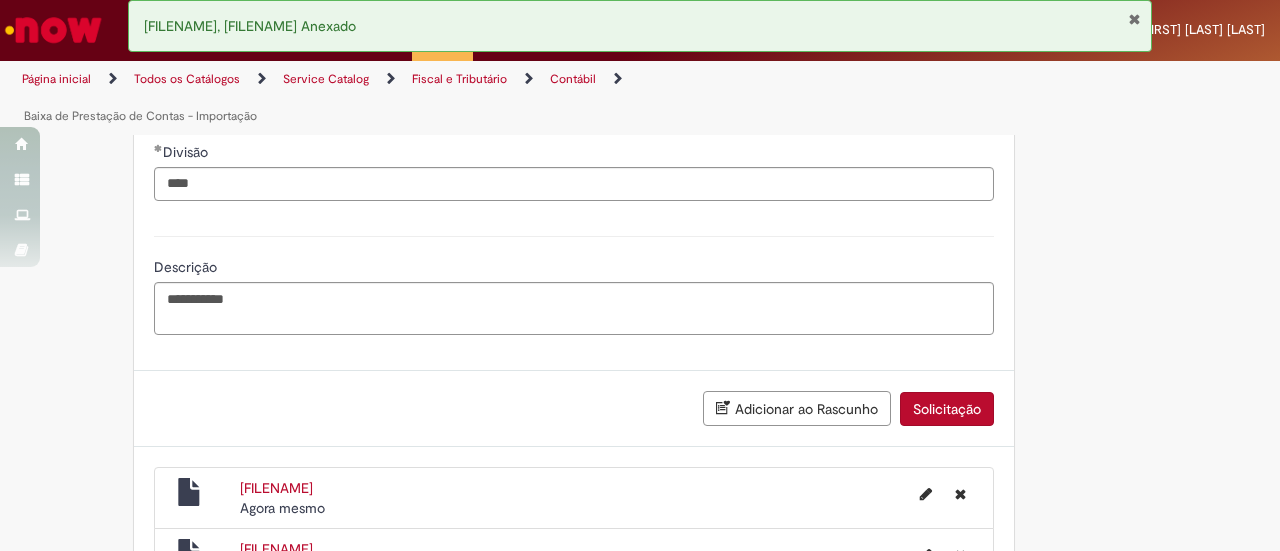 click on "Solicitação" at bounding box center (947, 409) 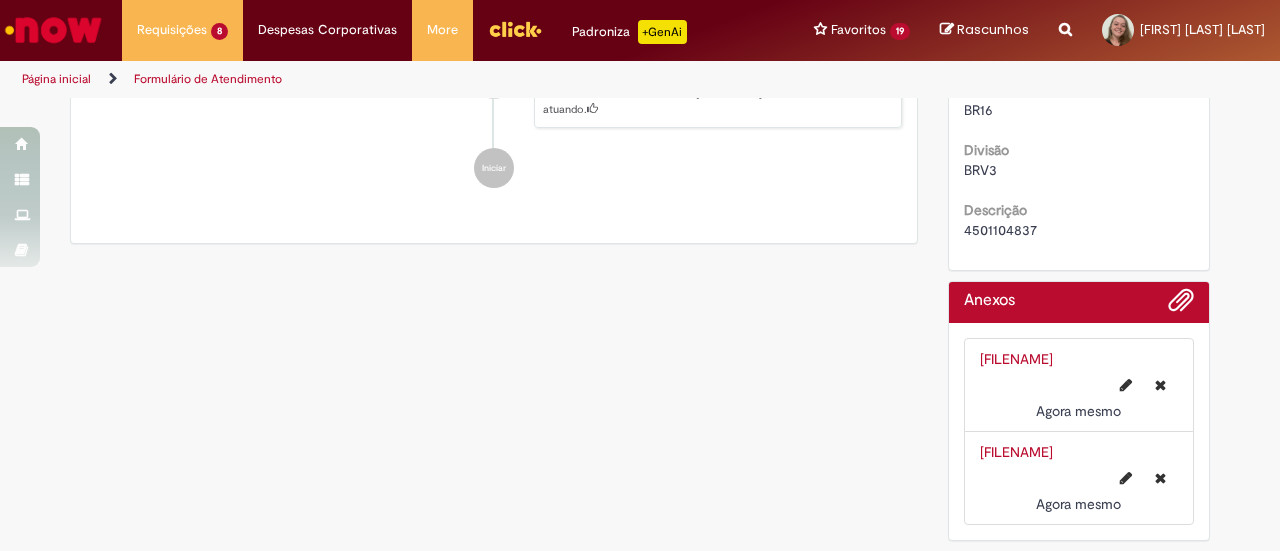 scroll, scrollTop: 0, scrollLeft: 0, axis: both 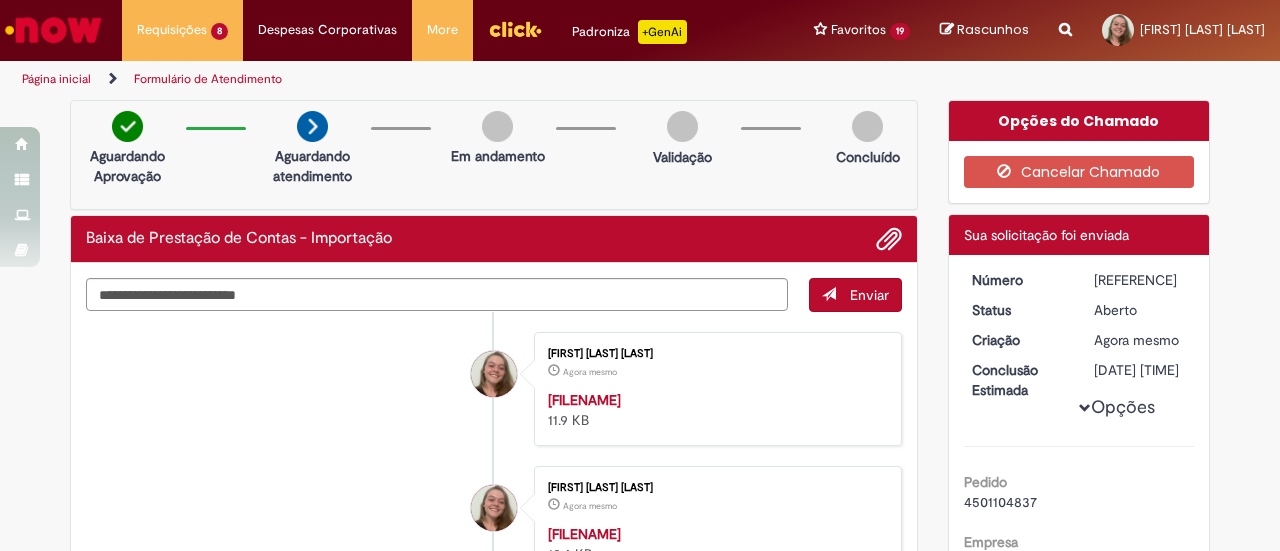 click on "[REFERENCE]" at bounding box center [1140, 280] 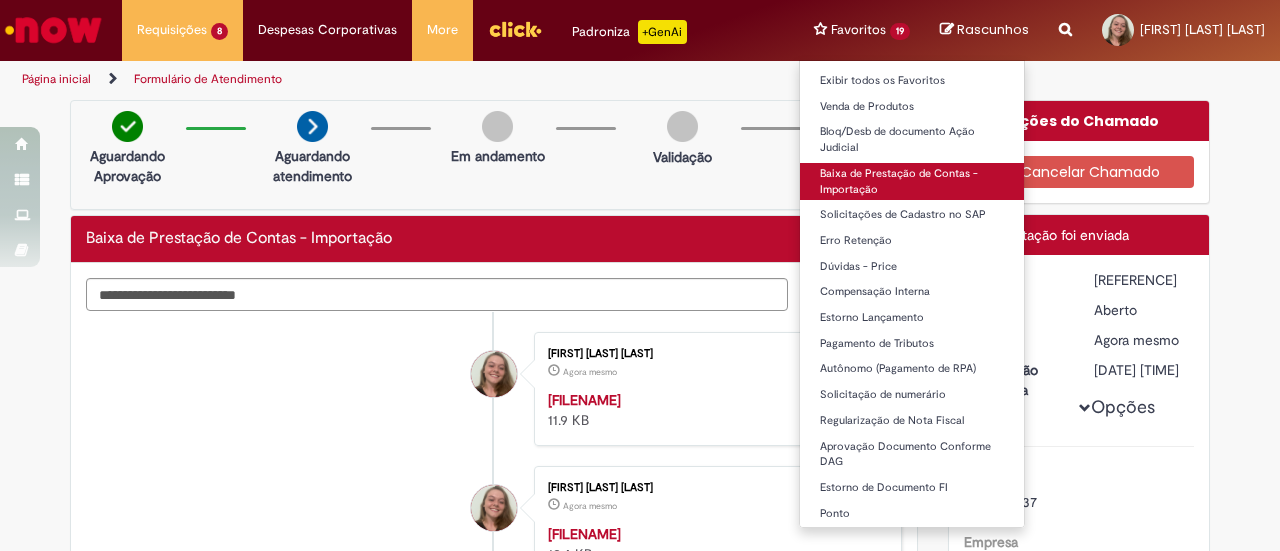 click on "Baixa de Prestação de Contas - Importação" at bounding box center (912, 181) 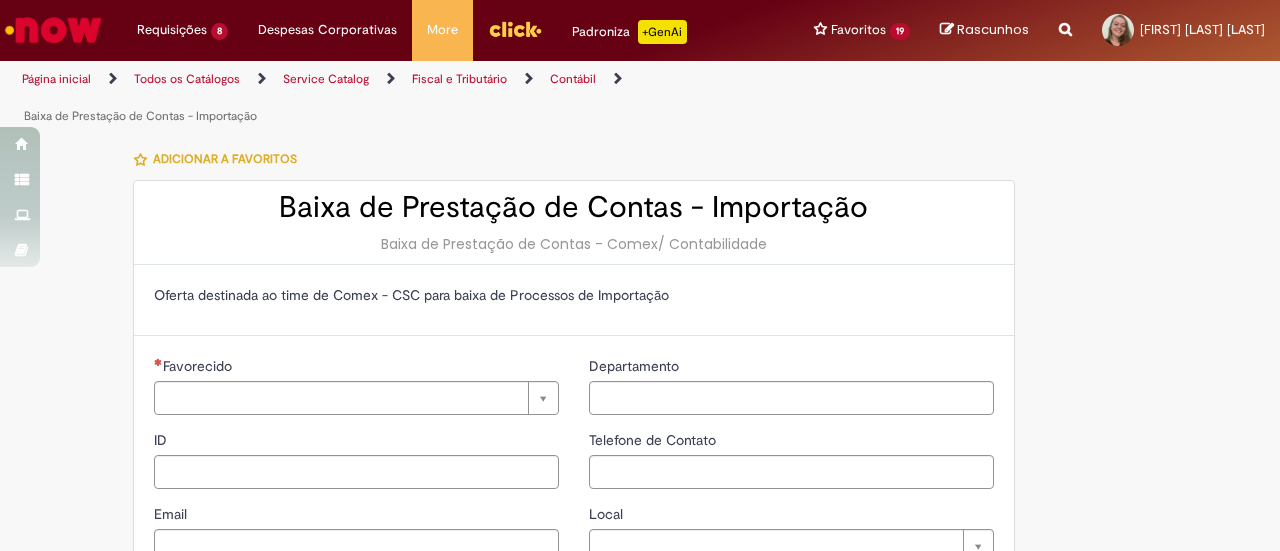 type on "********" 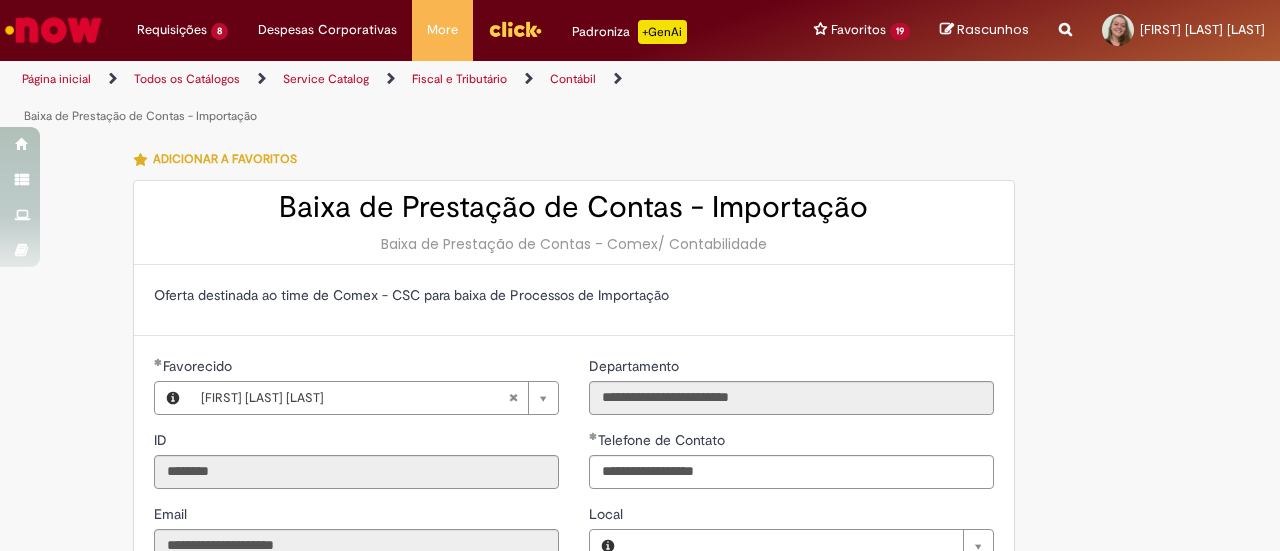 type on "**********" 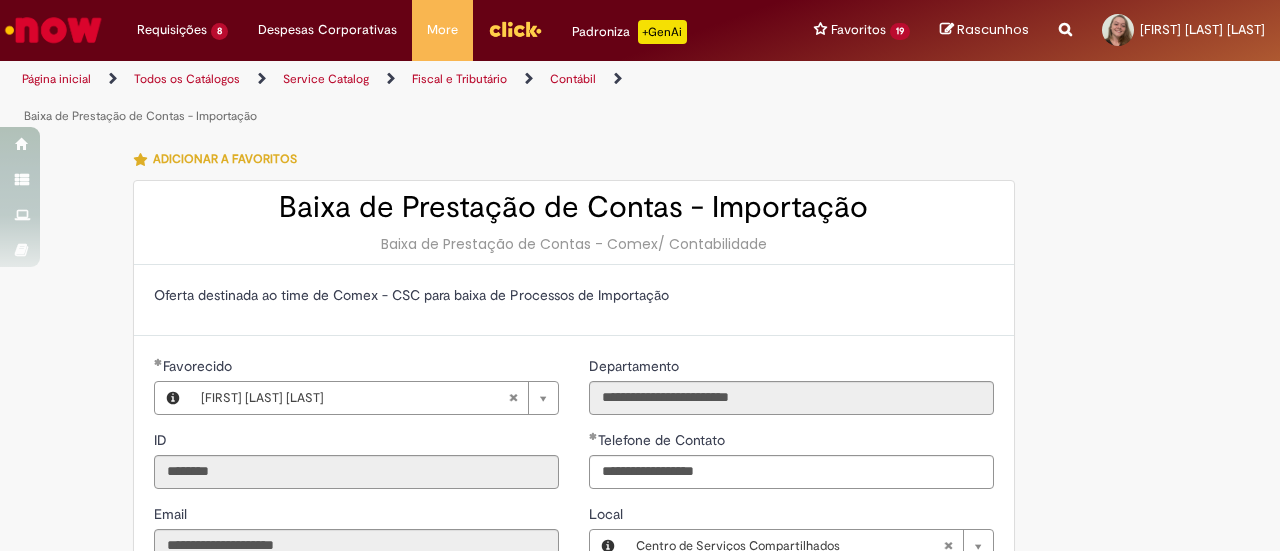 type on "**********" 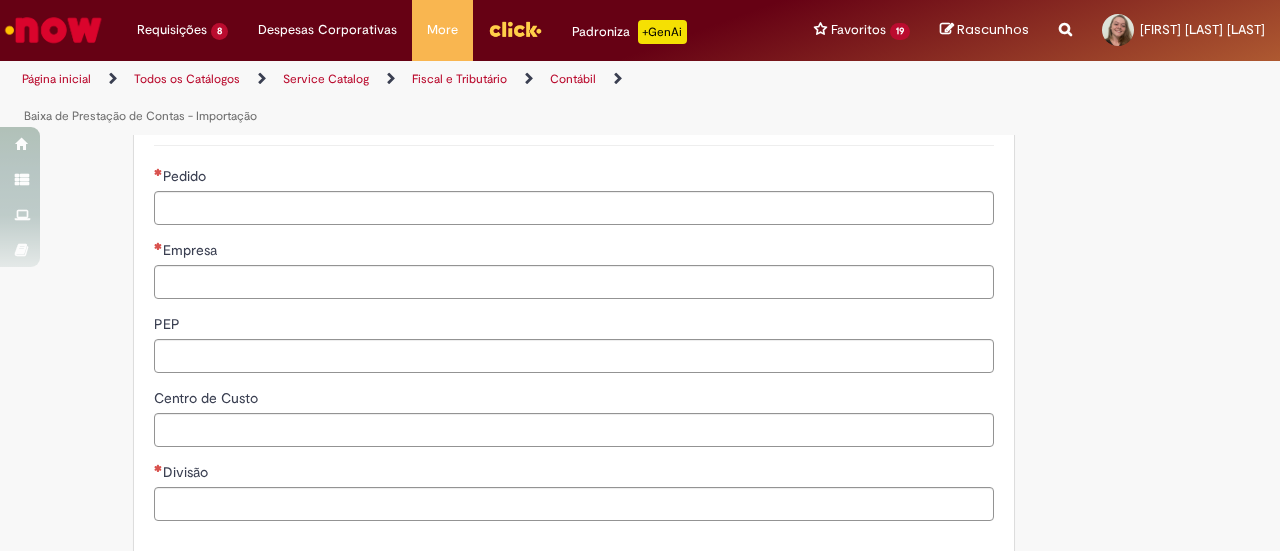 scroll, scrollTop: 589, scrollLeft: 0, axis: vertical 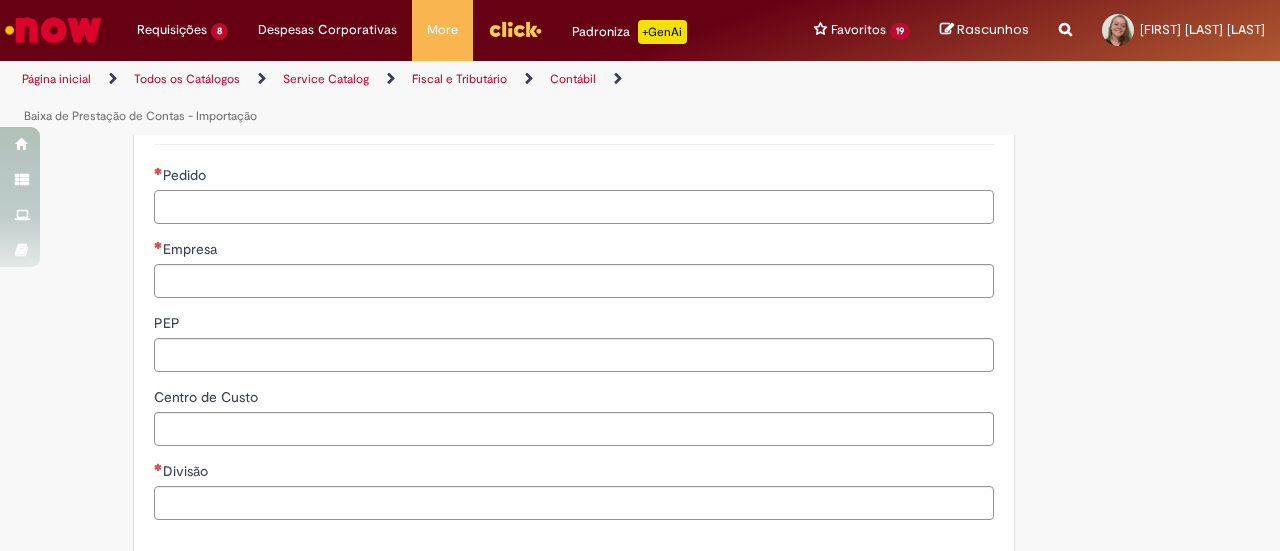 click on "Pedido" at bounding box center (574, 207) 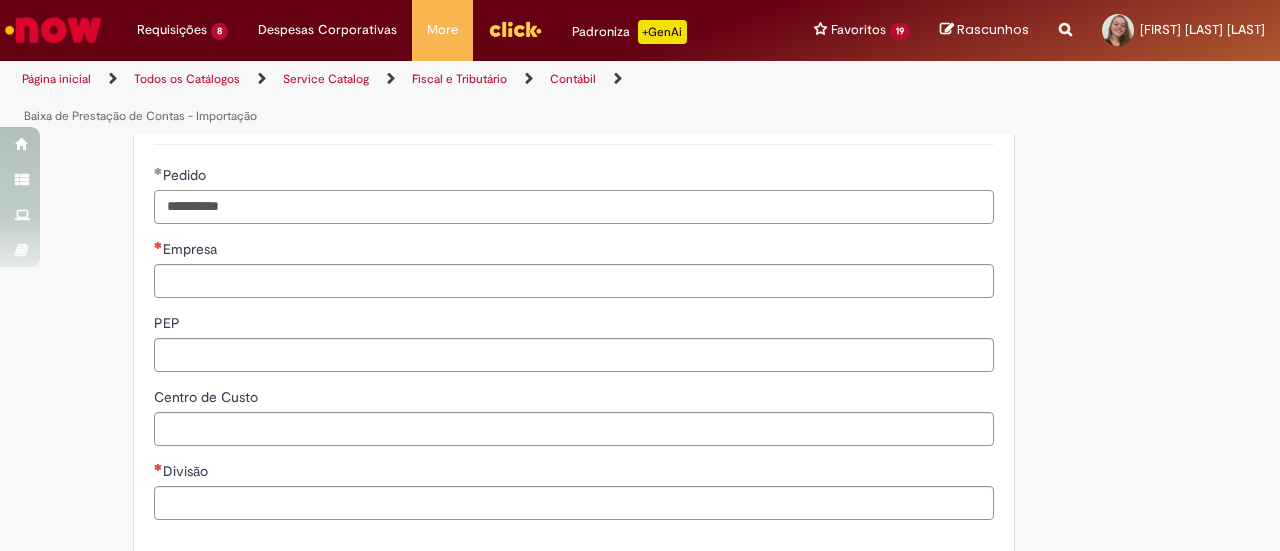 type on "**********" 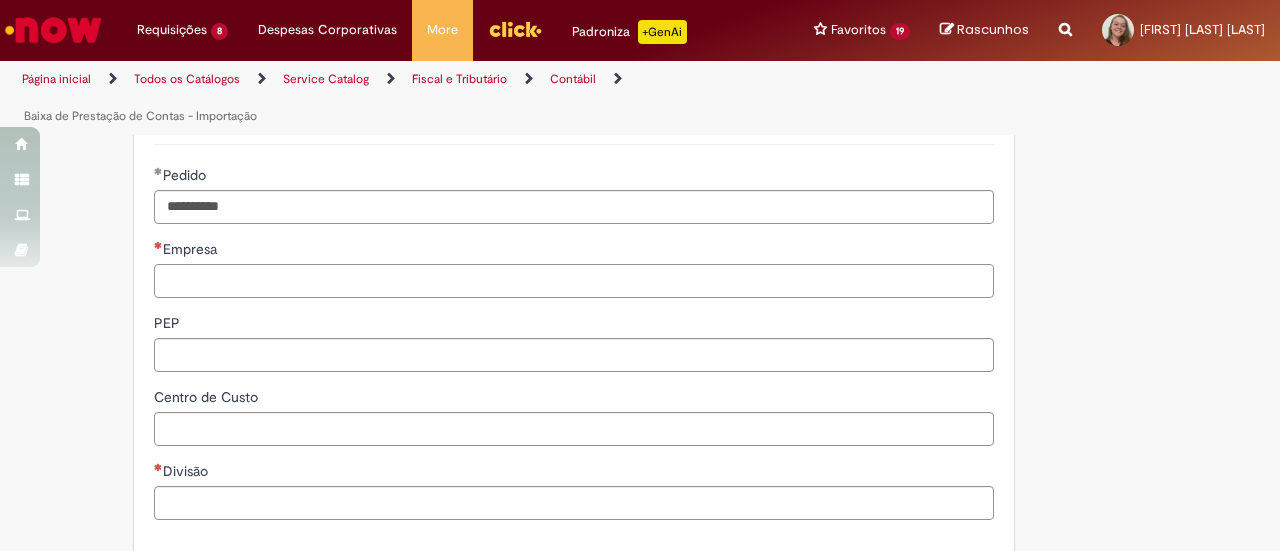 paste on "****" 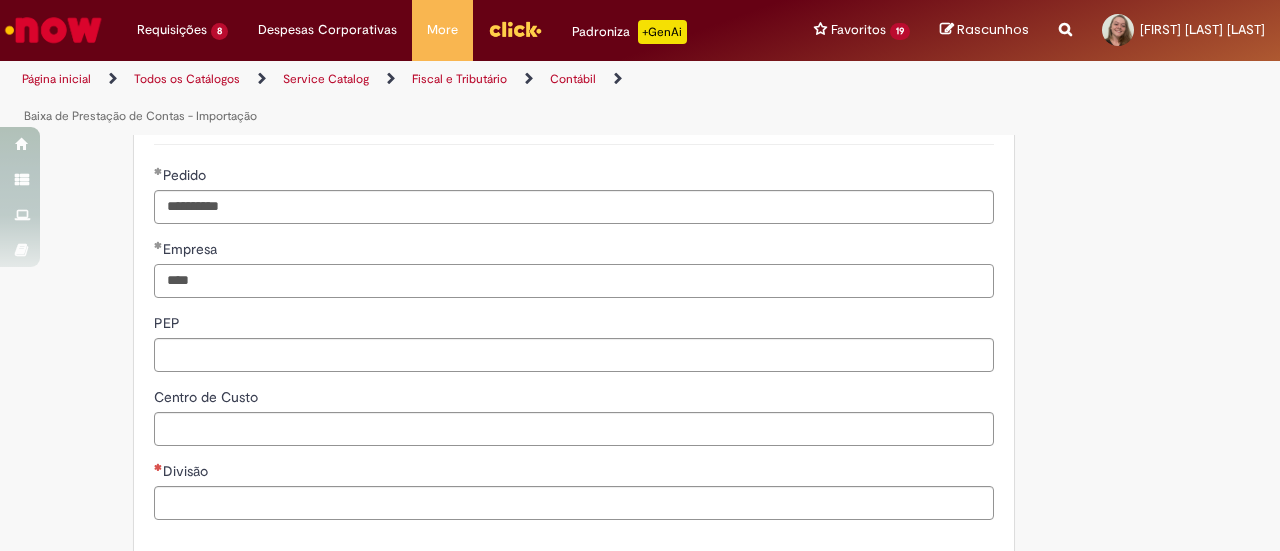 type on "****" 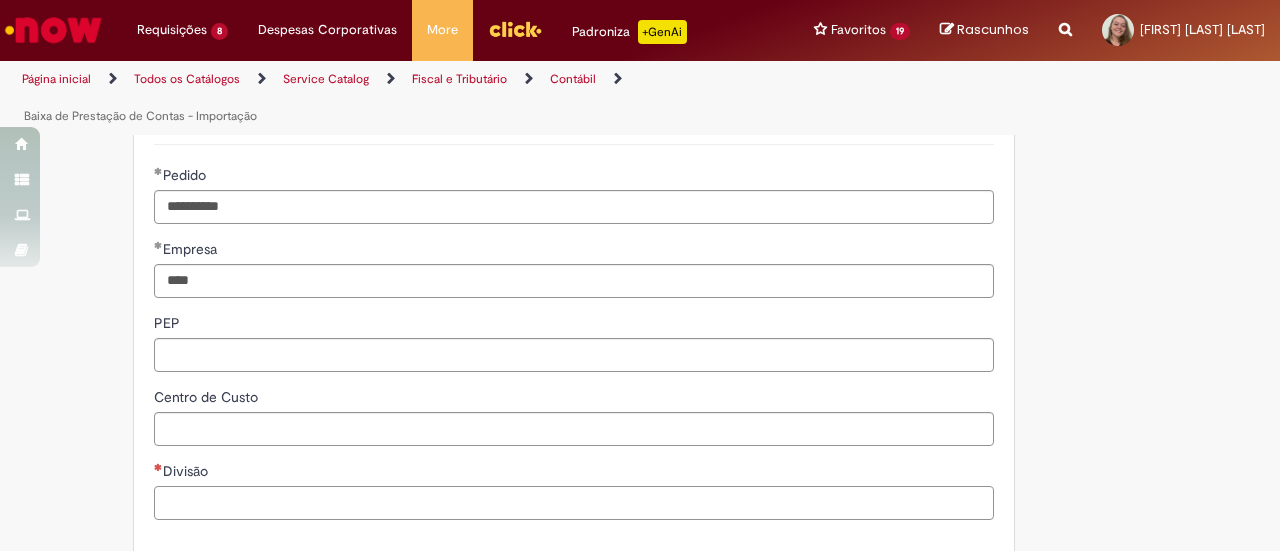 paste on "****" 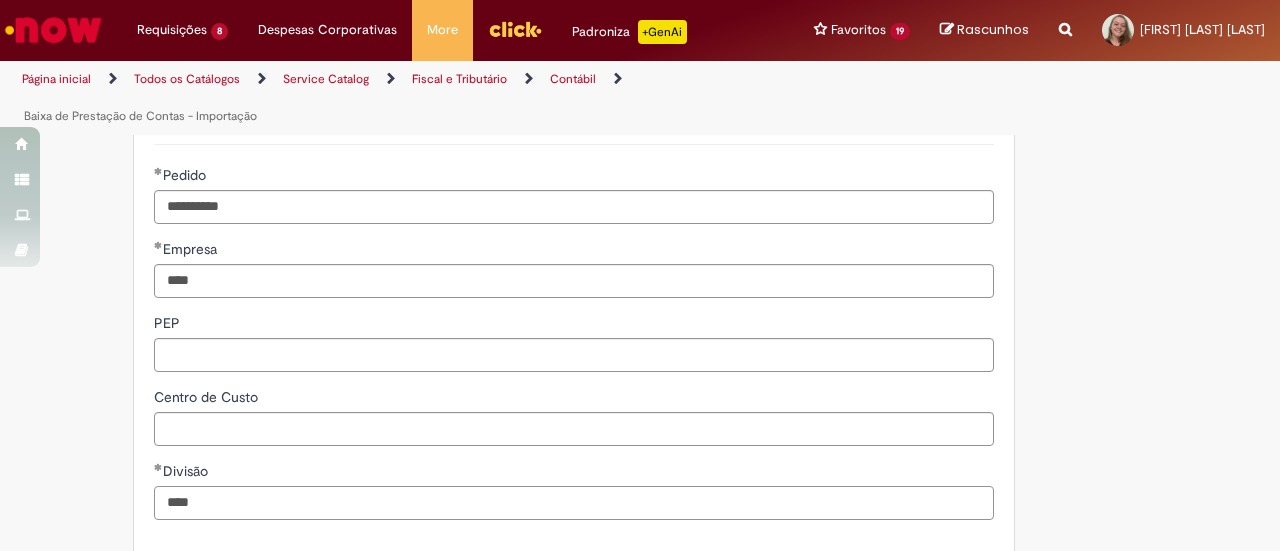type on "****" 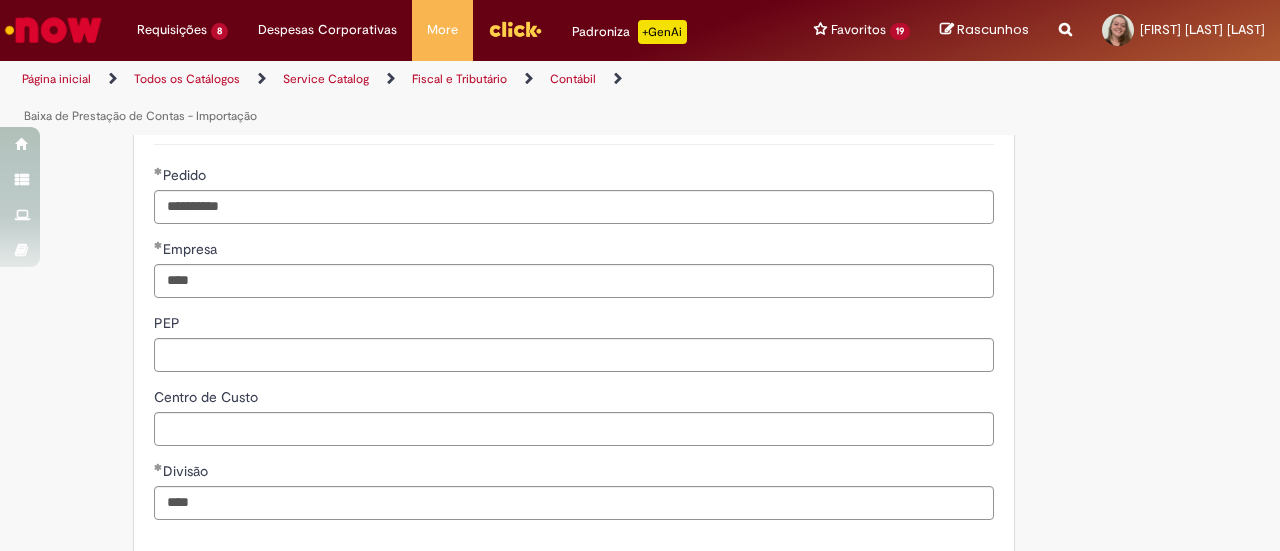 scroll, scrollTop: 860, scrollLeft: 0, axis: vertical 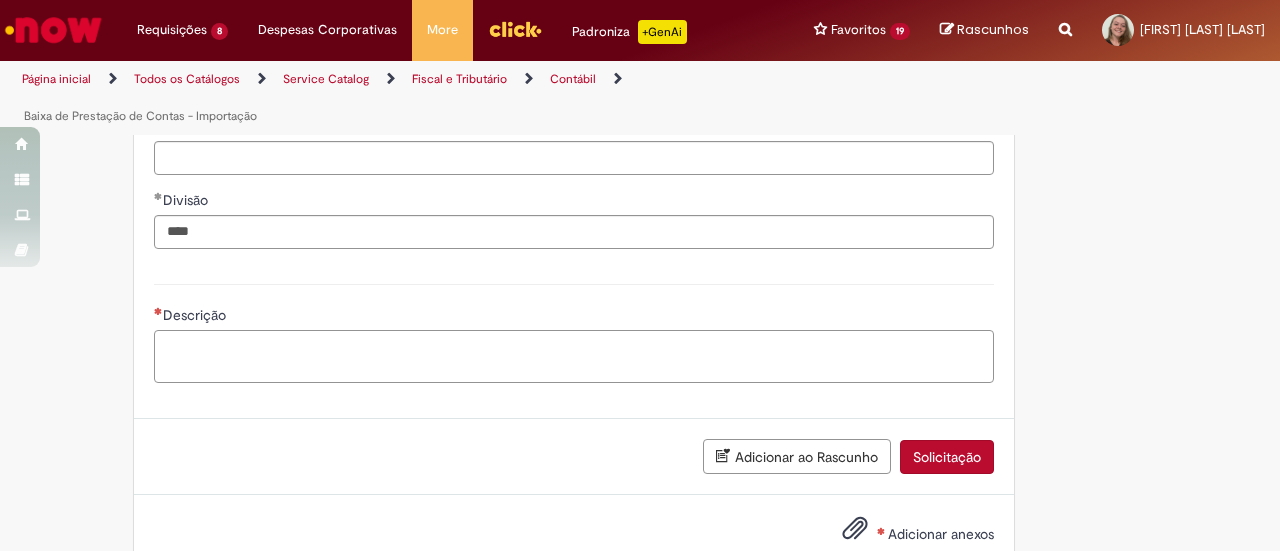 paste on "**********" 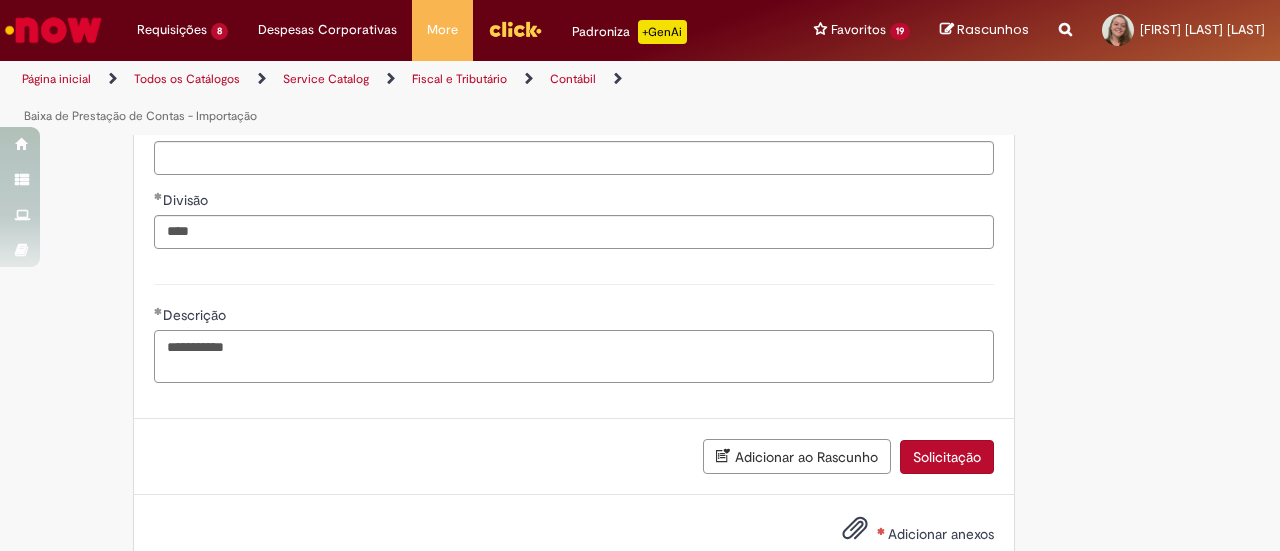 scroll, scrollTop: 908, scrollLeft: 0, axis: vertical 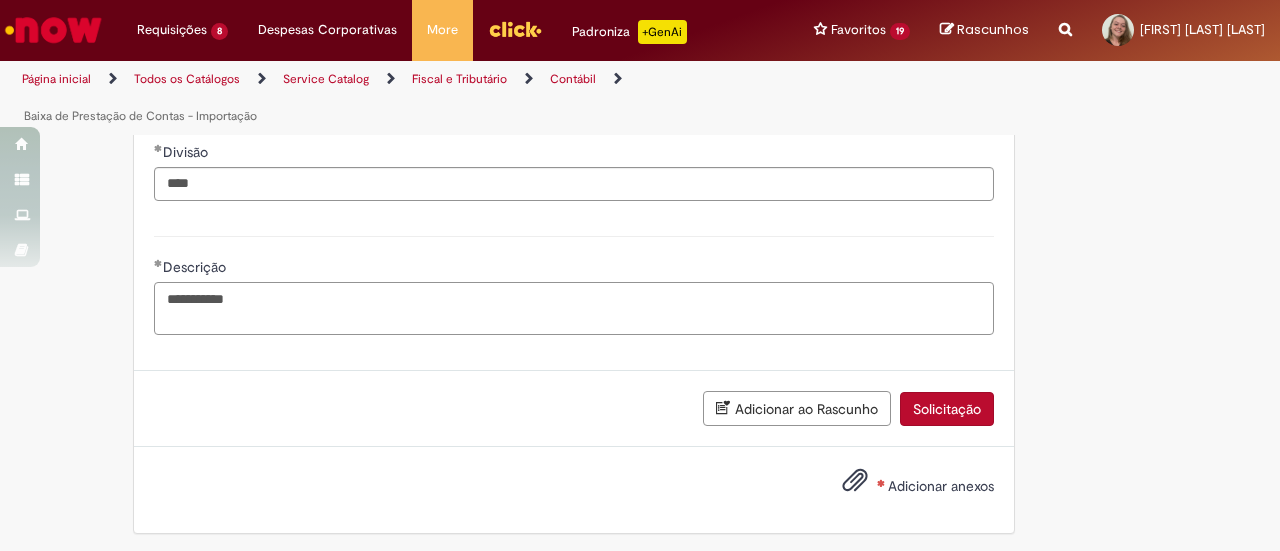 type on "**********" 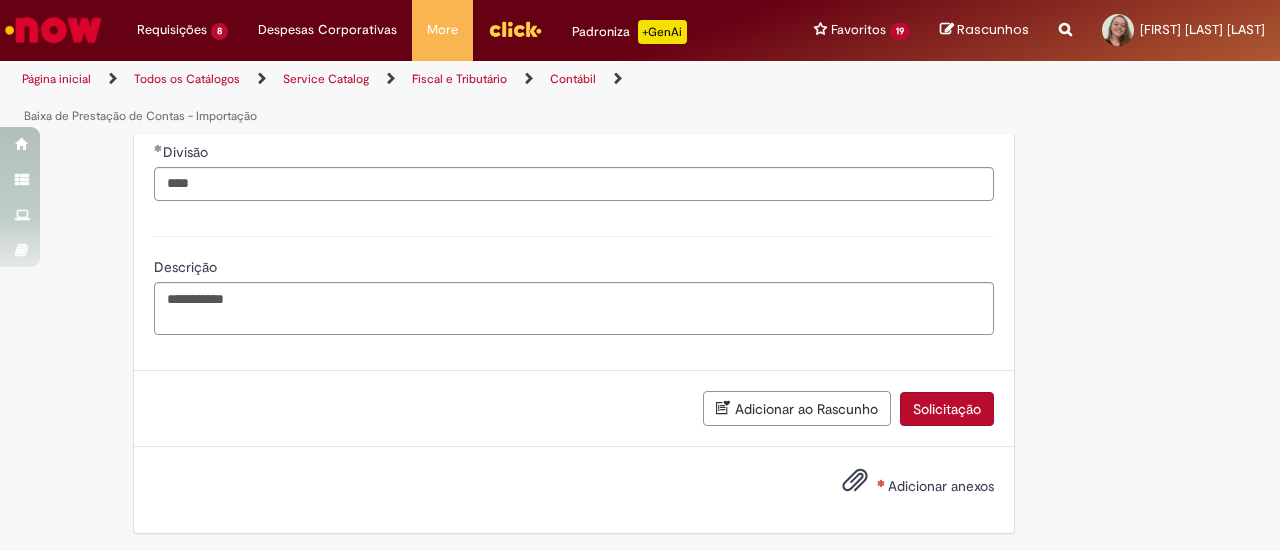 click on "Adicionar anexos" at bounding box center [941, 486] 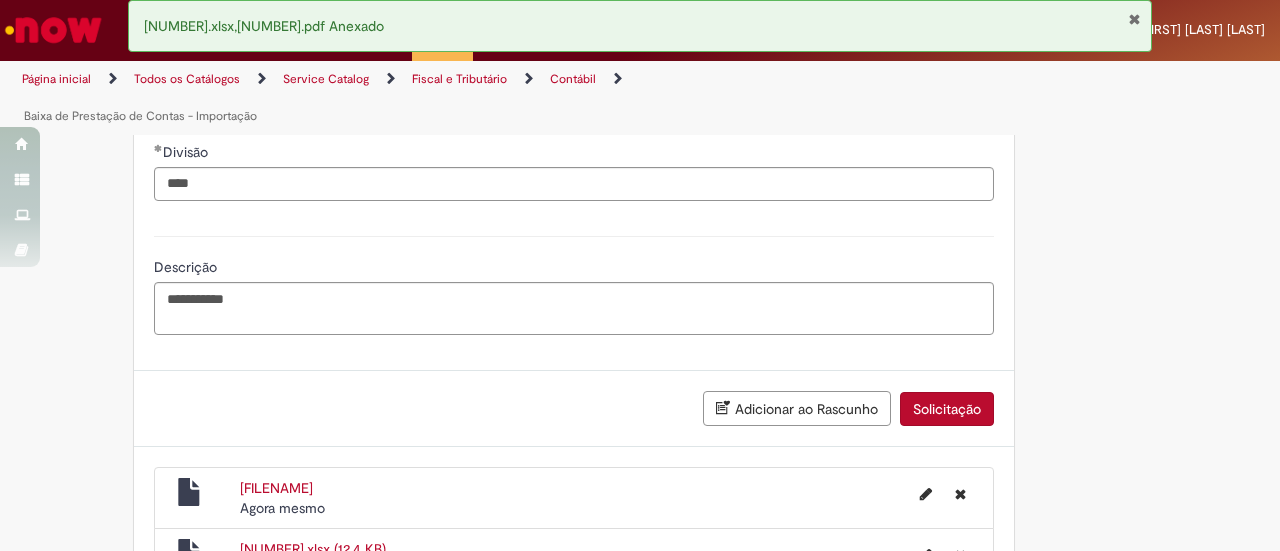 click on "Solicitação" at bounding box center [947, 409] 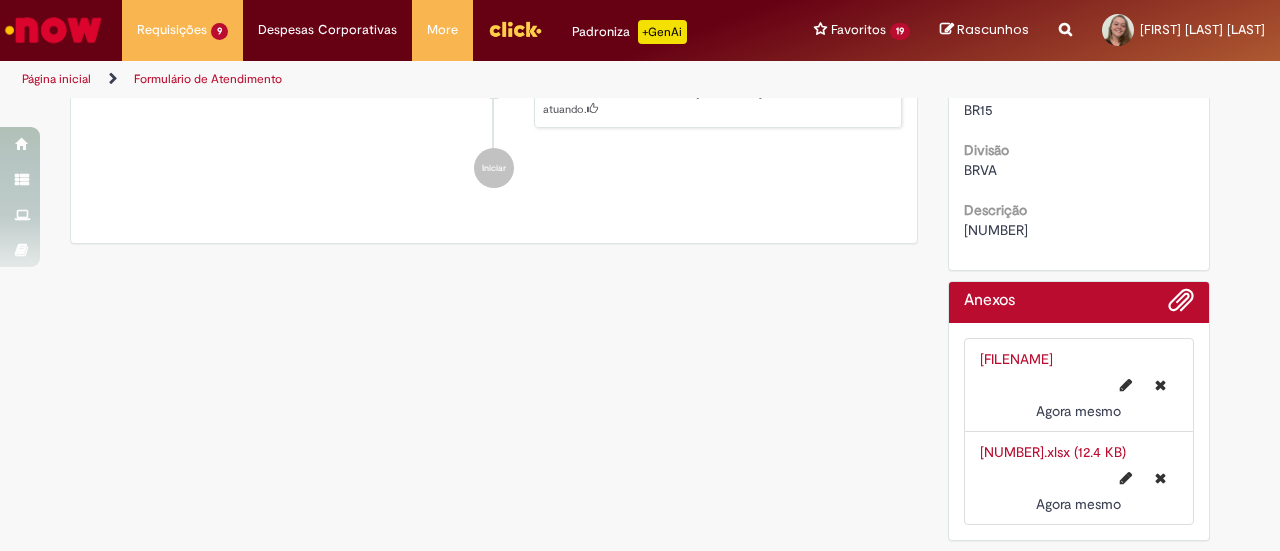 scroll, scrollTop: 0, scrollLeft: 0, axis: both 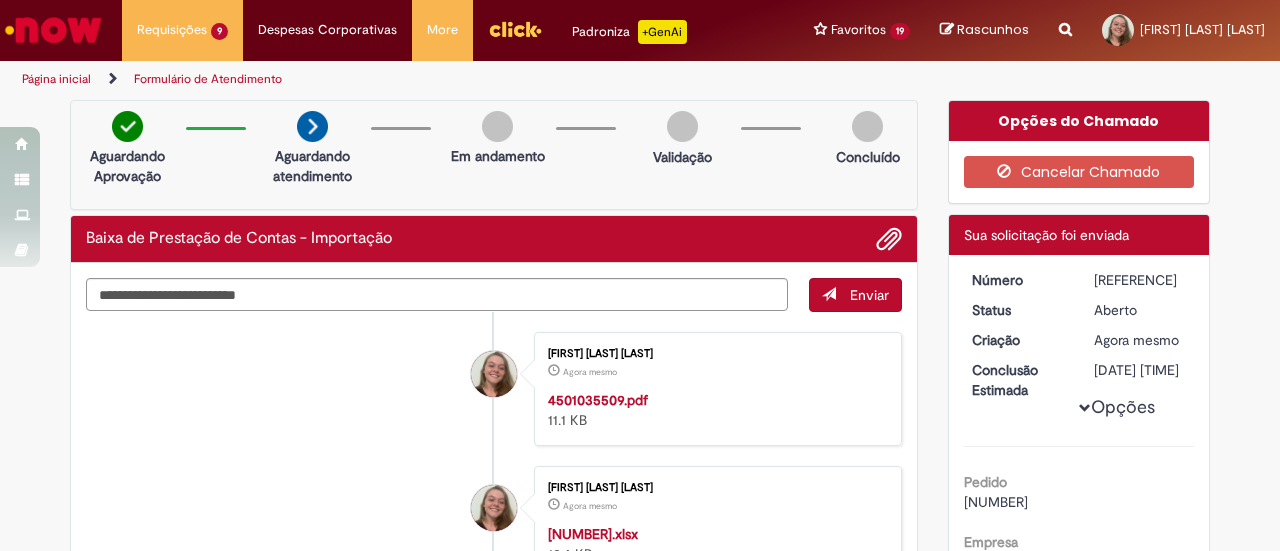click on "[REFERENCE]" at bounding box center [1140, 280] 